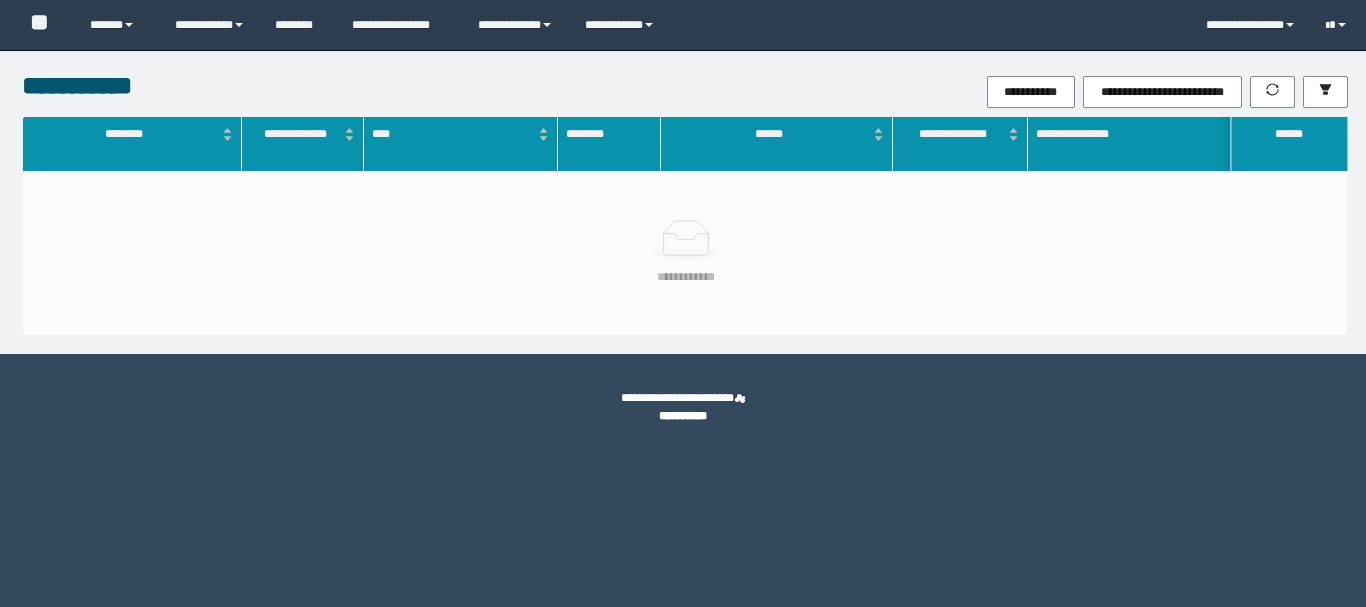 scroll, scrollTop: 0, scrollLeft: 0, axis: both 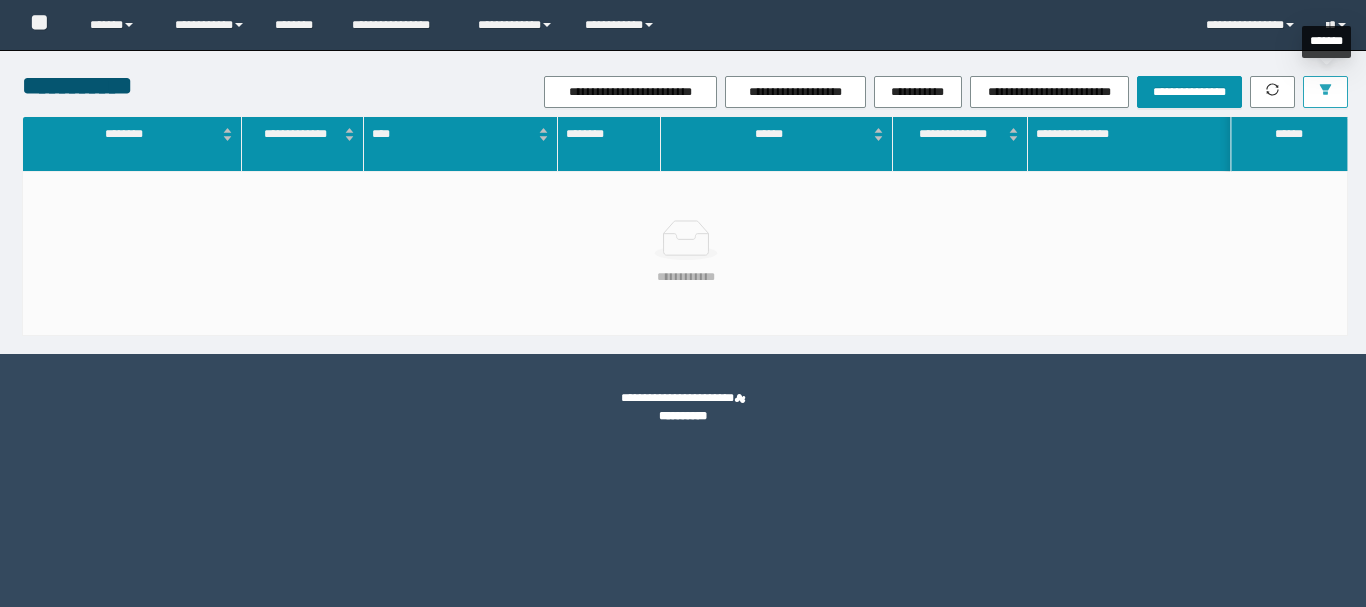 click at bounding box center (1325, 92) 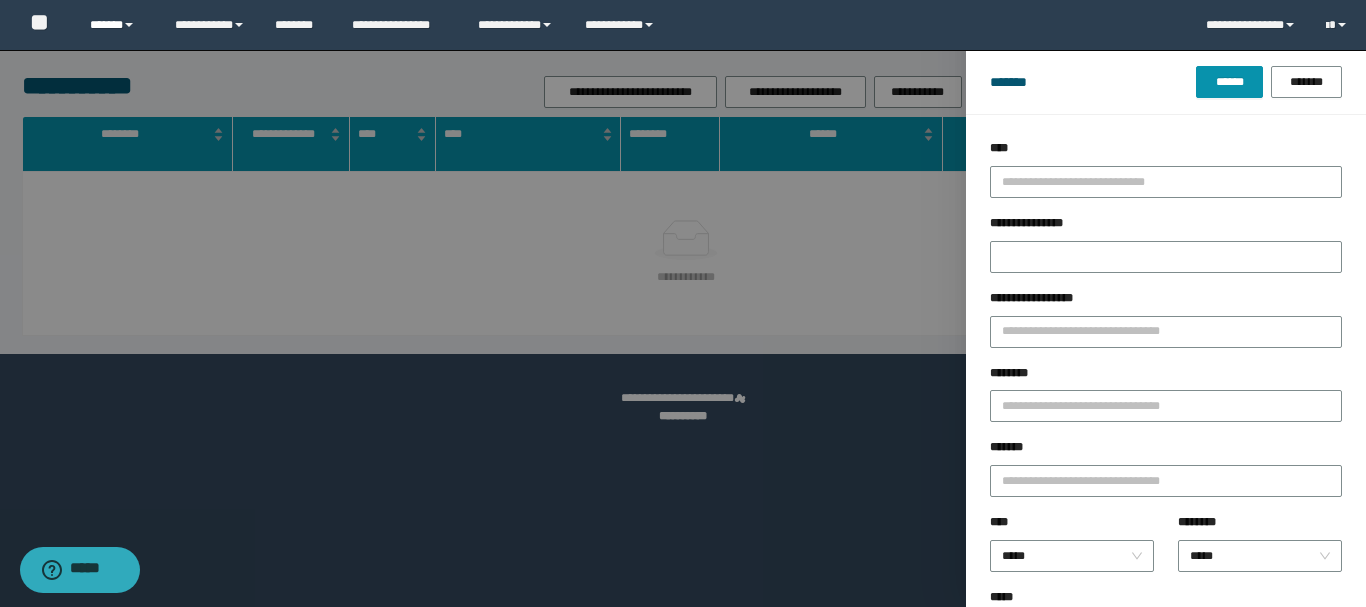 scroll, scrollTop: 0, scrollLeft: 0, axis: both 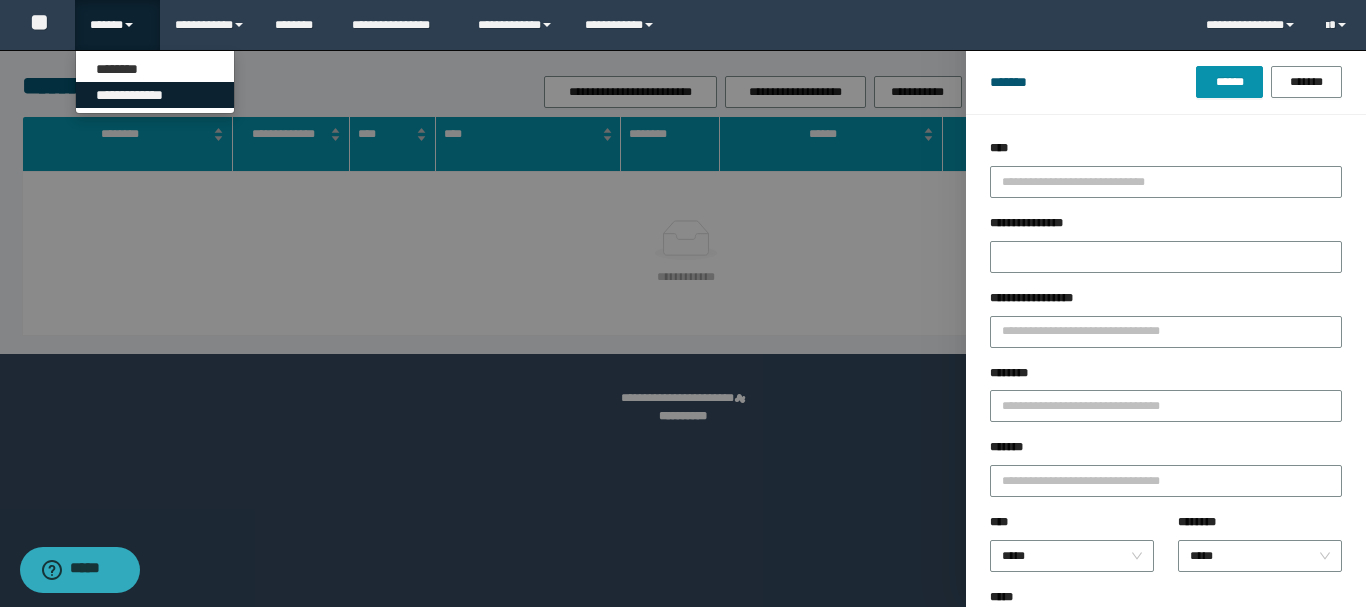 click on "**********" at bounding box center (155, 95) 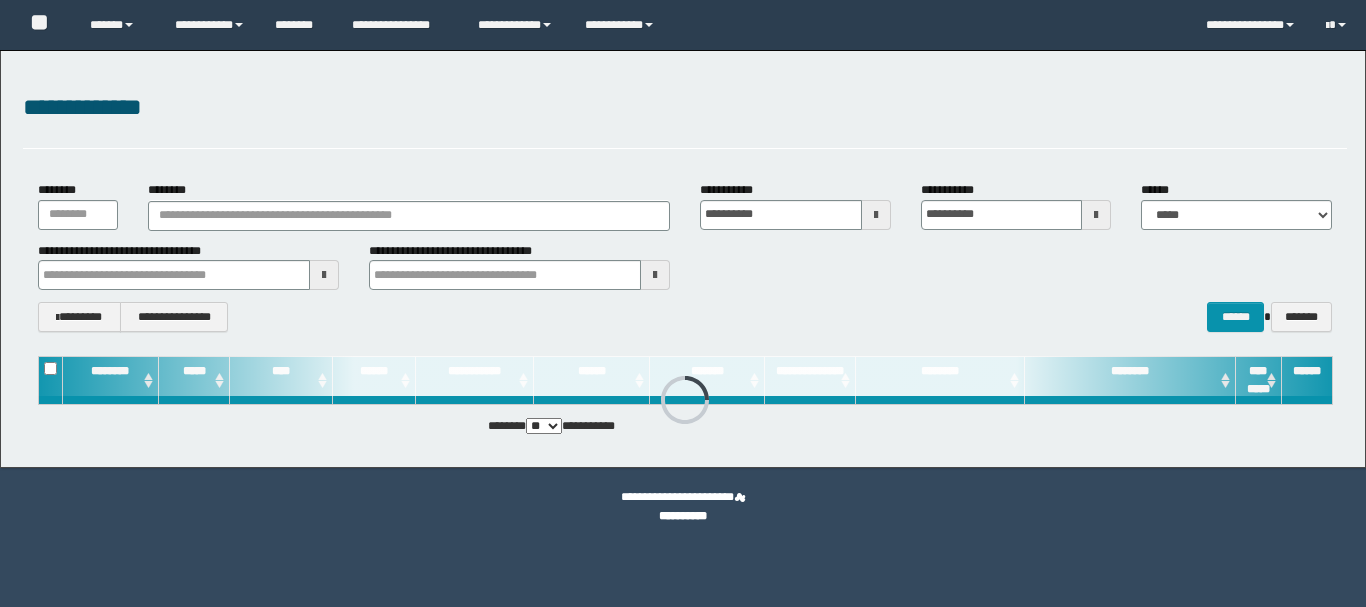 scroll, scrollTop: 0, scrollLeft: 0, axis: both 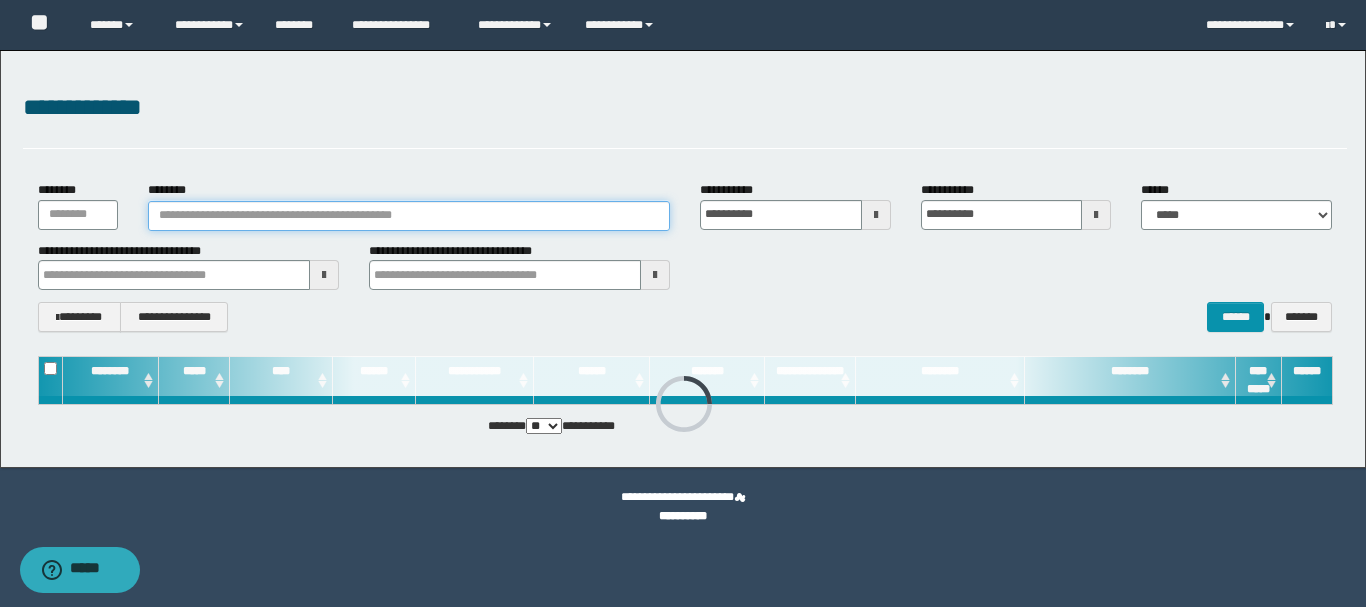 paste on "**********" 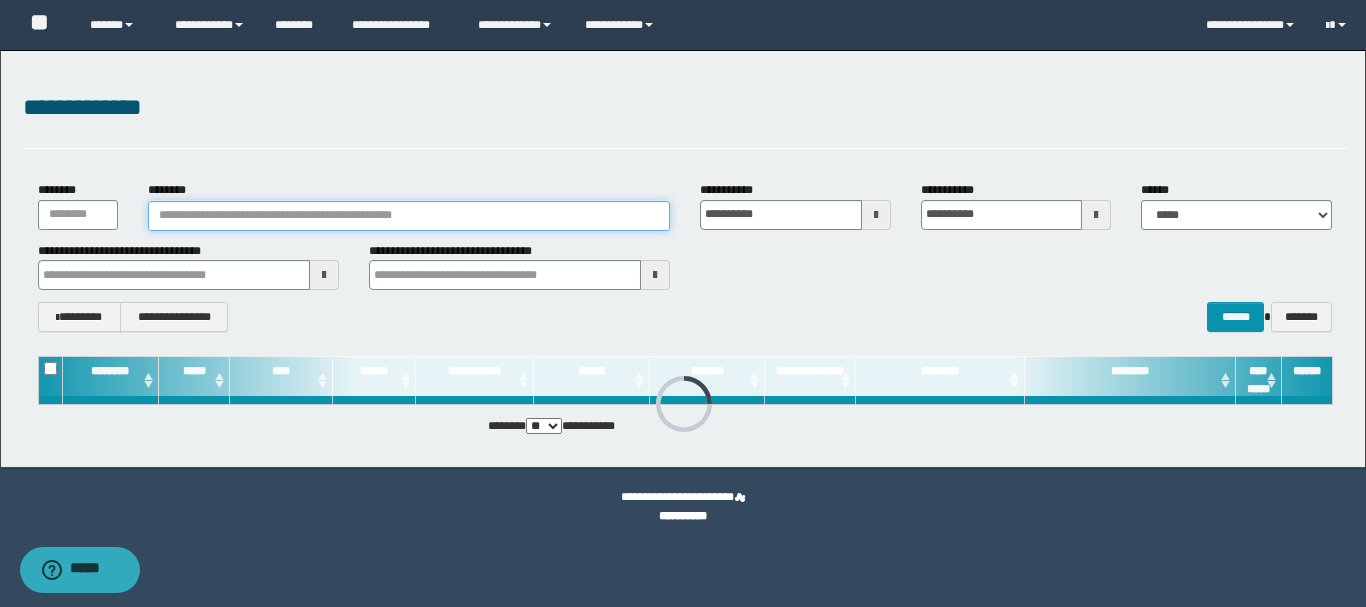 type on "**********" 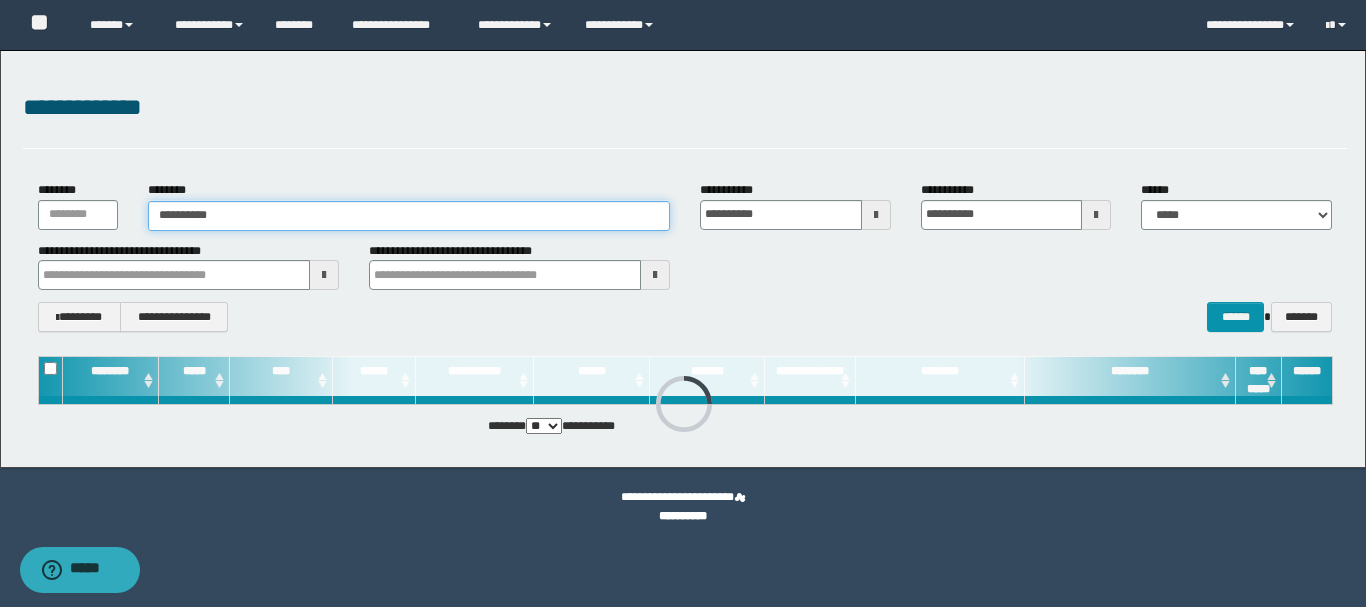 type 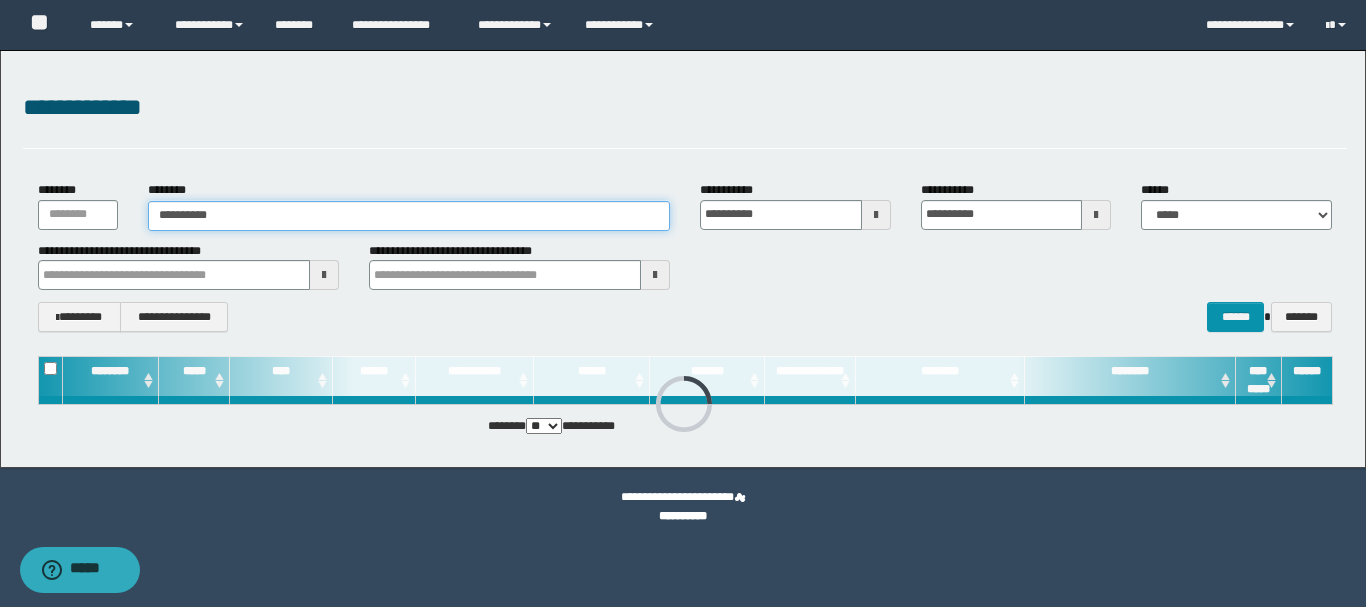 type on "**********" 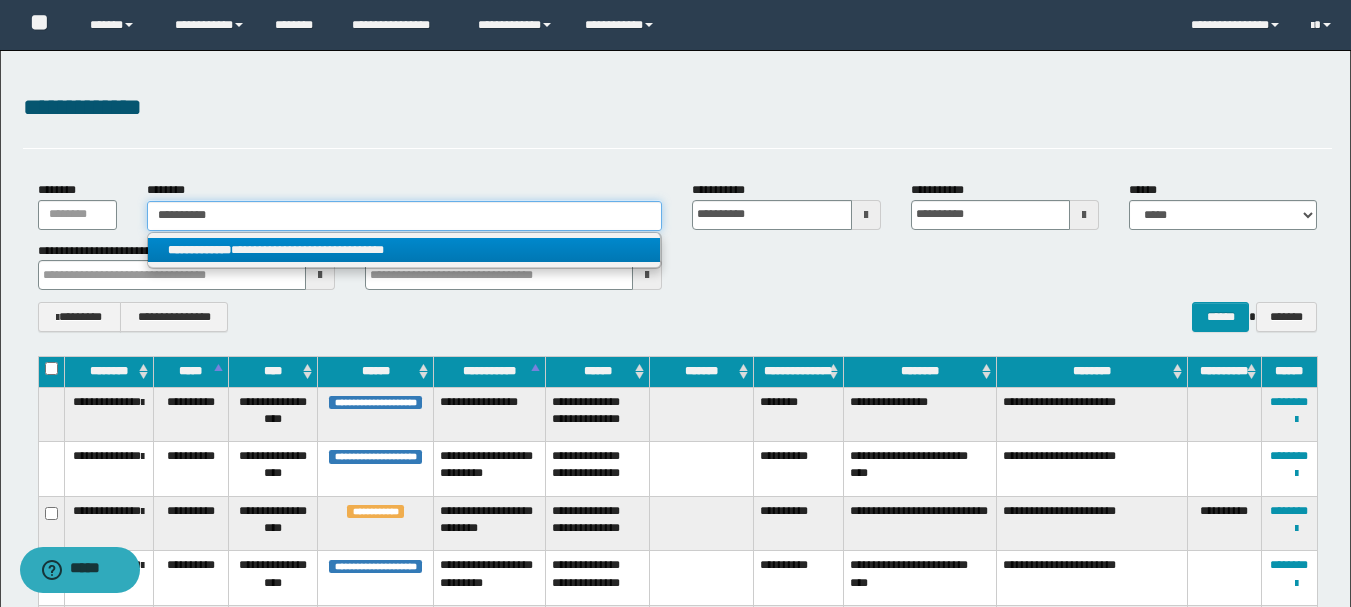 type on "**********" 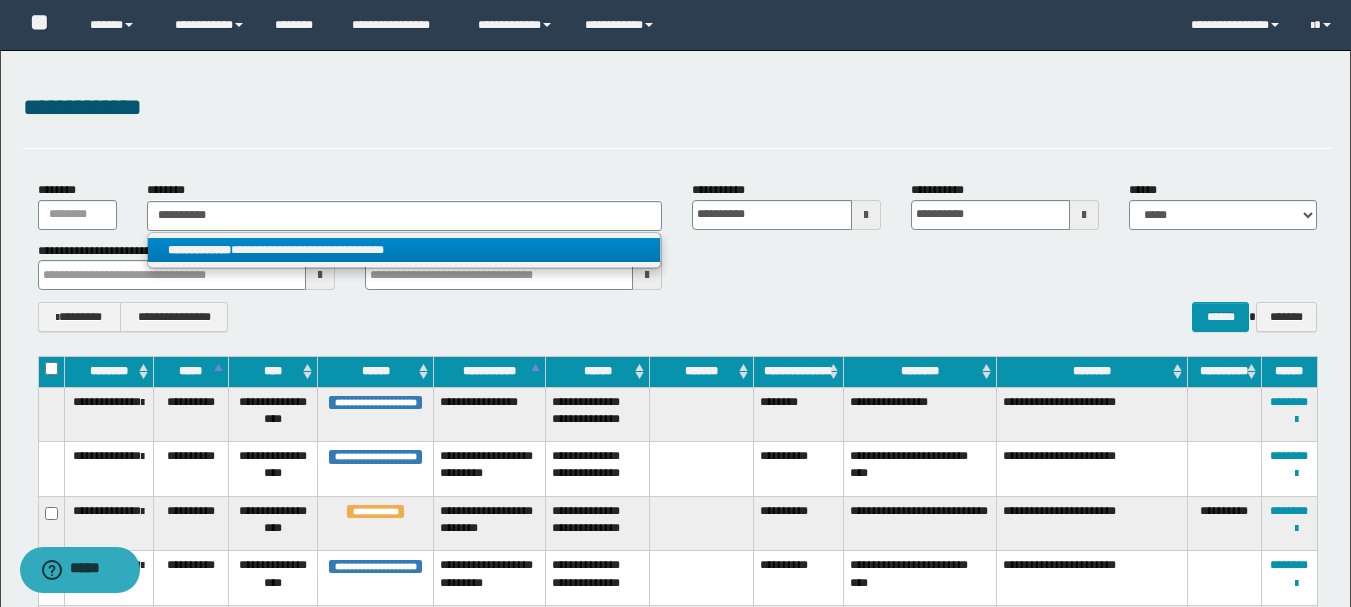 click on "**********" at bounding box center [404, 250] 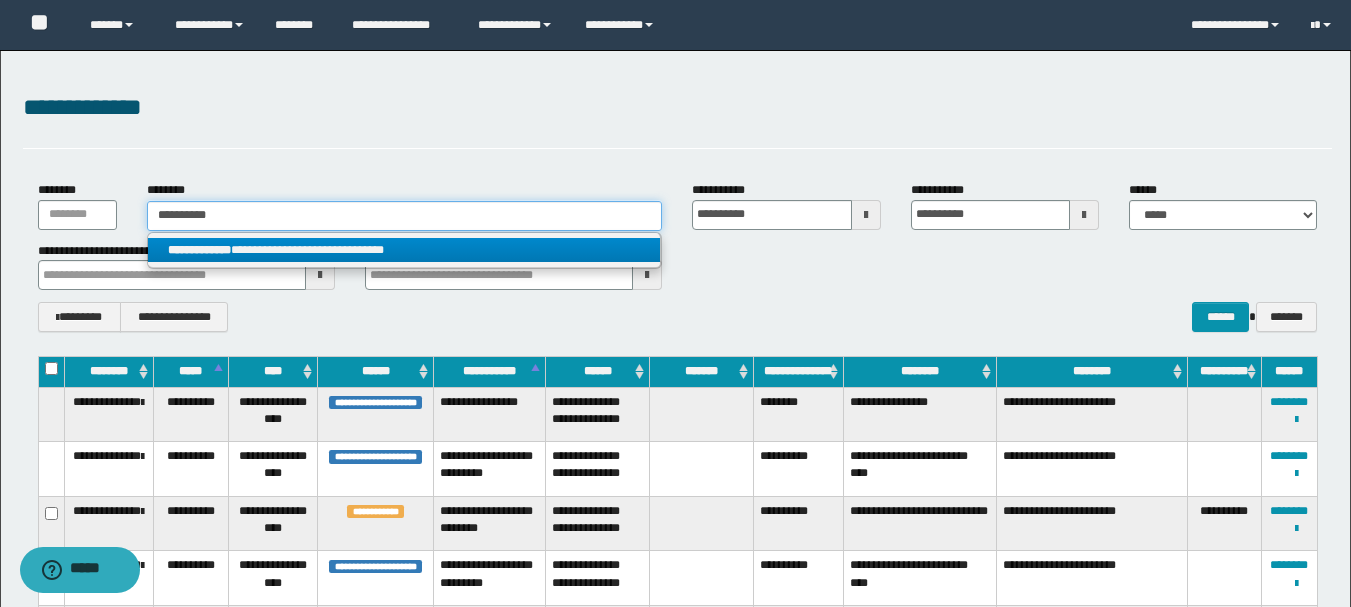 type 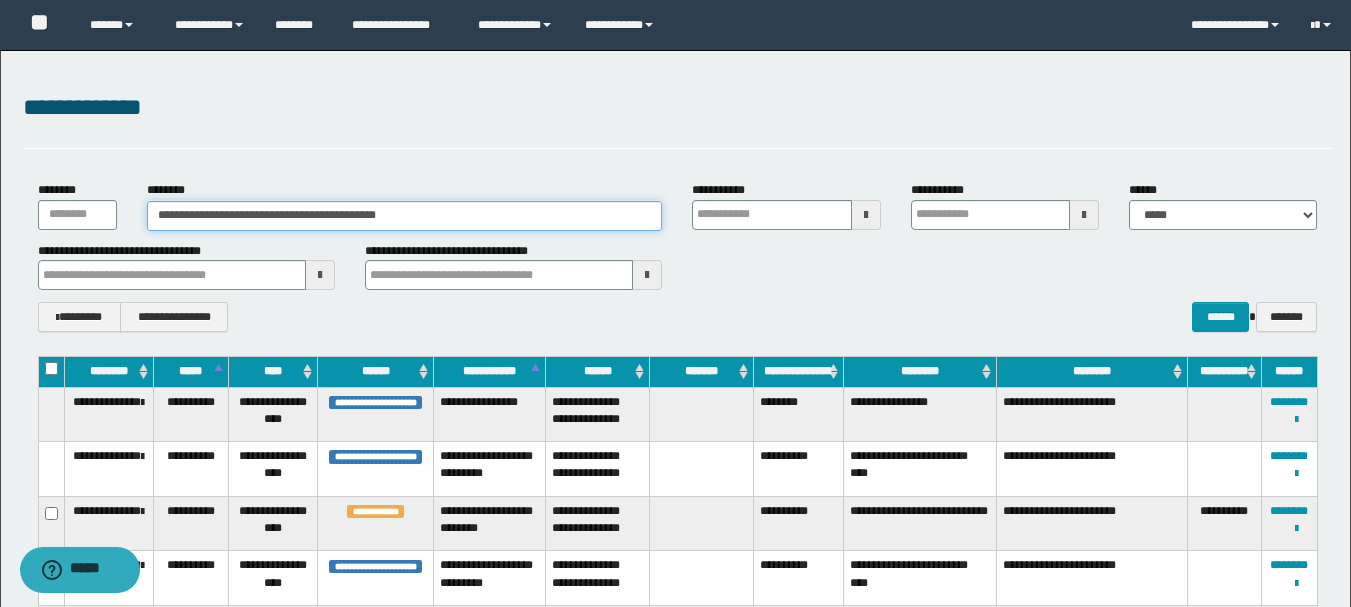 type 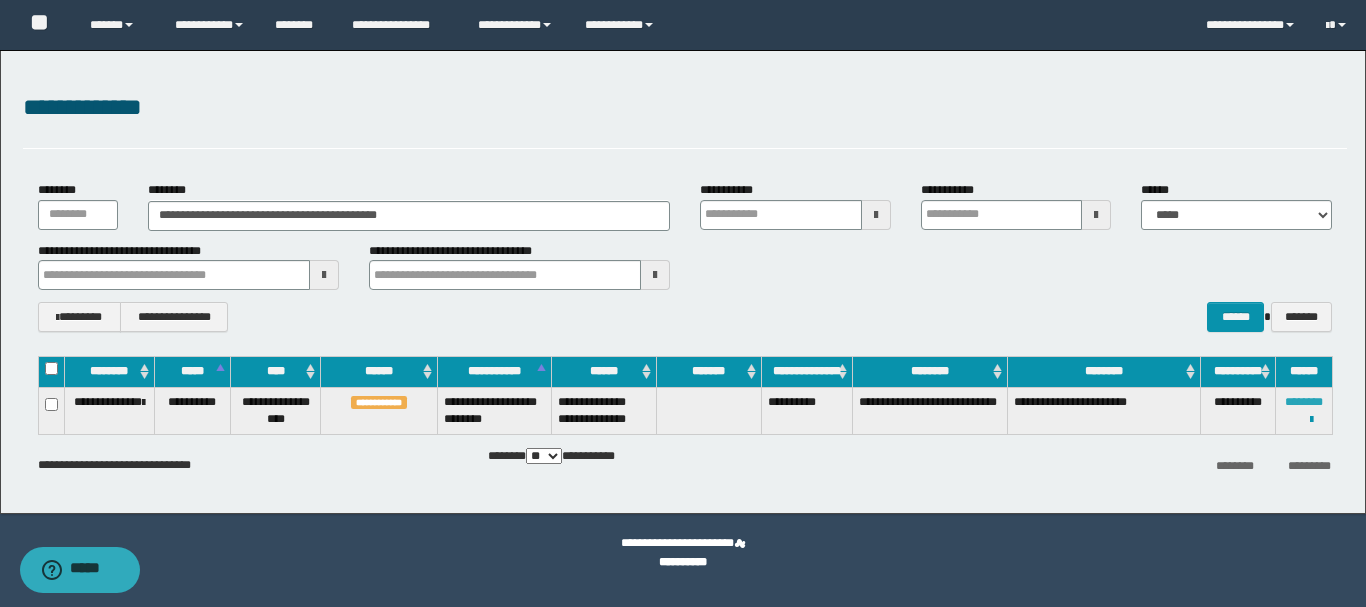 click on "********" at bounding box center [1304, 402] 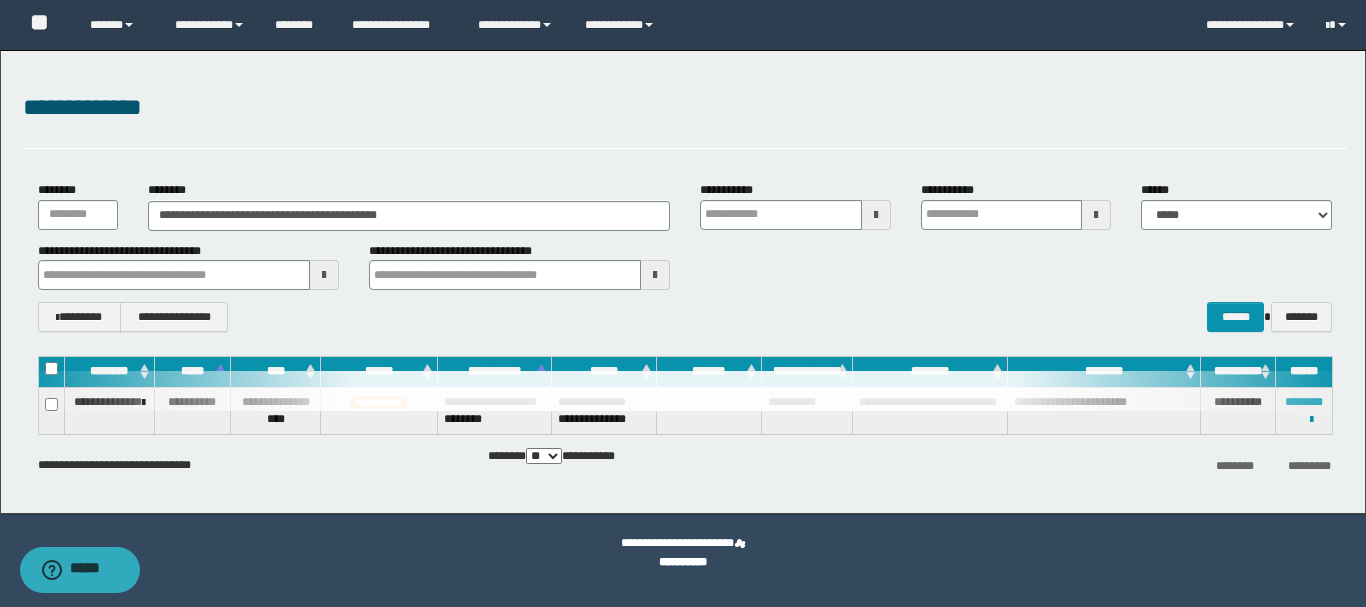type 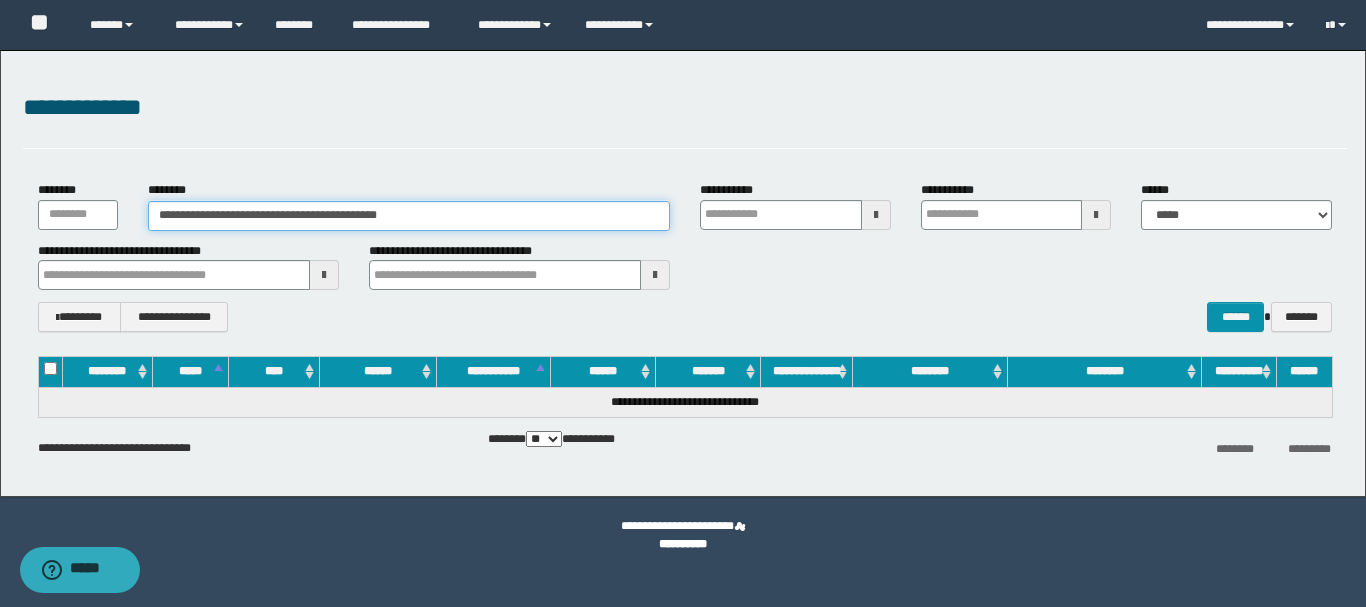 click on "**********" at bounding box center [409, 216] 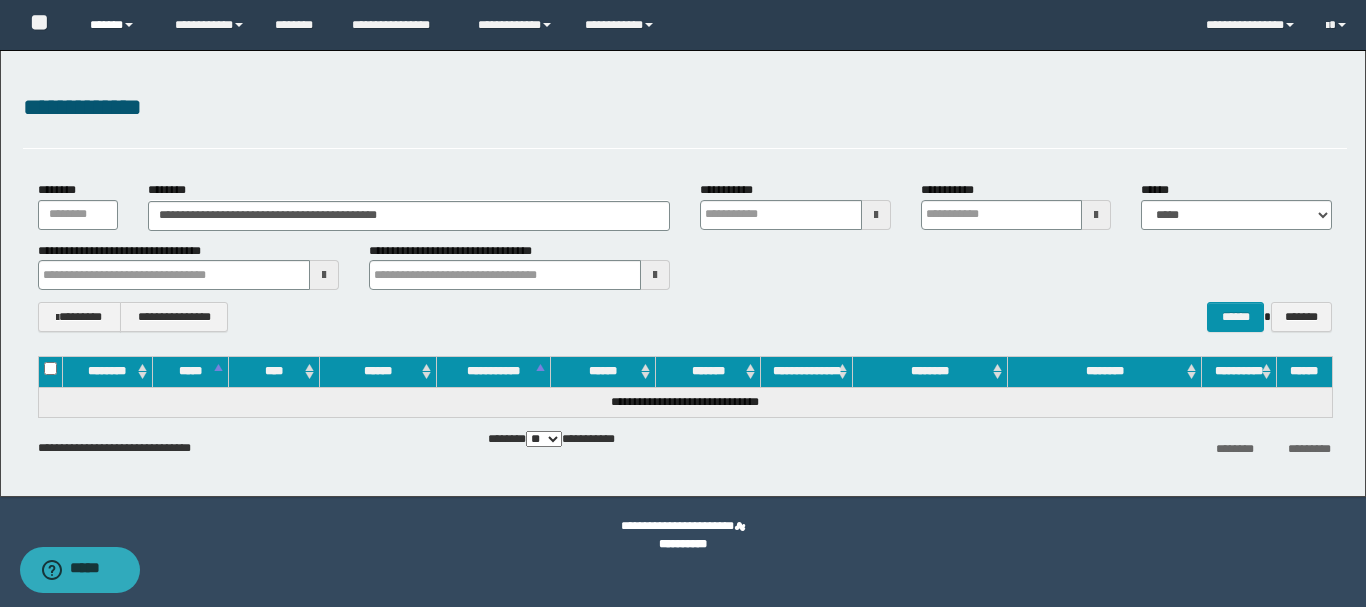 click on "******" at bounding box center (117, 25) 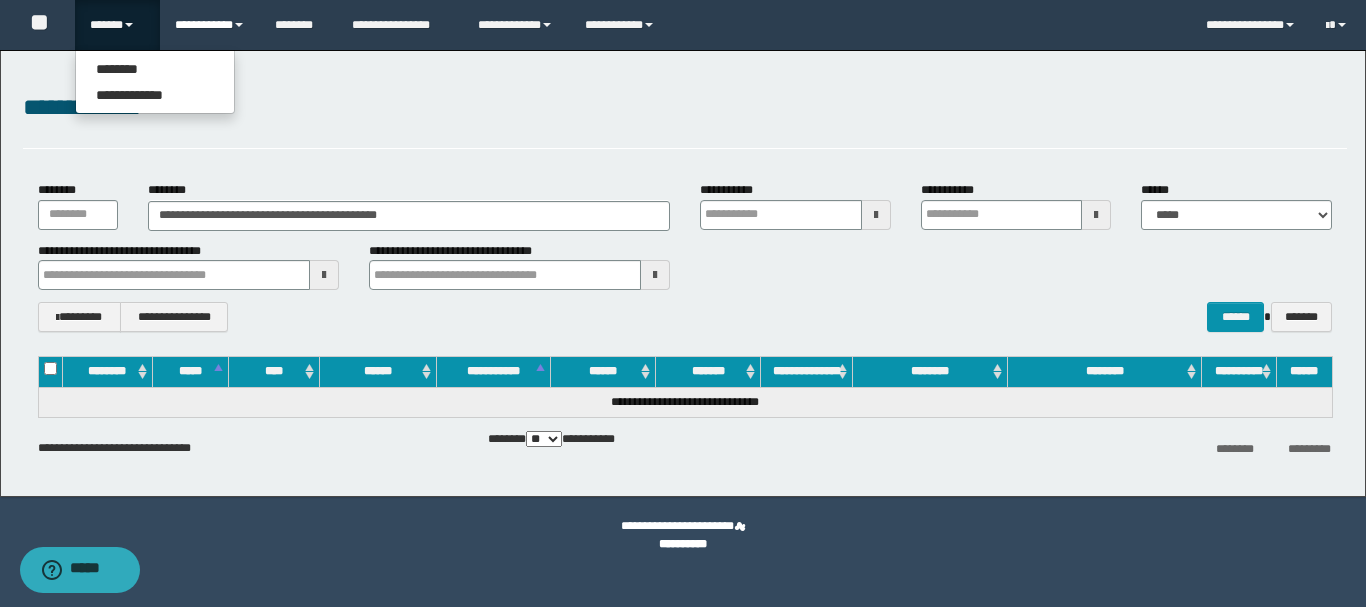 click on "**********" at bounding box center [210, 25] 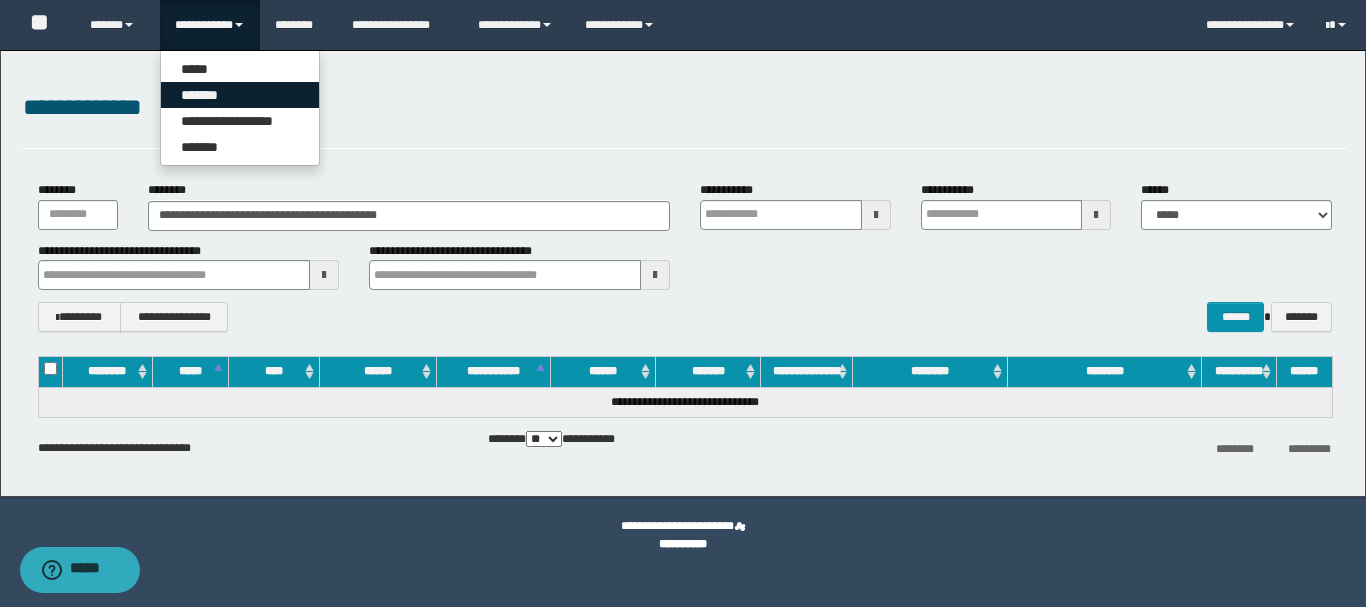 click on "**********" at bounding box center [240, 108] 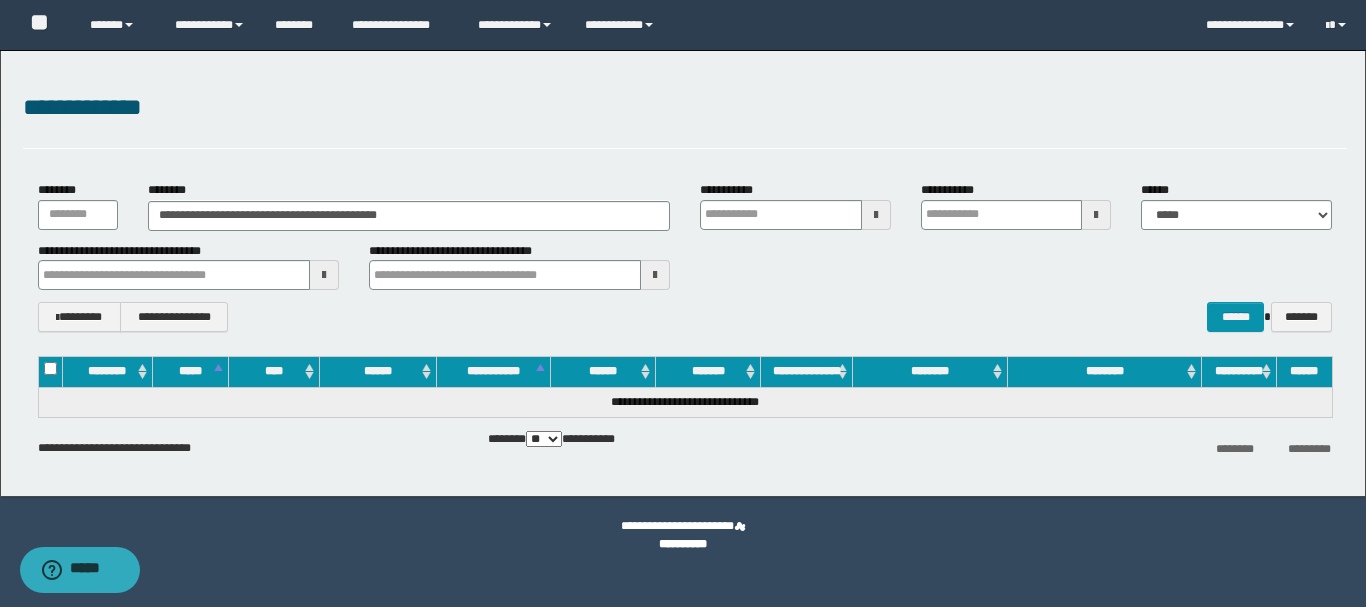 type 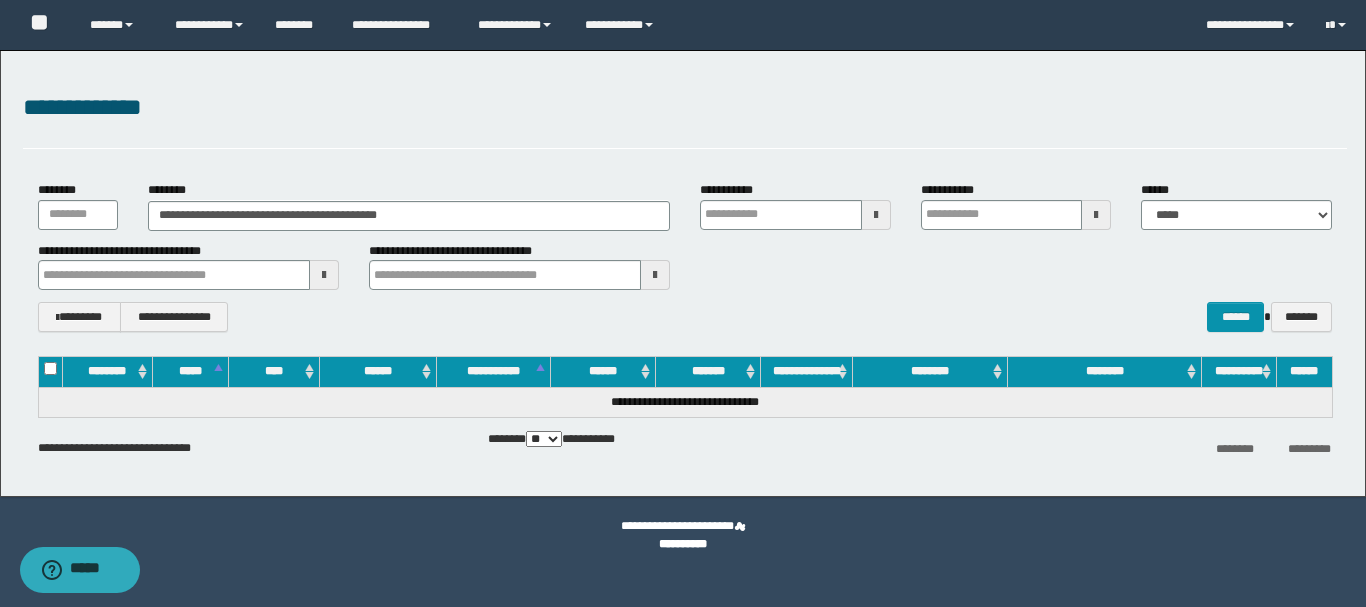 type 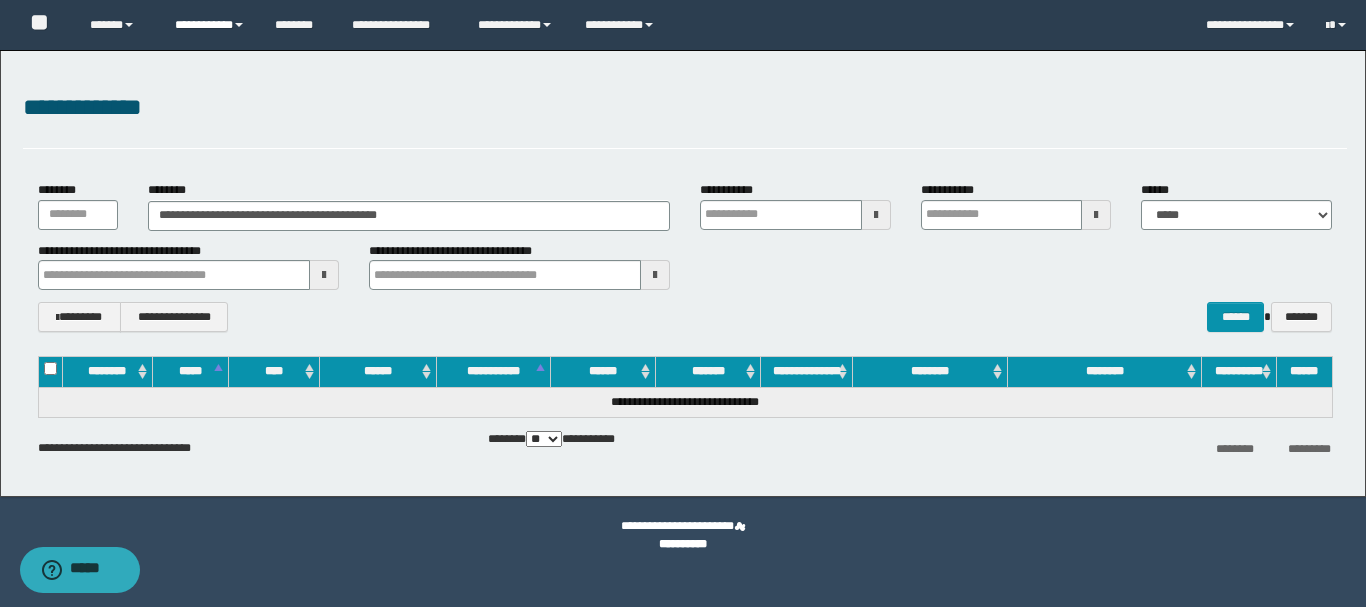 click on "**********" at bounding box center (210, 25) 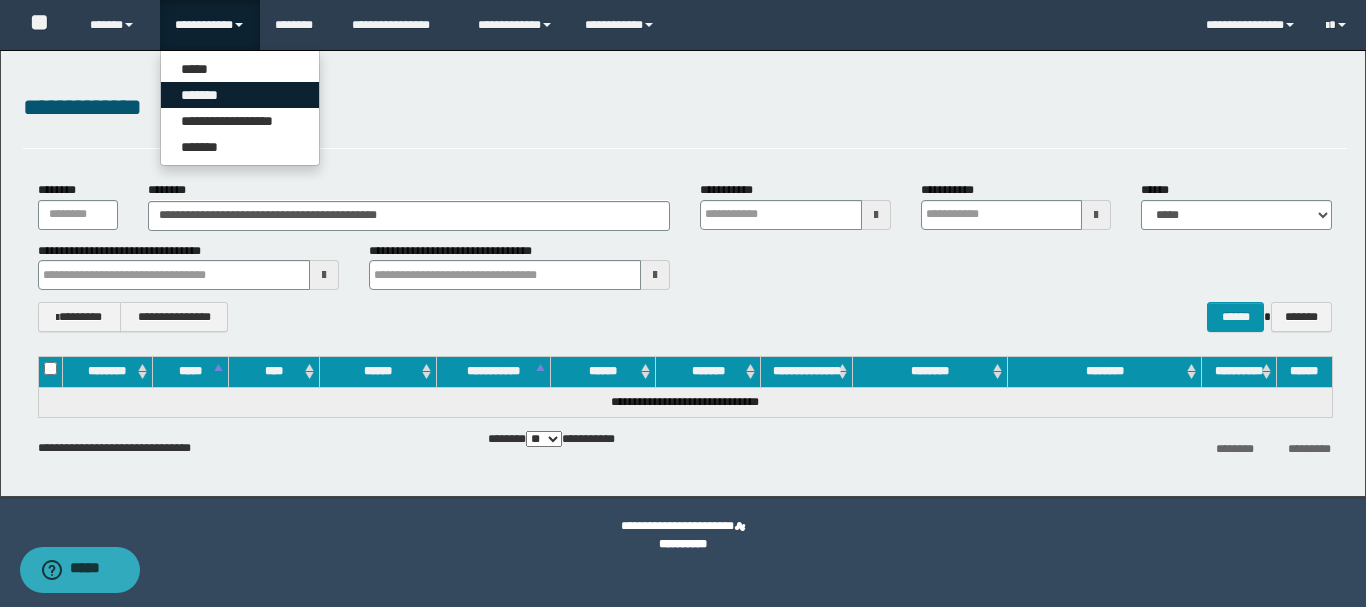 click on "*******" at bounding box center (240, 95) 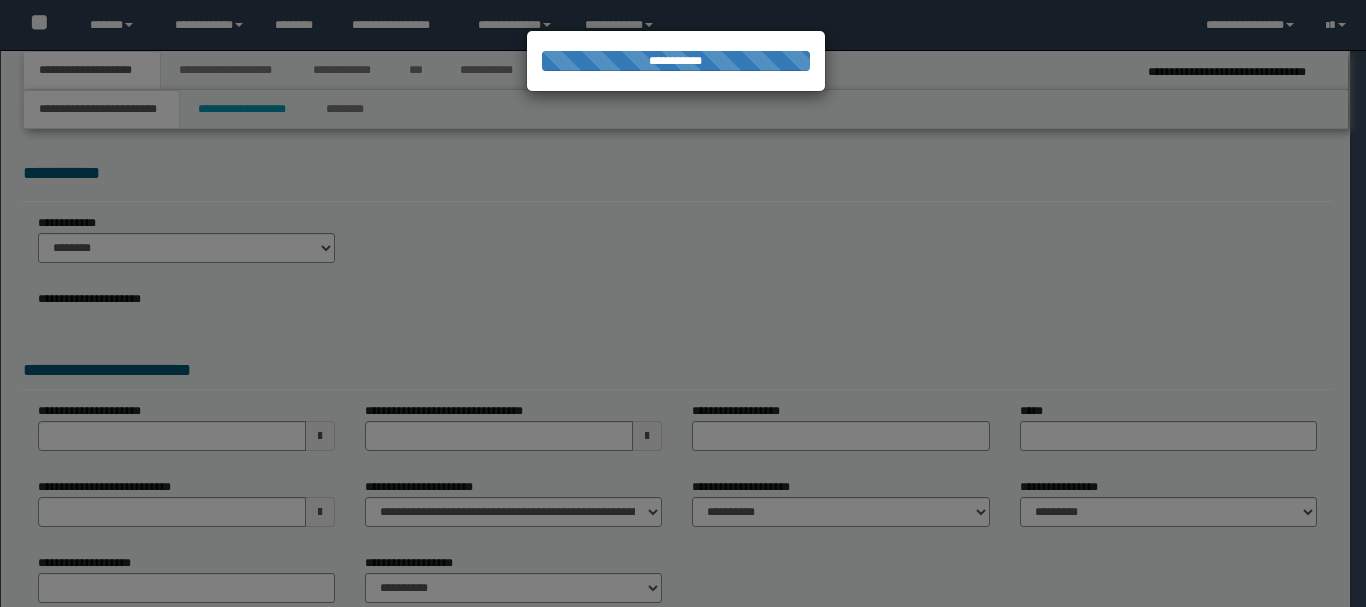 scroll, scrollTop: 0, scrollLeft: 0, axis: both 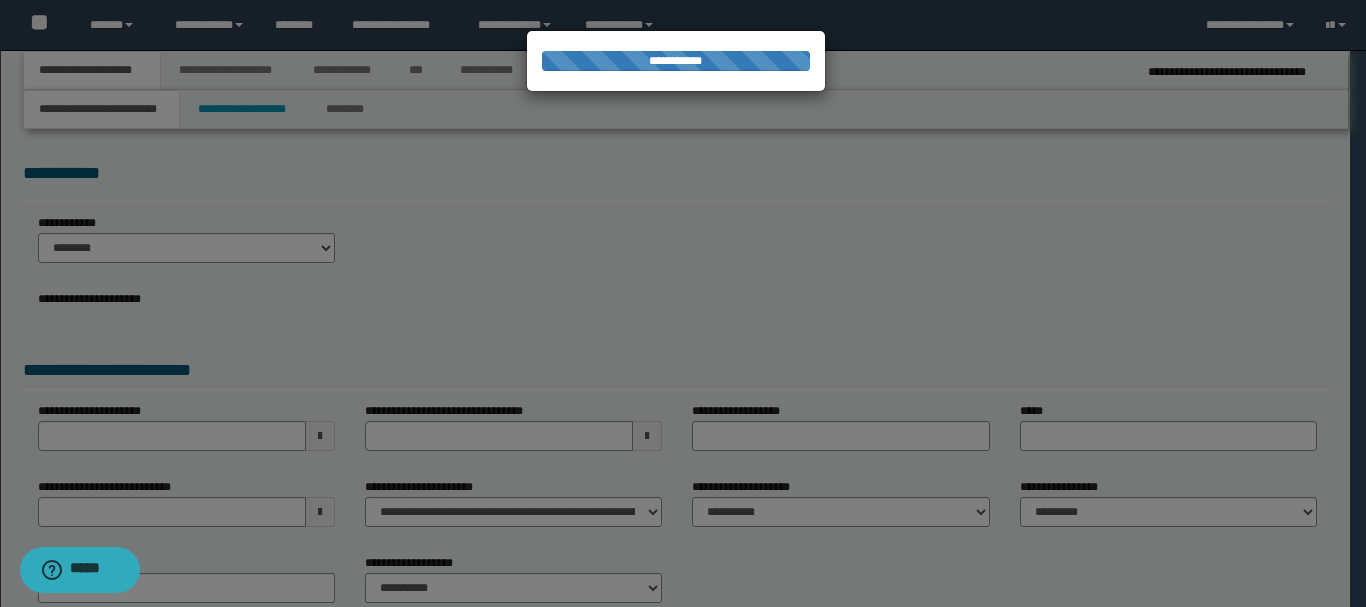 select on "*" 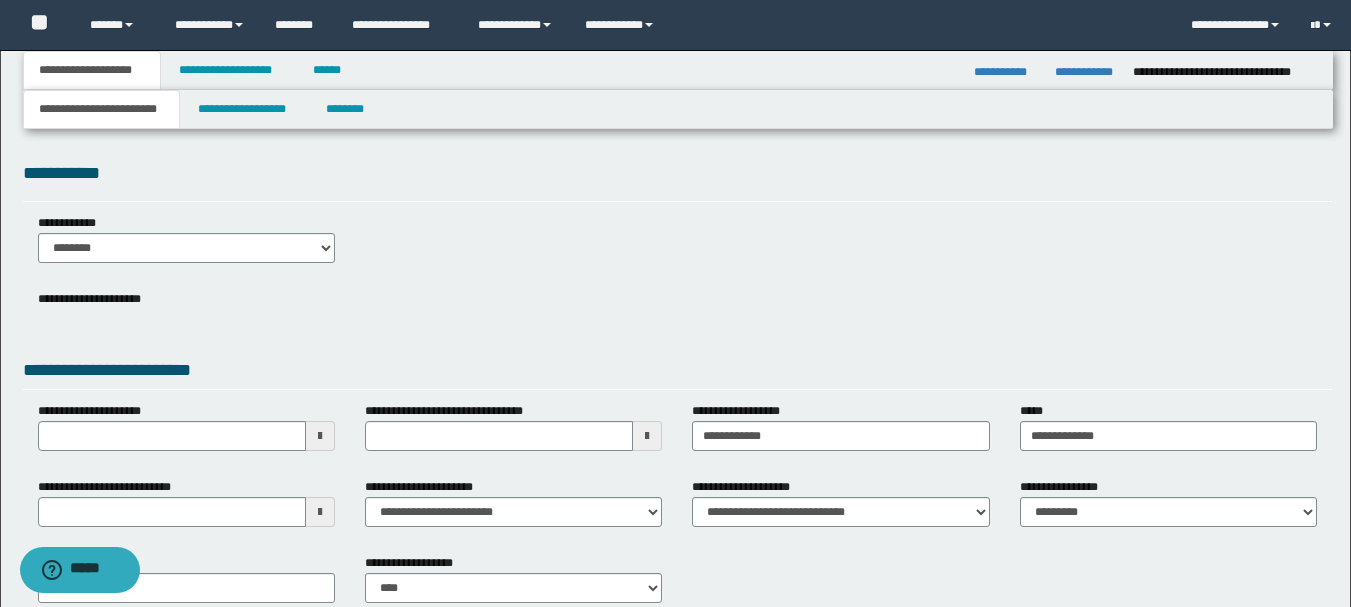 click on "**********" at bounding box center (675, 349) 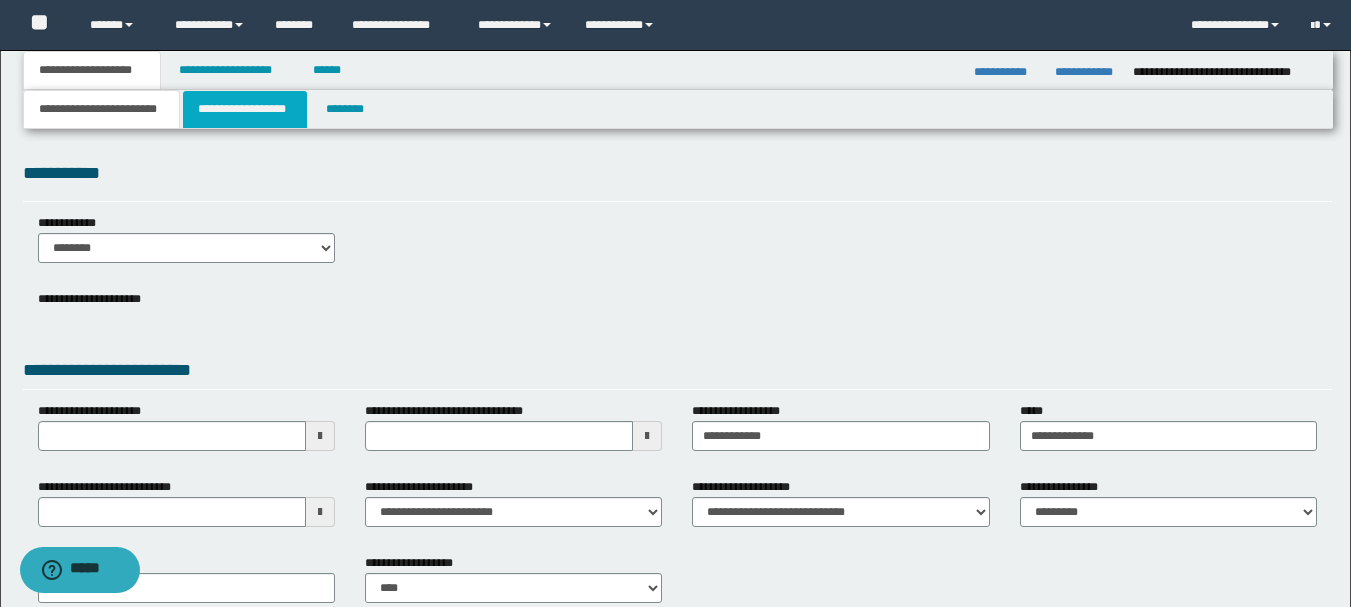 click on "**********" at bounding box center [245, 109] 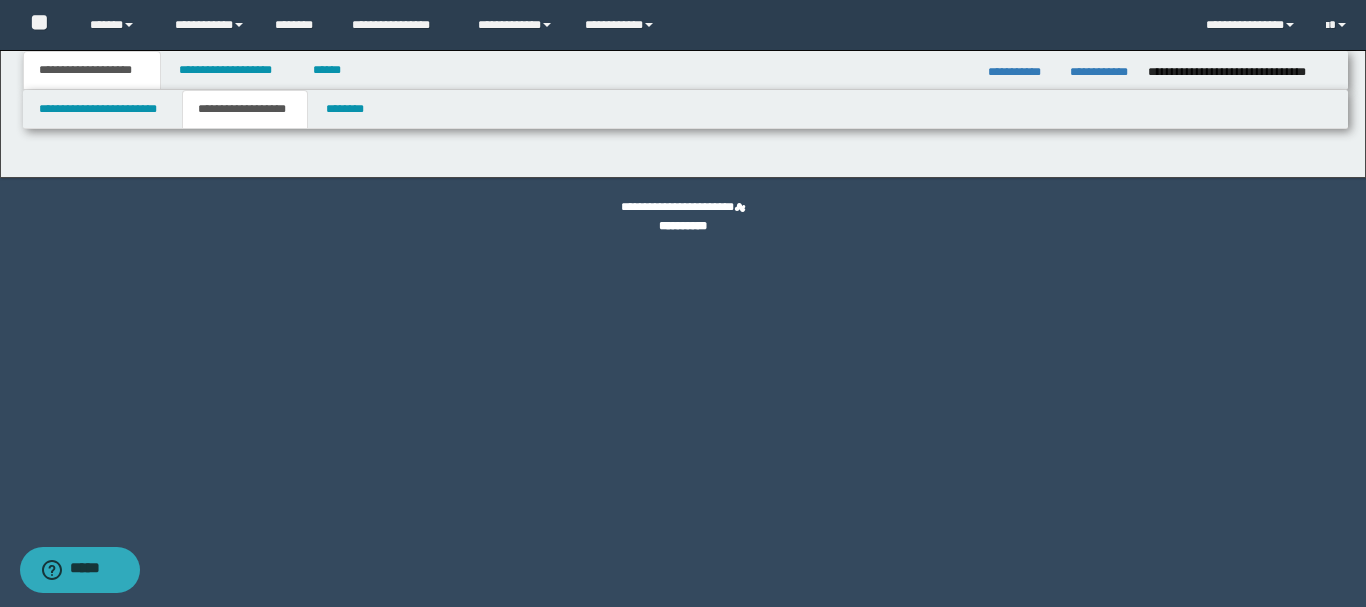 type on "**********" 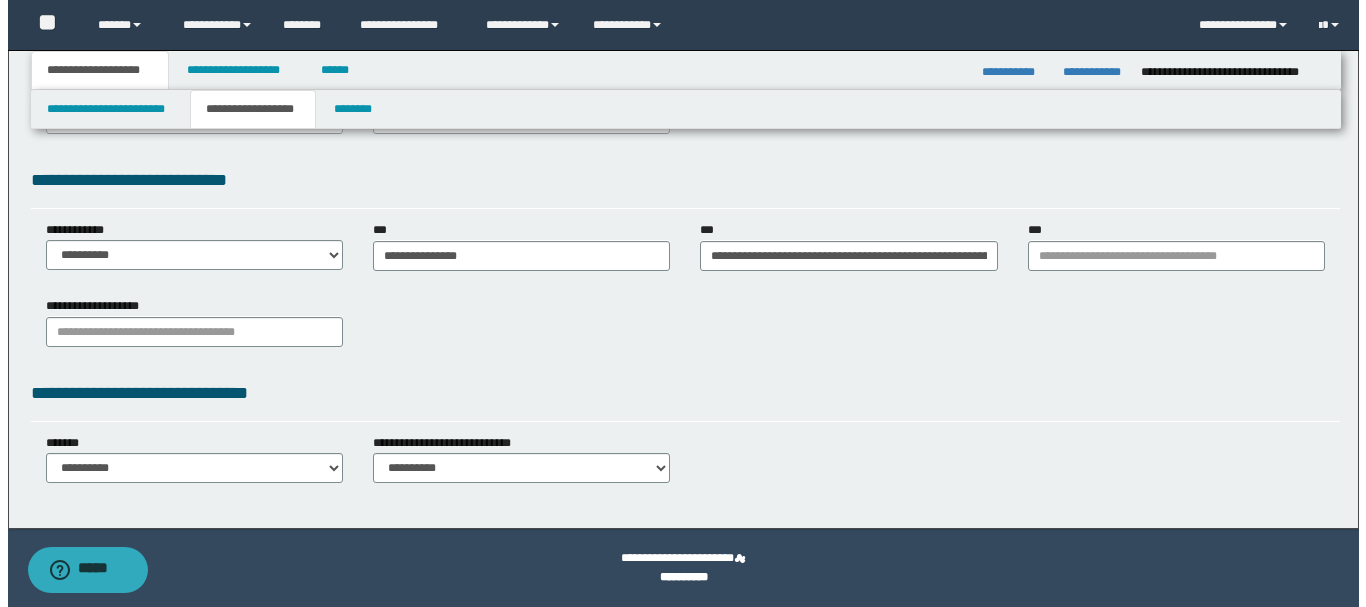 scroll, scrollTop: 0, scrollLeft: 0, axis: both 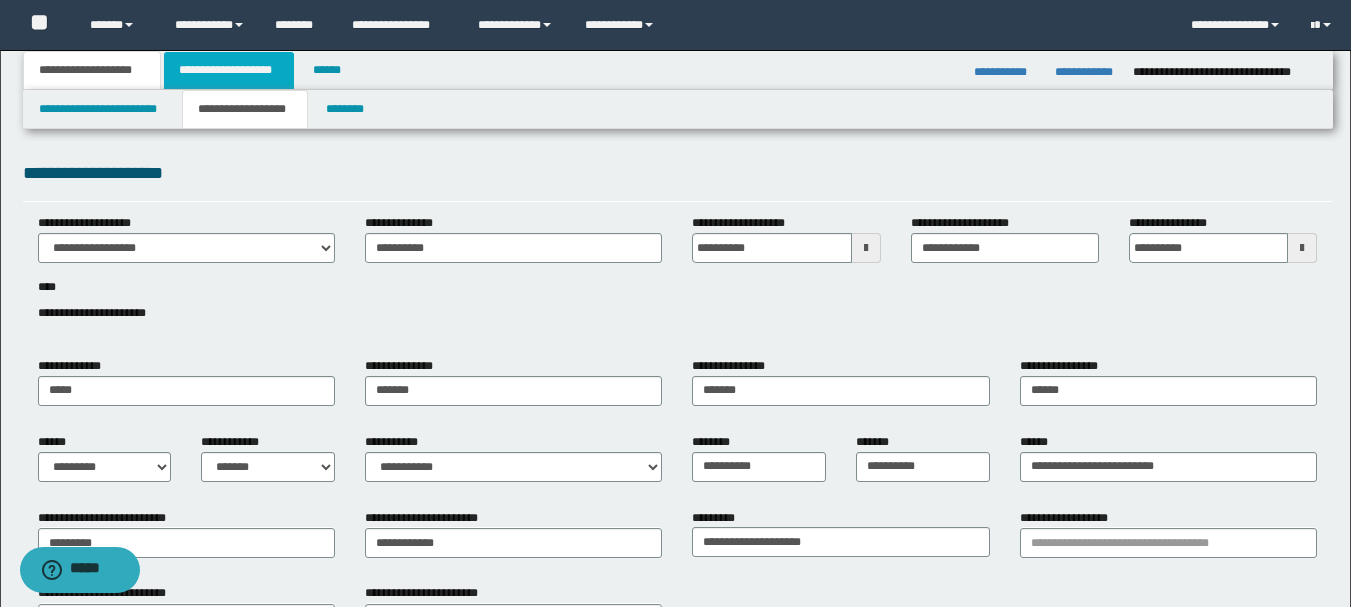 click on "**********" at bounding box center [229, 70] 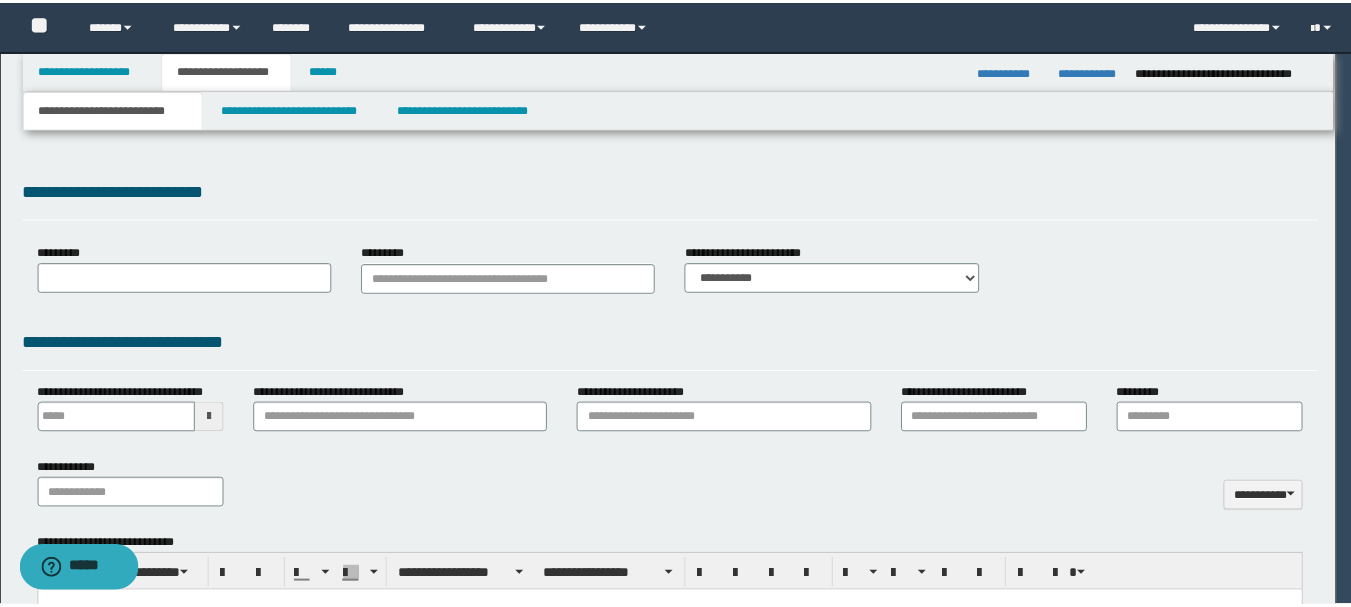 scroll, scrollTop: 0, scrollLeft: 0, axis: both 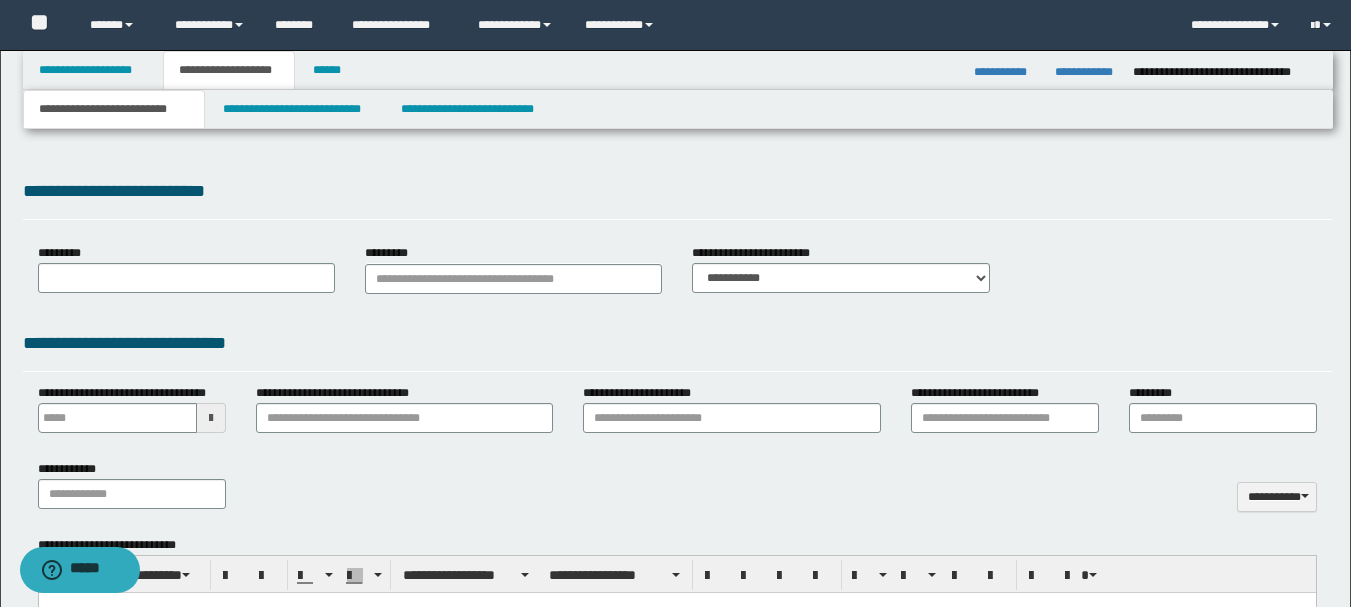 type on "**********" 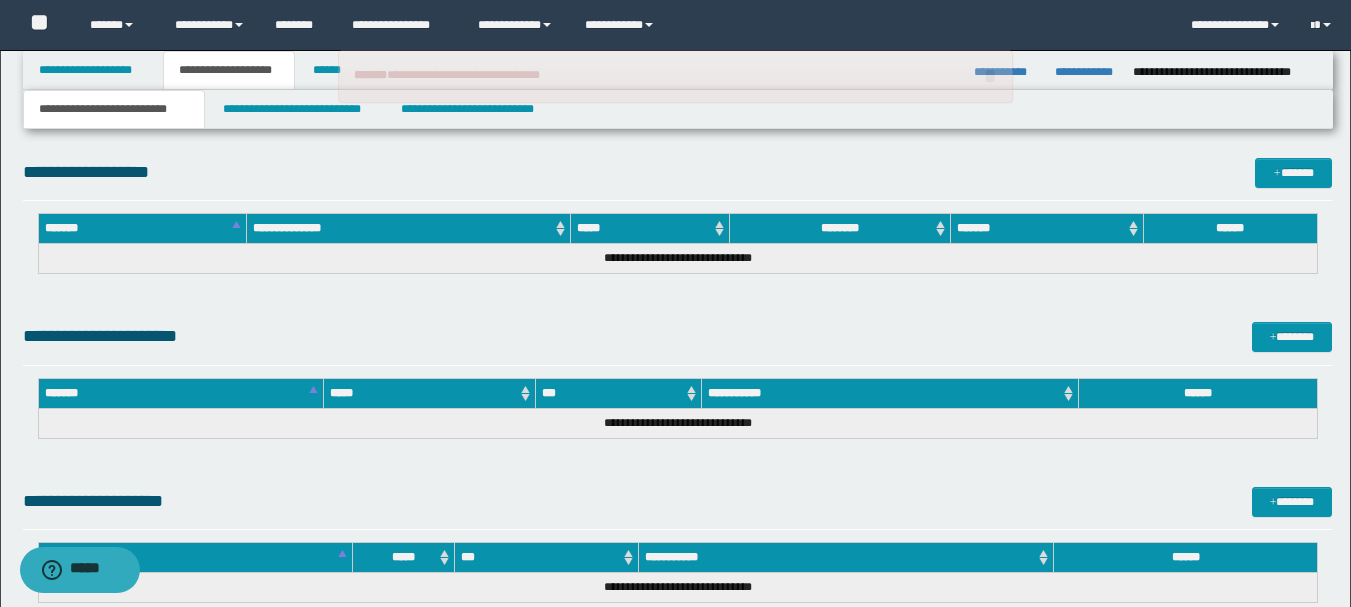 type 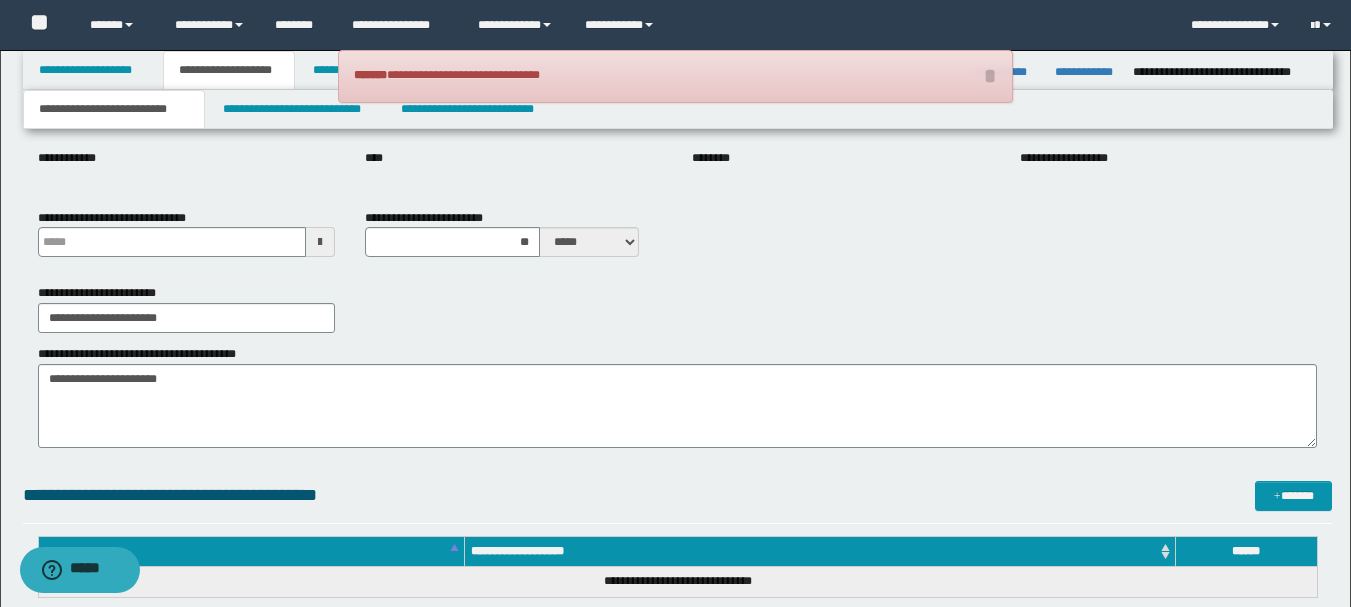 scroll, scrollTop: 0, scrollLeft: 0, axis: both 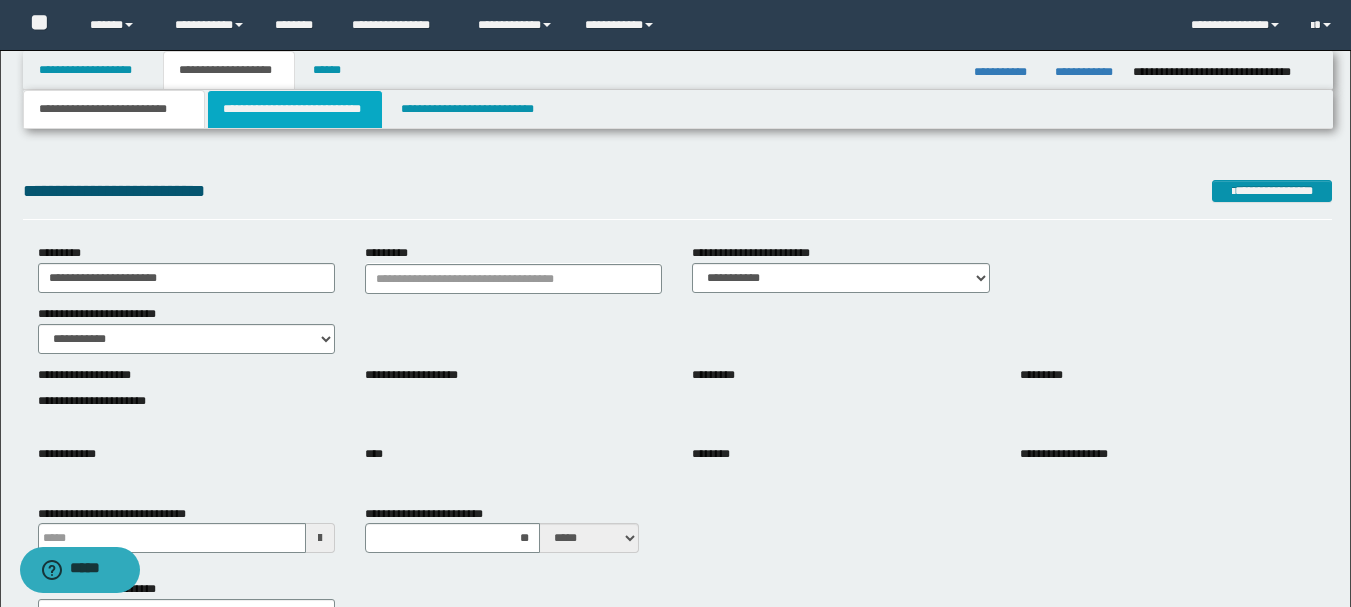 click on "**********" at bounding box center (295, 109) 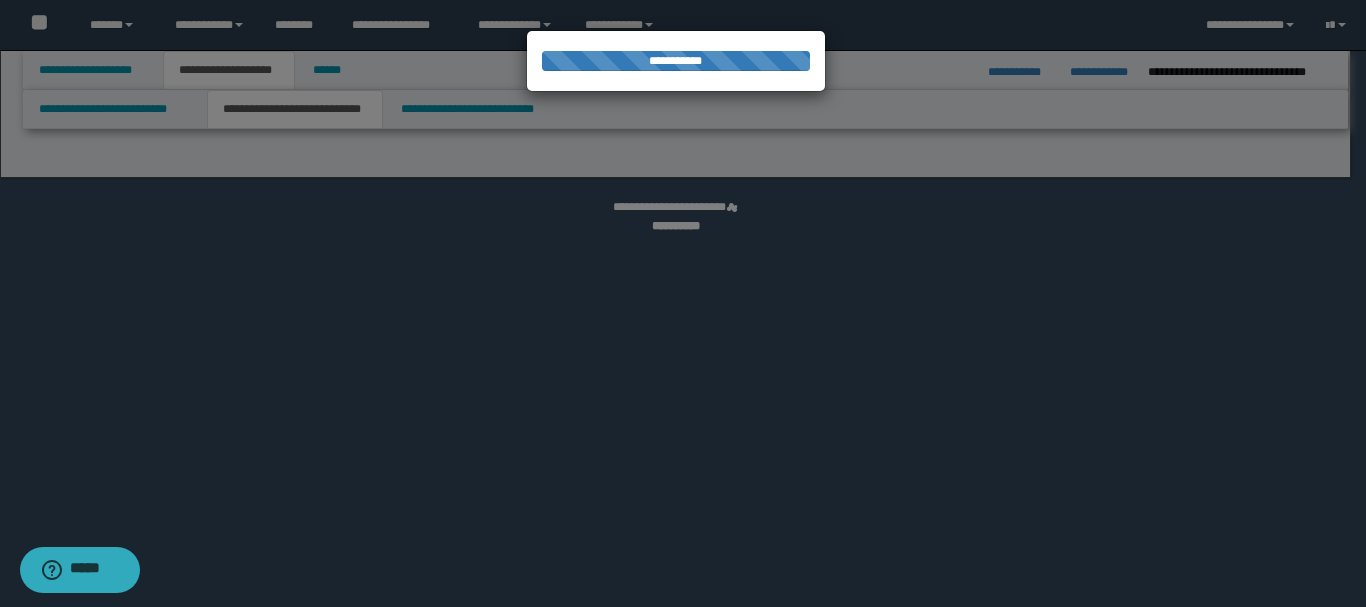 select on "*" 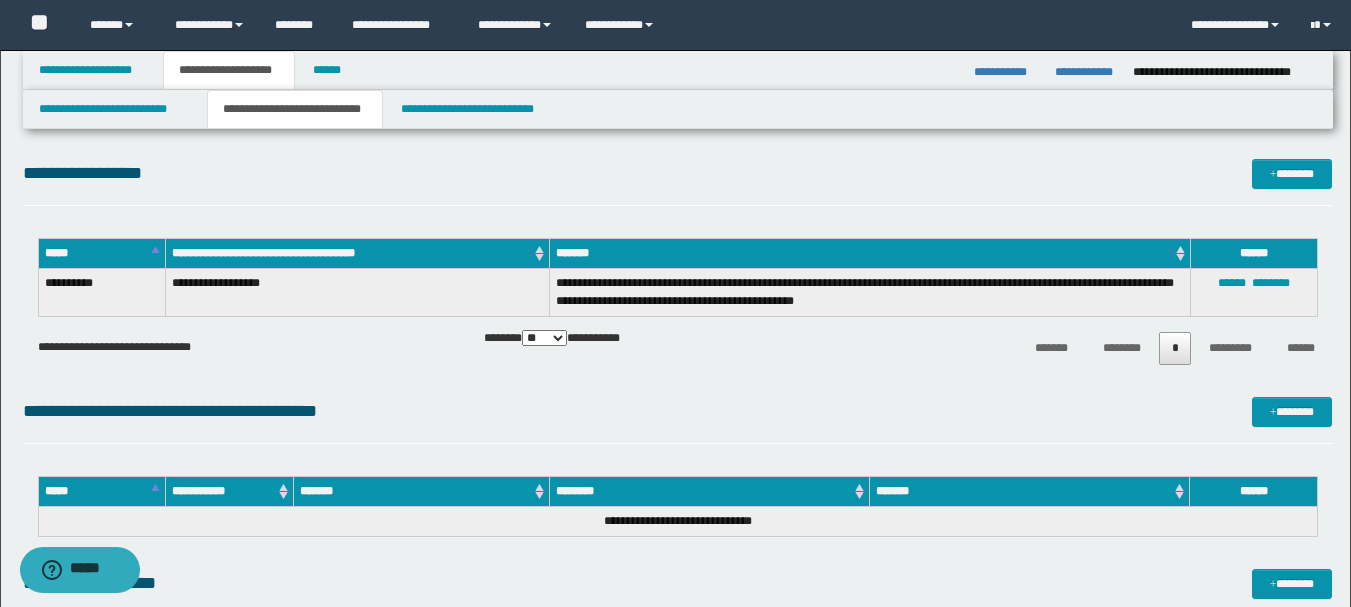click on "**********" at bounding box center [675, 984] 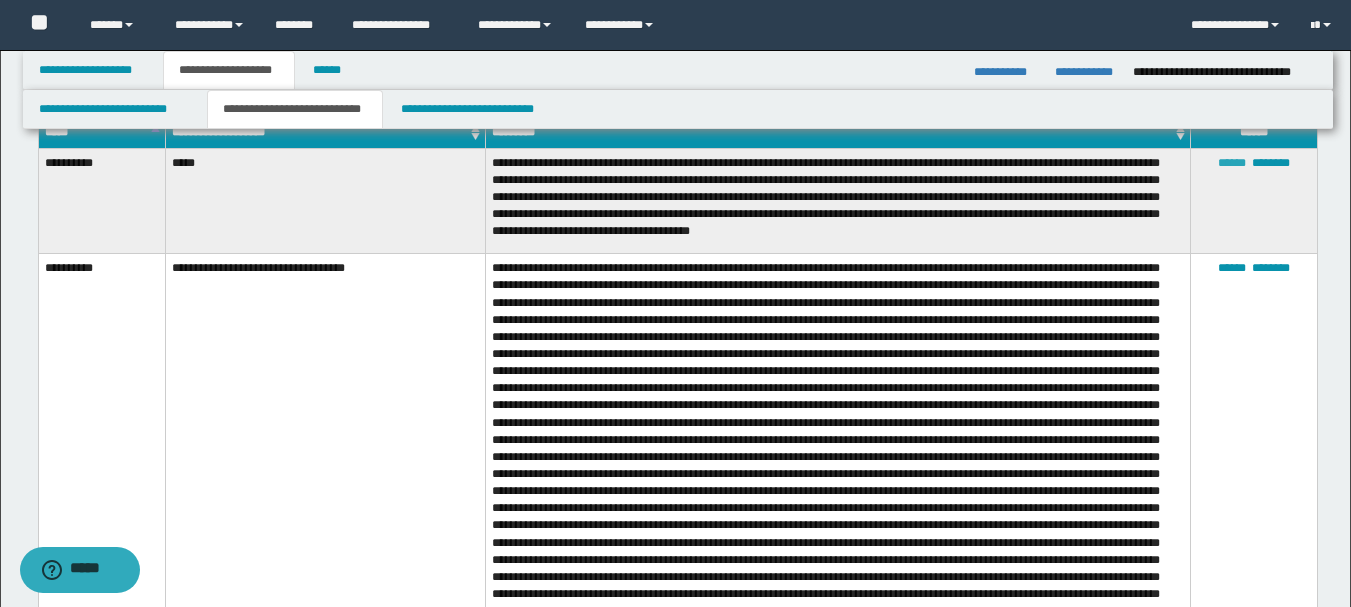click on "******" at bounding box center [1232, 163] 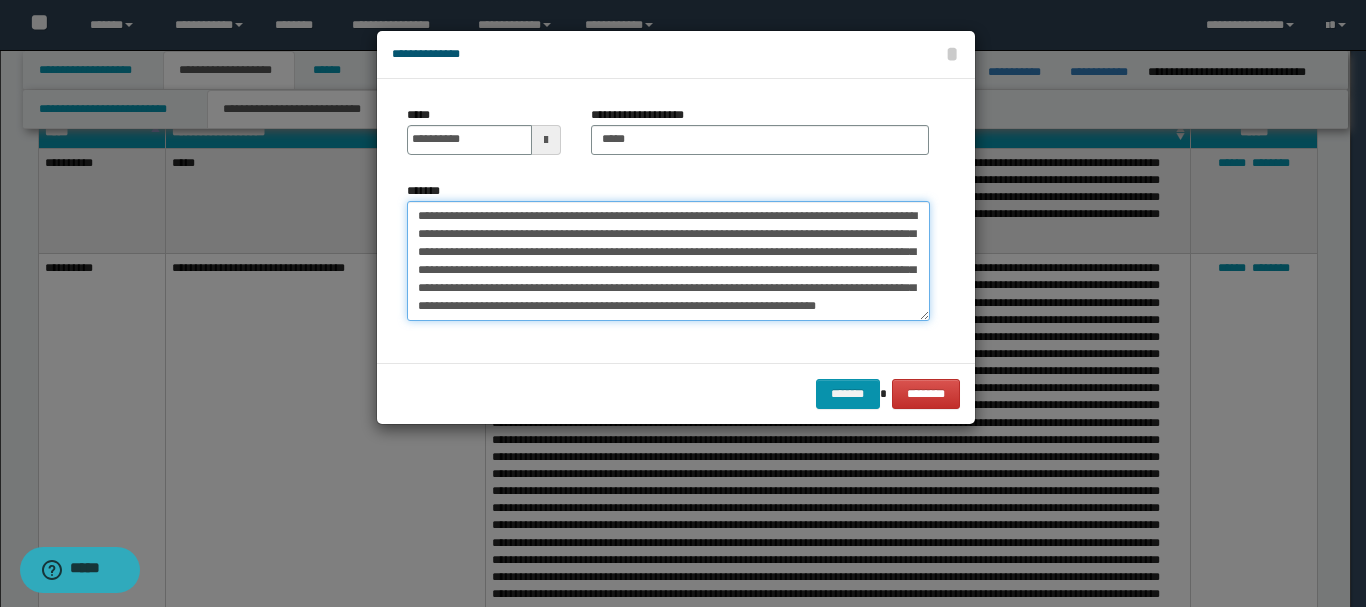 drag, startPoint x: 826, startPoint y: 214, endPoint x: 647, endPoint y: 210, distance: 179.0447 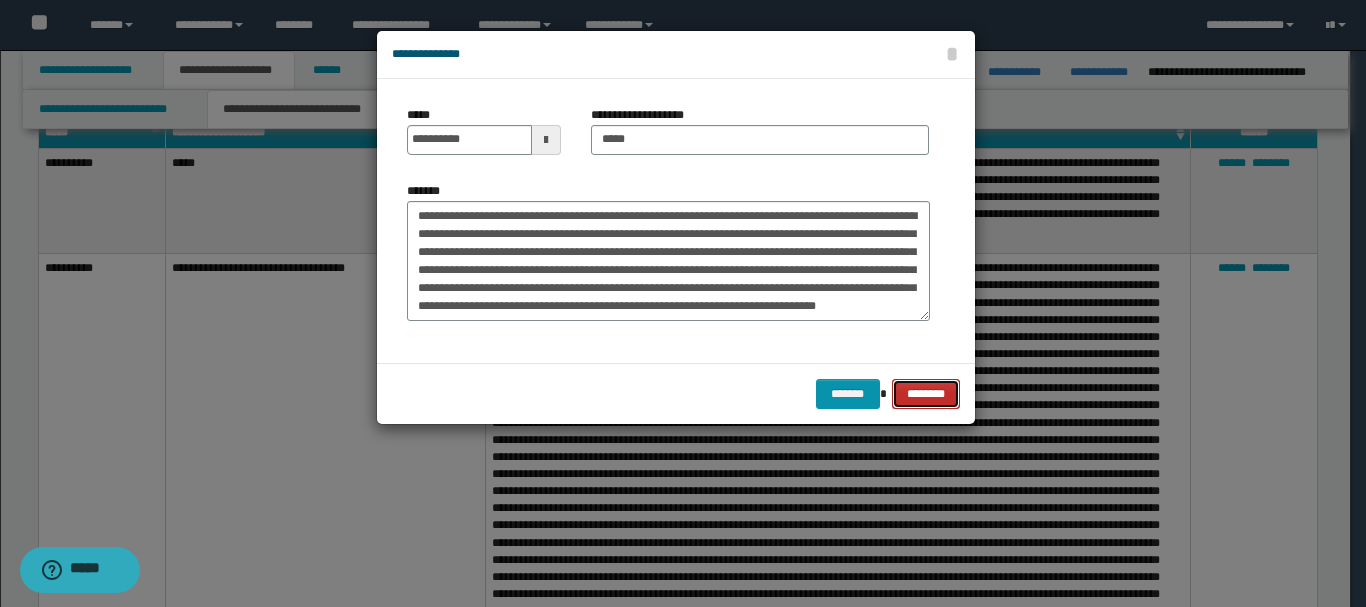 click on "********" at bounding box center (925, 394) 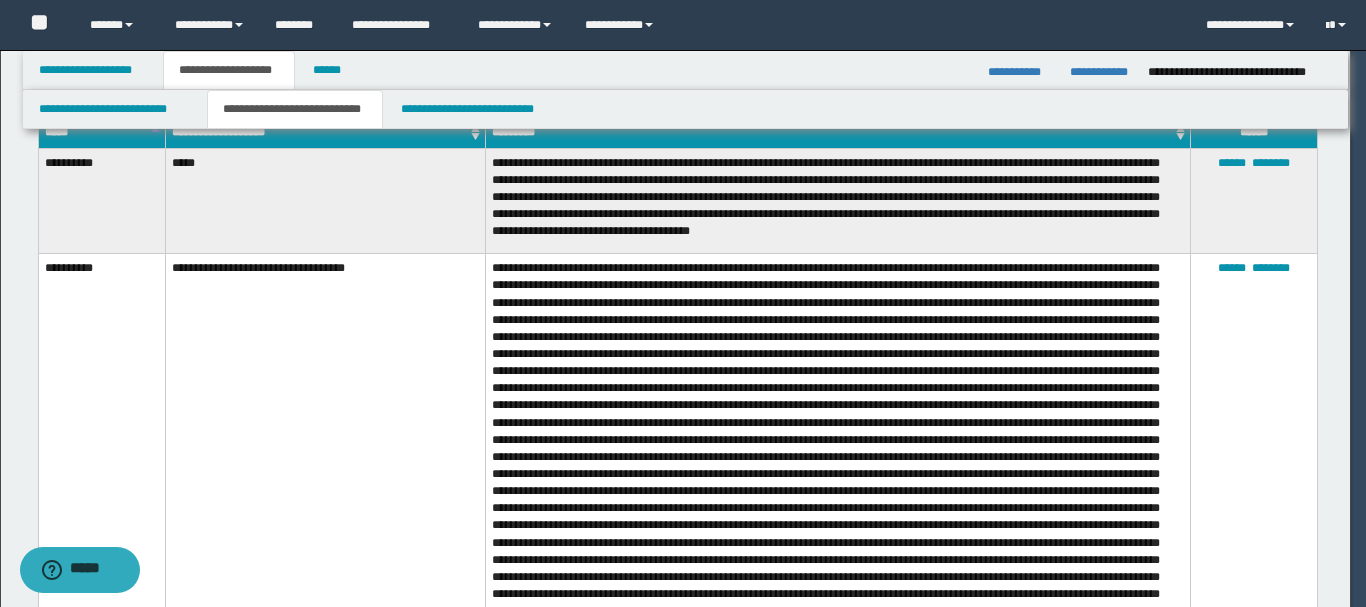 type 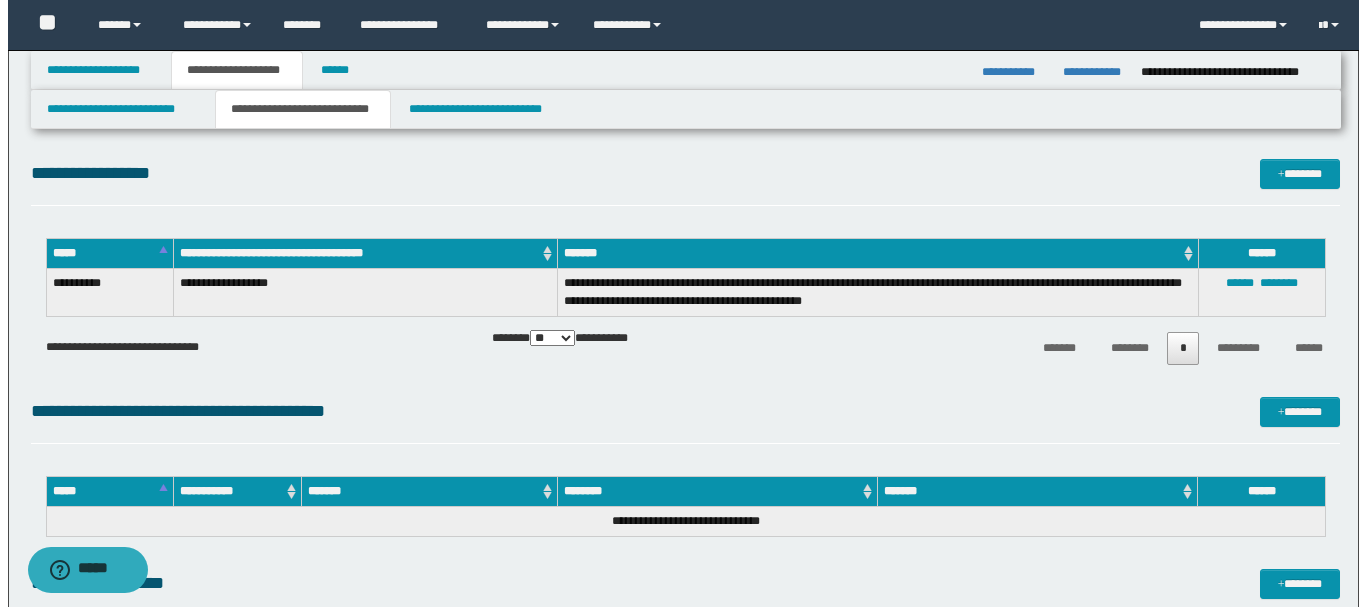 scroll, scrollTop: 531, scrollLeft: 0, axis: vertical 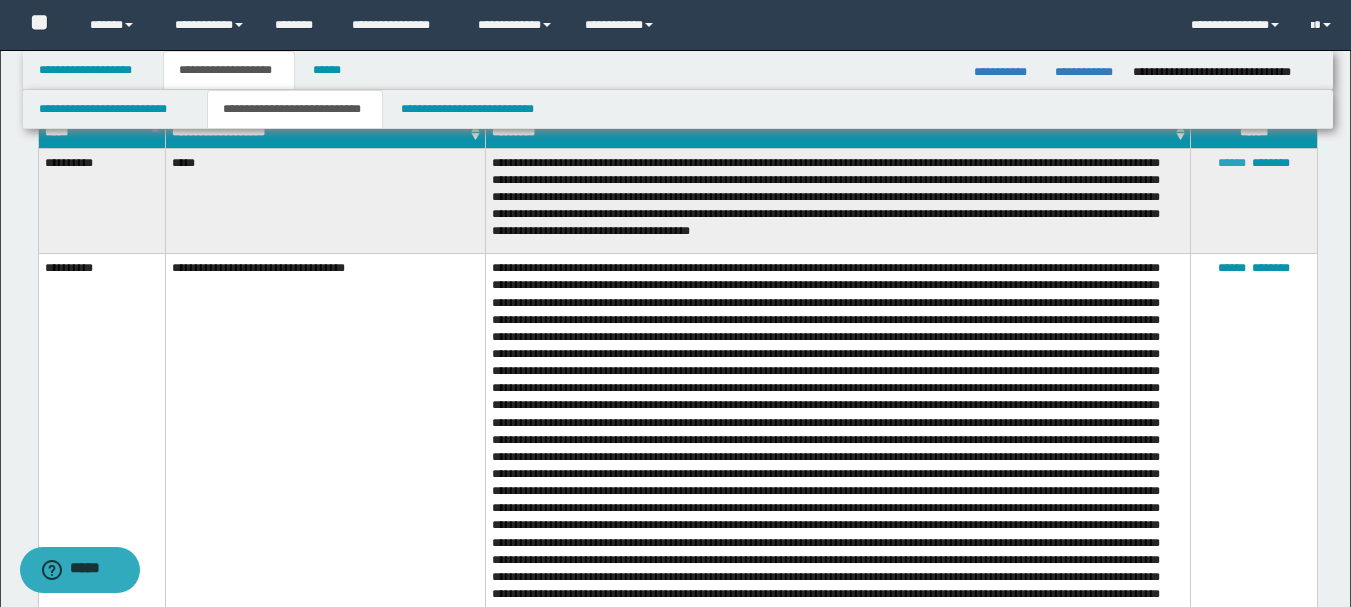 click on "******" at bounding box center [1232, 163] 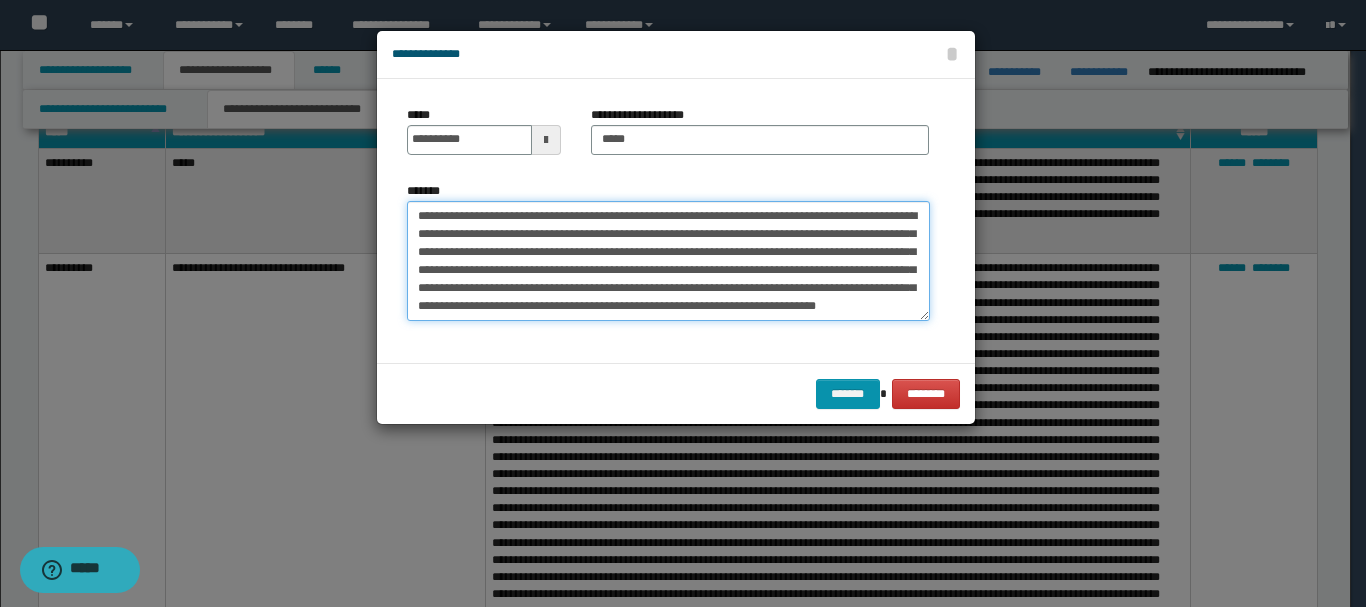 drag, startPoint x: 649, startPoint y: 216, endPoint x: 117, endPoint y: 257, distance: 533.5776 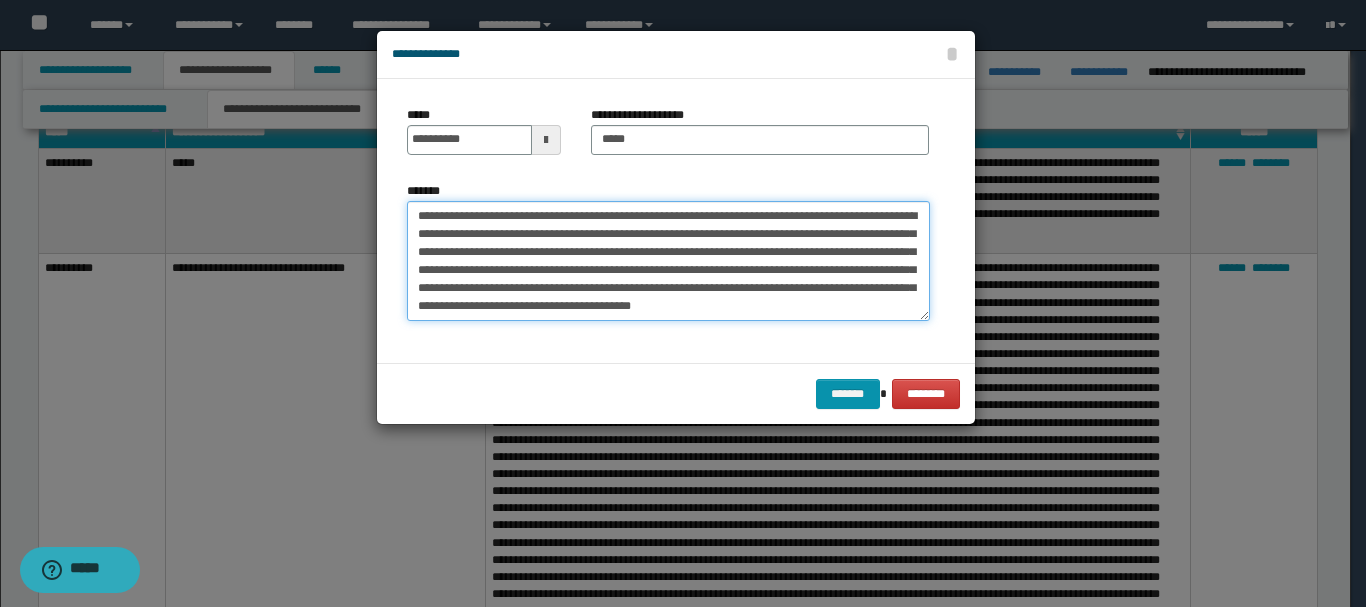 click on "**********" at bounding box center (668, 261) 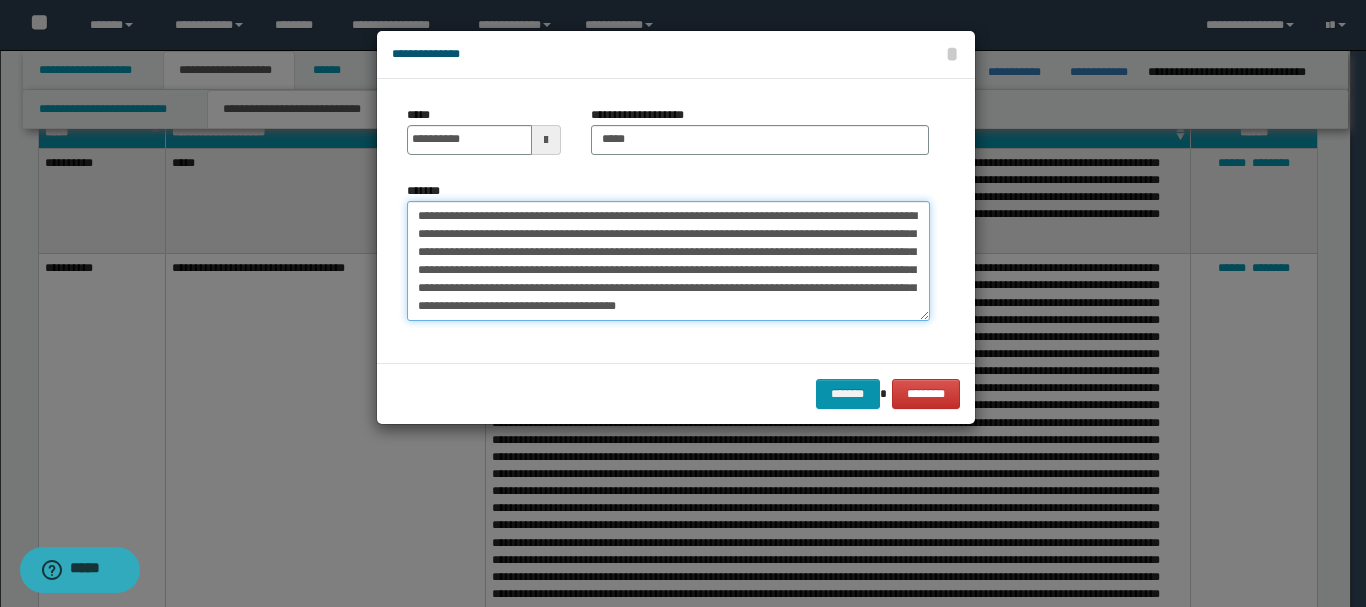 drag, startPoint x: 636, startPoint y: 272, endPoint x: 623, endPoint y: 283, distance: 17.029387 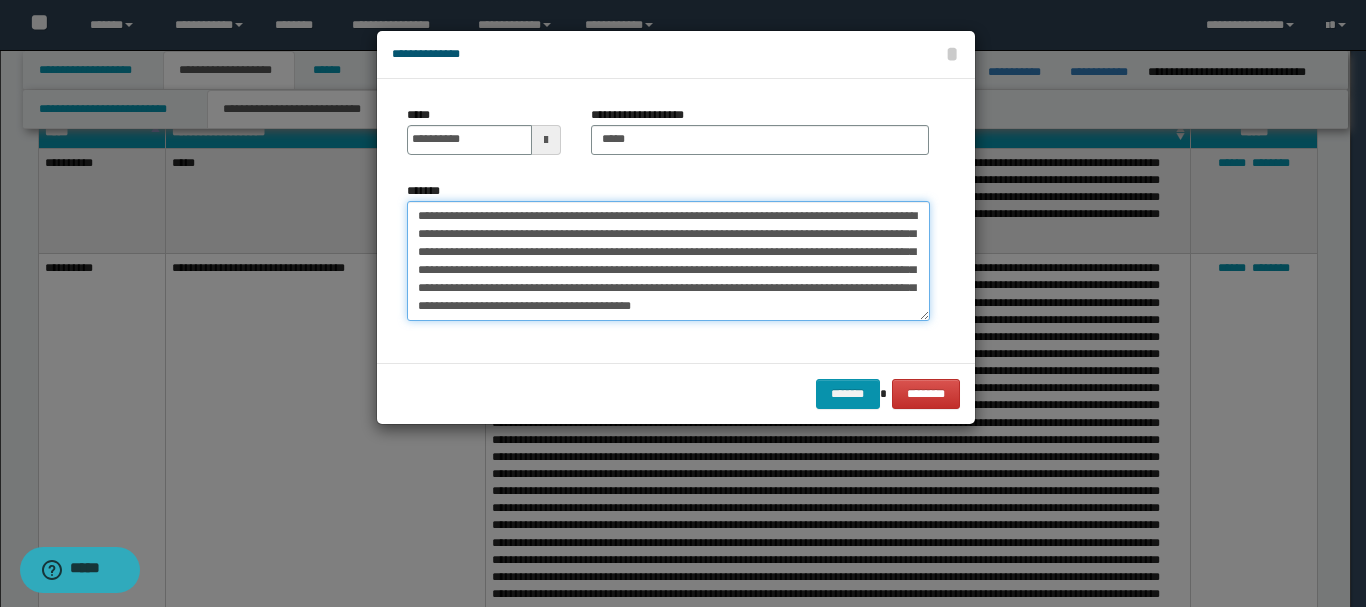drag, startPoint x: 470, startPoint y: 255, endPoint x: 459, endPoint y: 283, distance: 30.083218 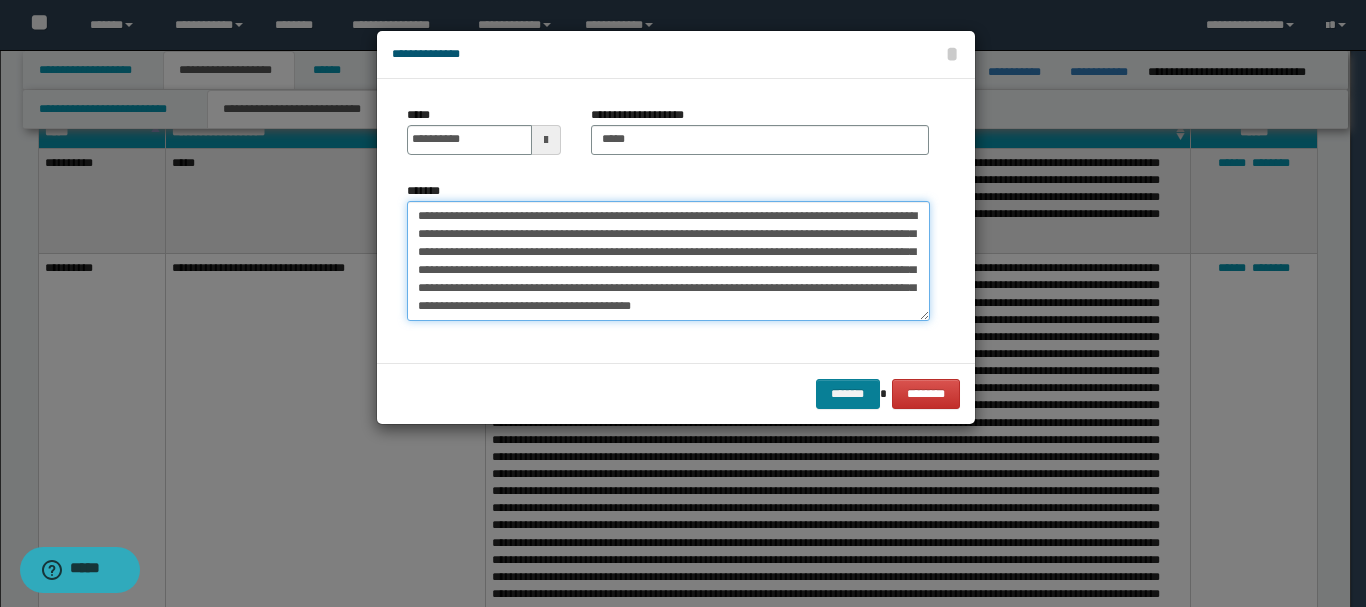 type on "**********" 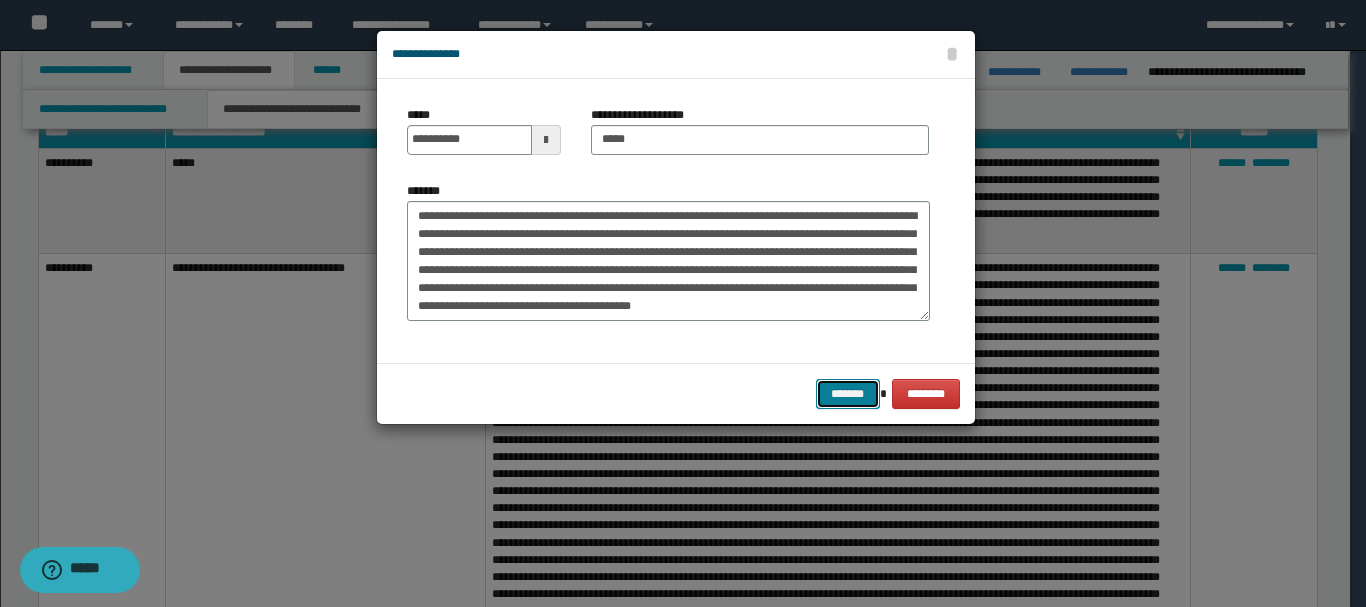click on "*******" at bounding box center [848, 394] 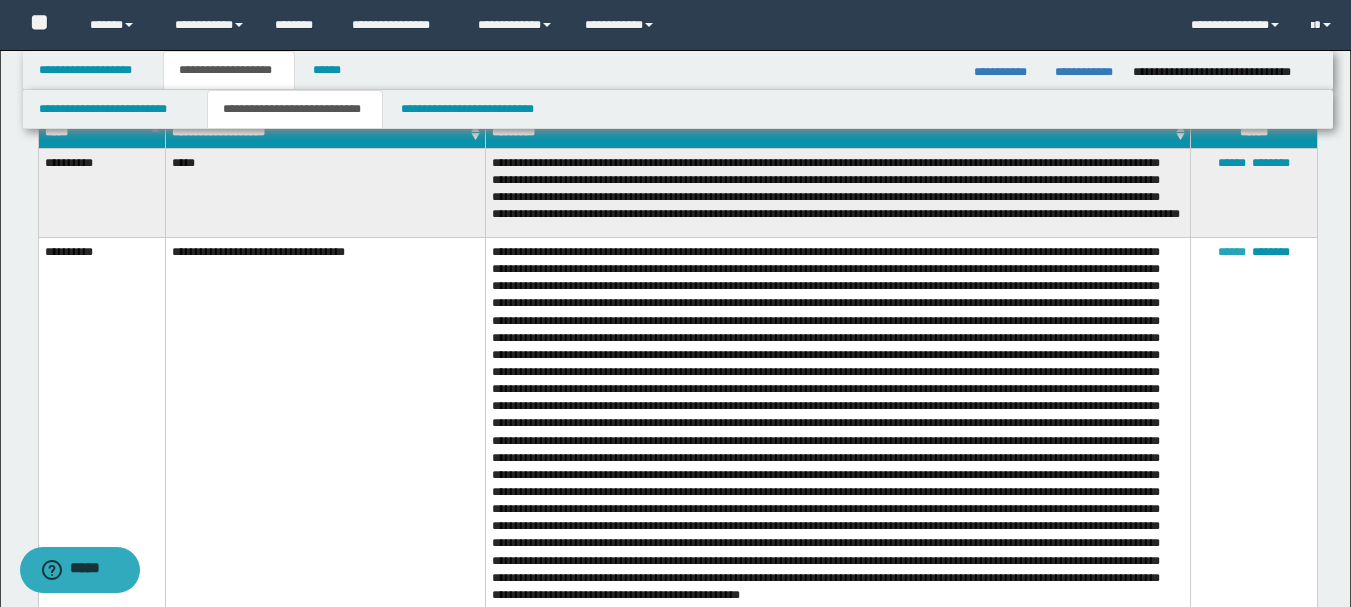 click on "******" at bounding box center [1232, 252] 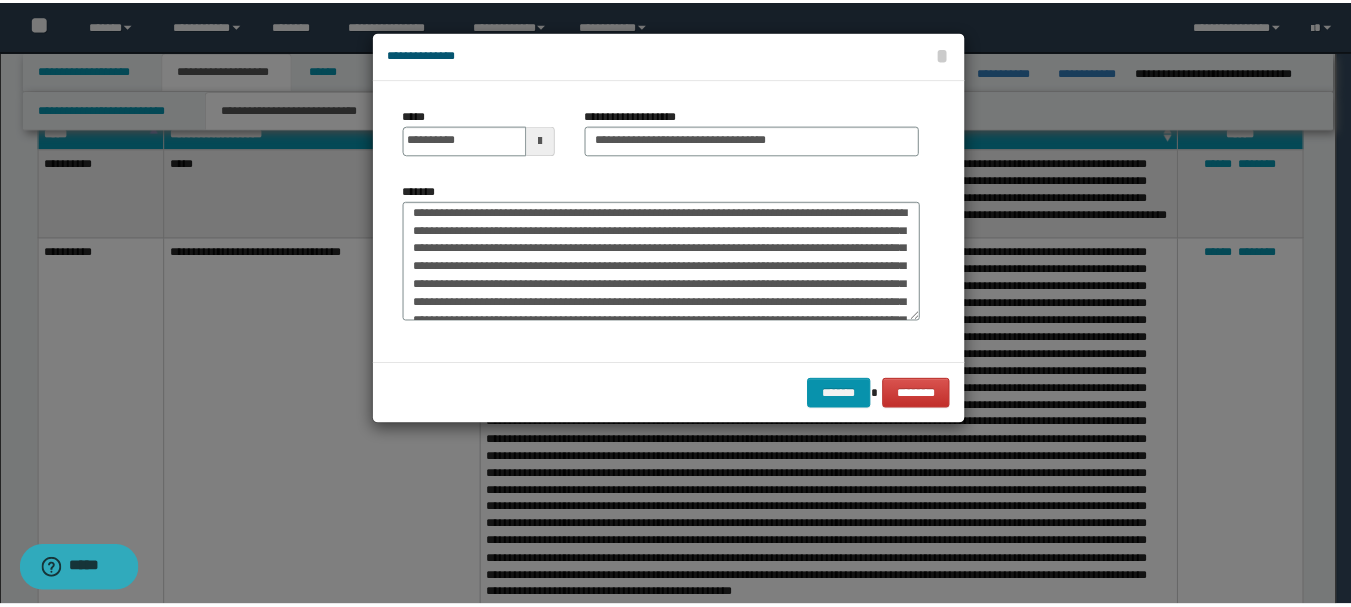 scroll, scrollTop: 0, scrollLeft: 0, axis: both 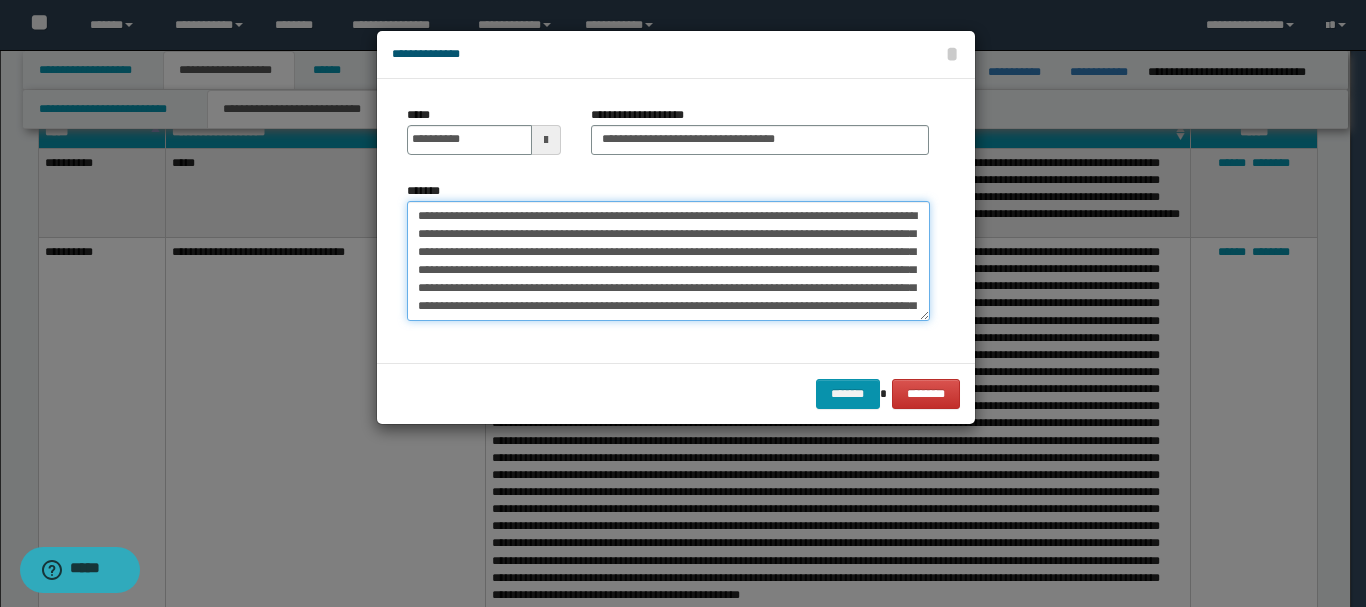 click on "*******" at bounding box center (668, 261) 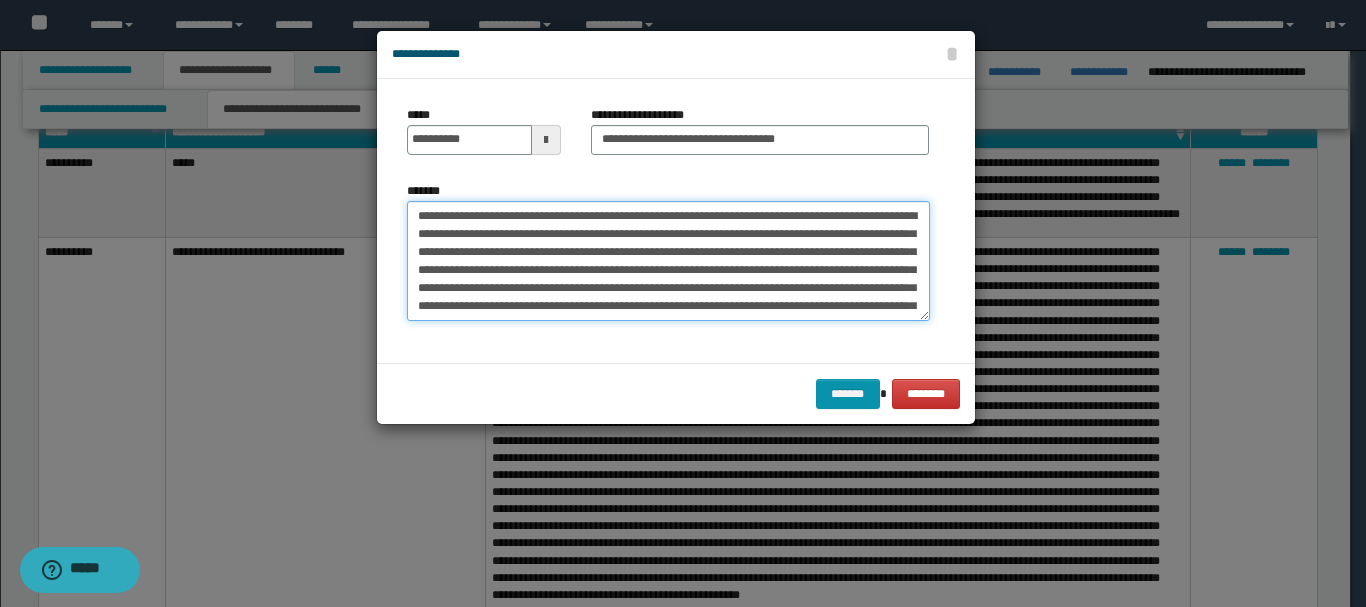click on "*******" at bounding box center (668, 261) 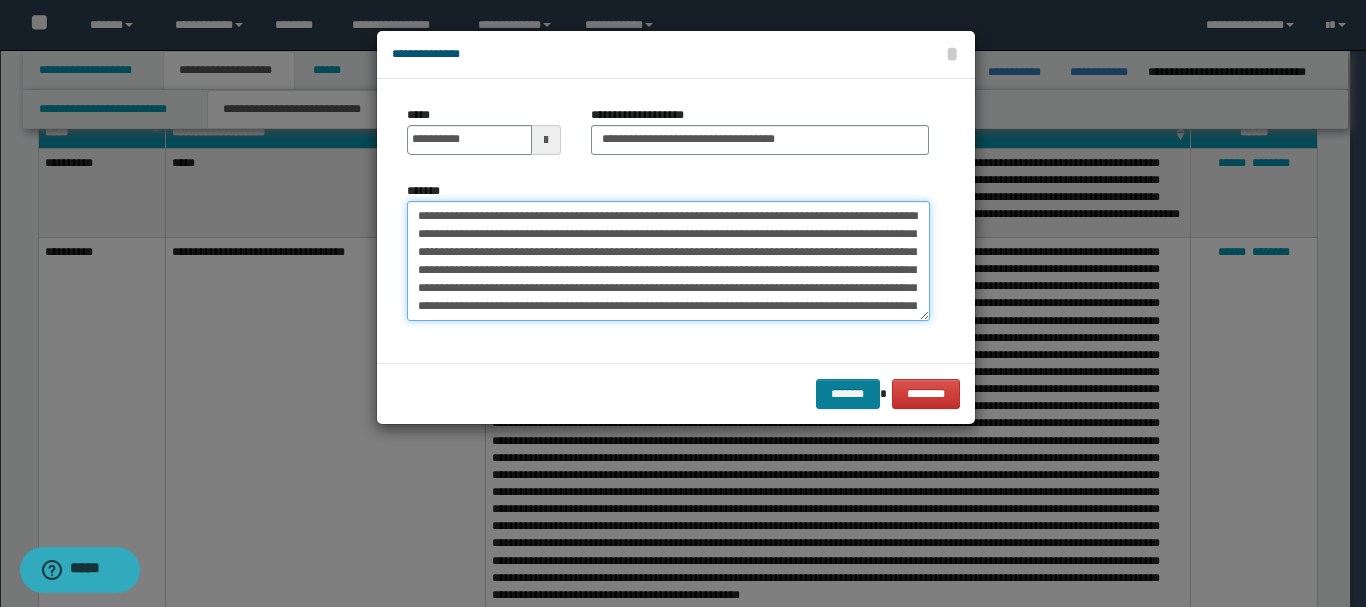 type on "**********" 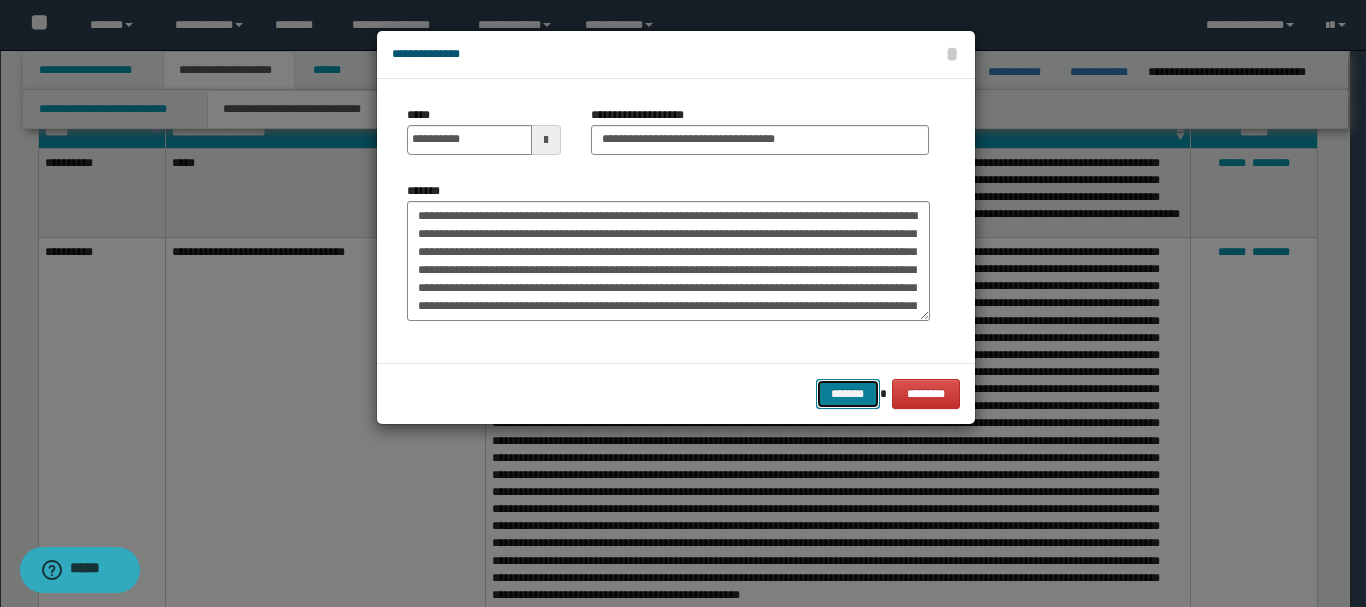 click on "*******" at bounding box center (848, 394) 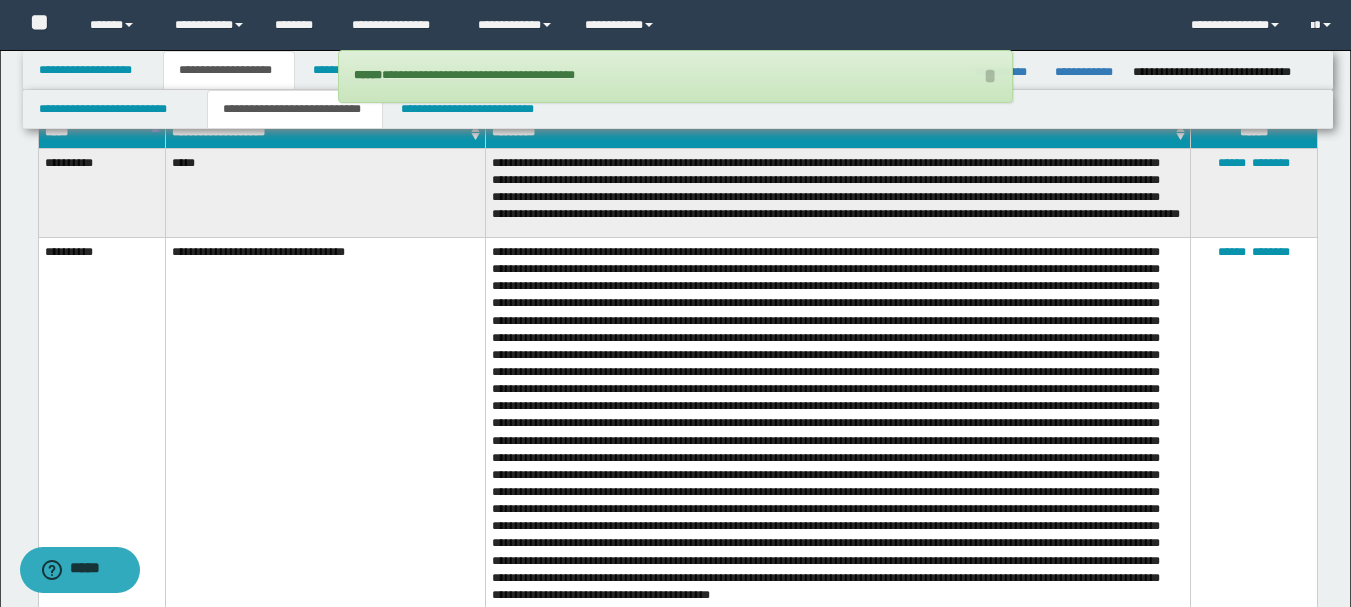 scroll, scrollTop: 1062, scrollLeft: 0, axis: vertical 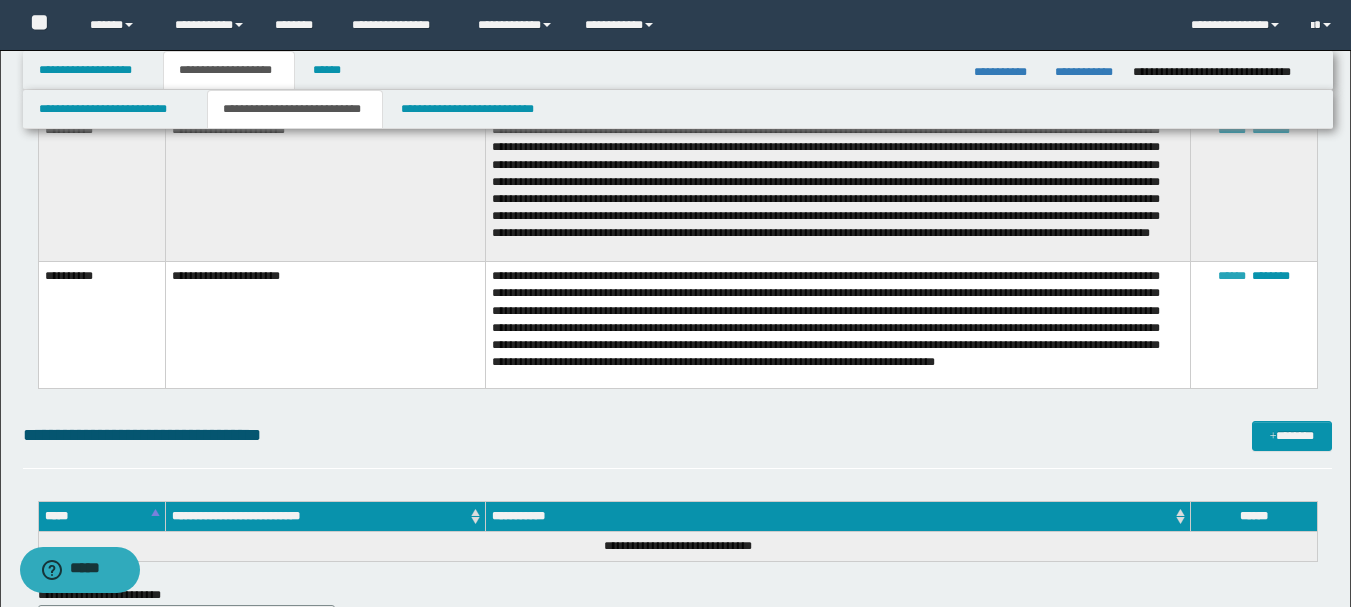 click on "******" at bounding box center (1232, 276) 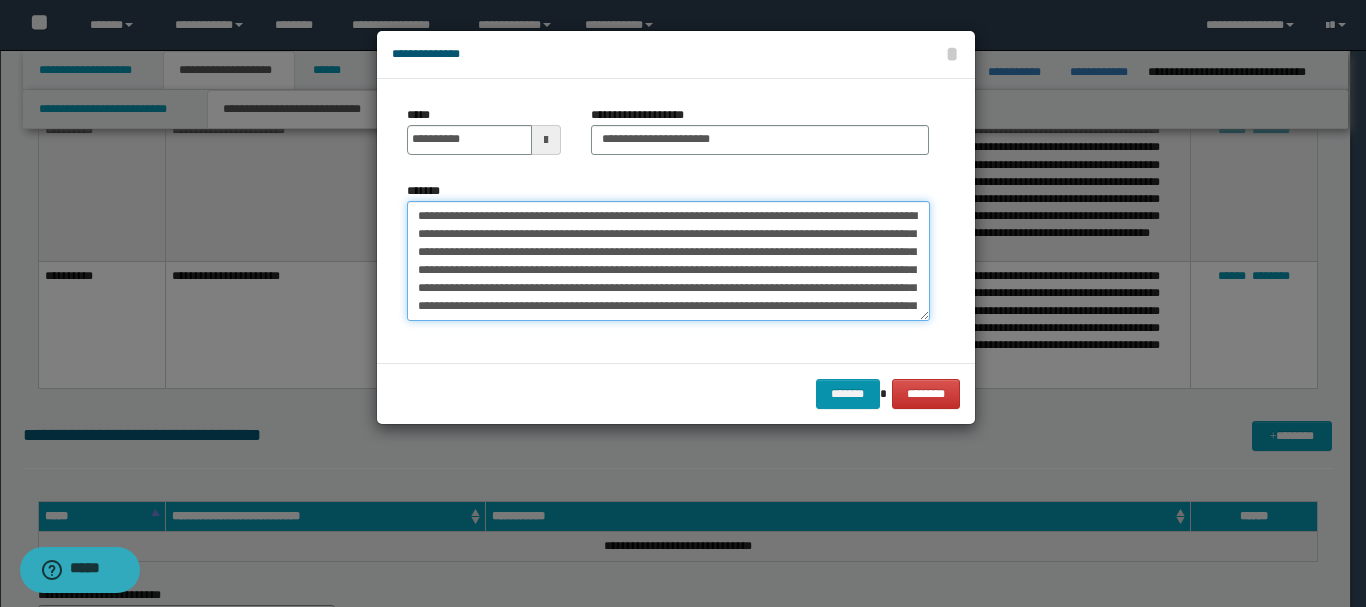 drag, startPoint x: 564, startPoint y: 212, endPoint x: 658, endPoint y: 212, distance: 94 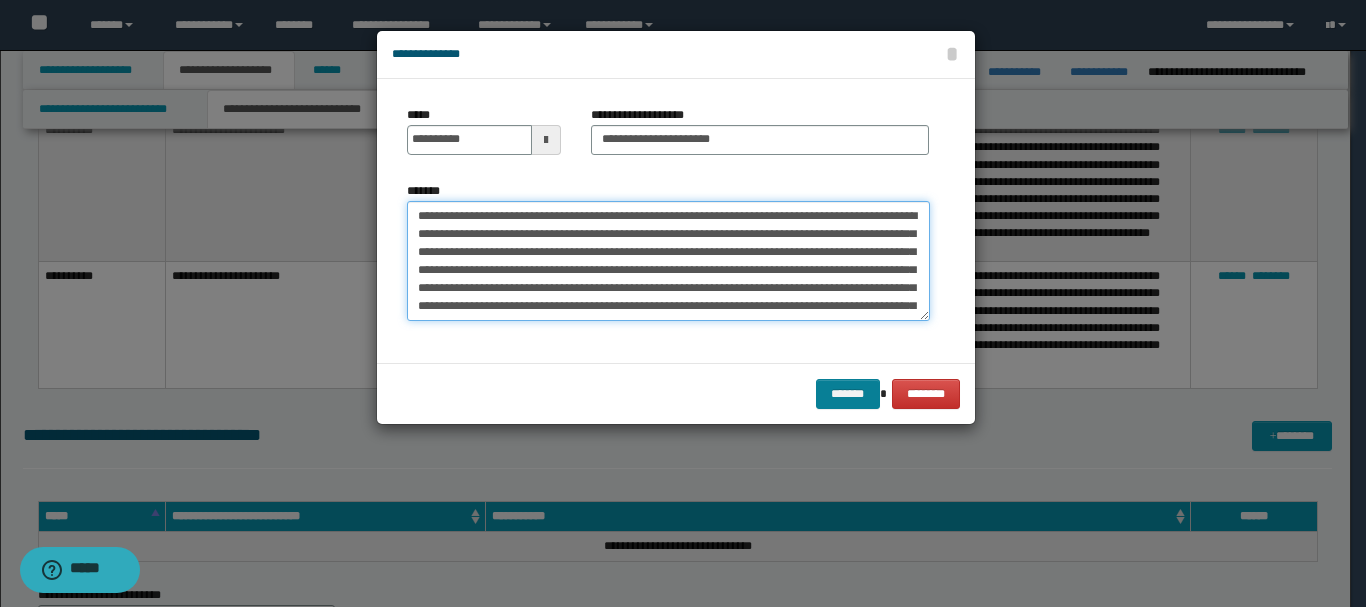 type on "**********" 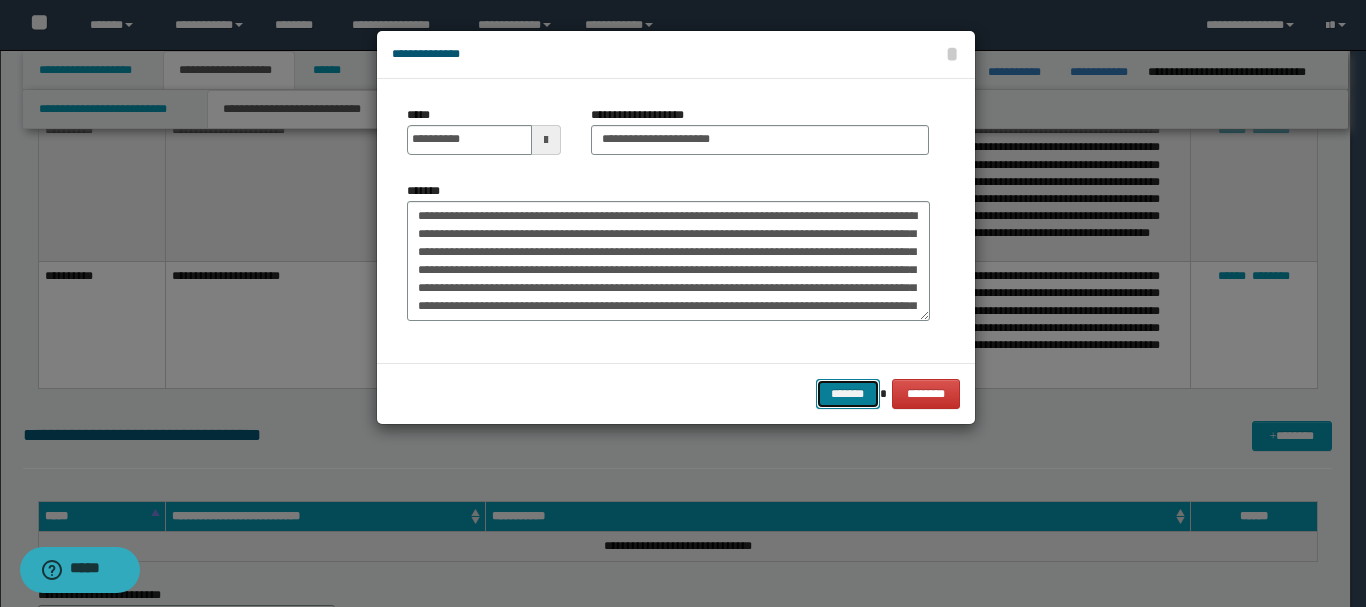 click on "*******" at bounding box center [848, 394] 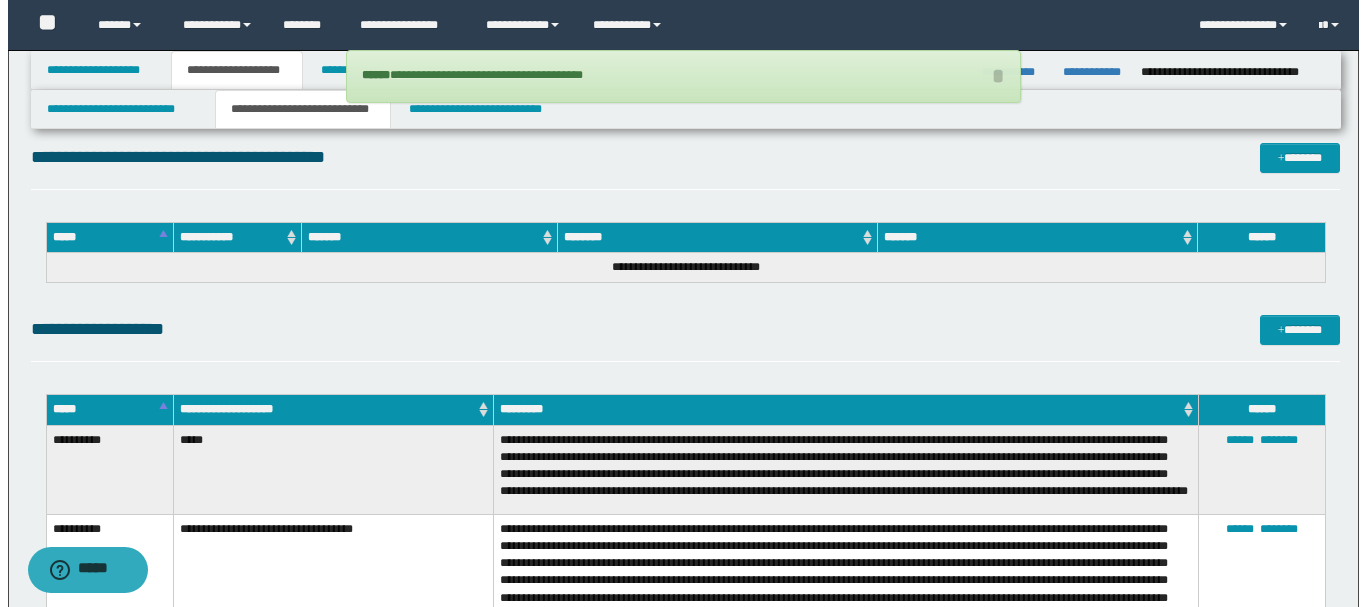 scroll, scrollTop: 0, scrollLeft: 0, axis: both 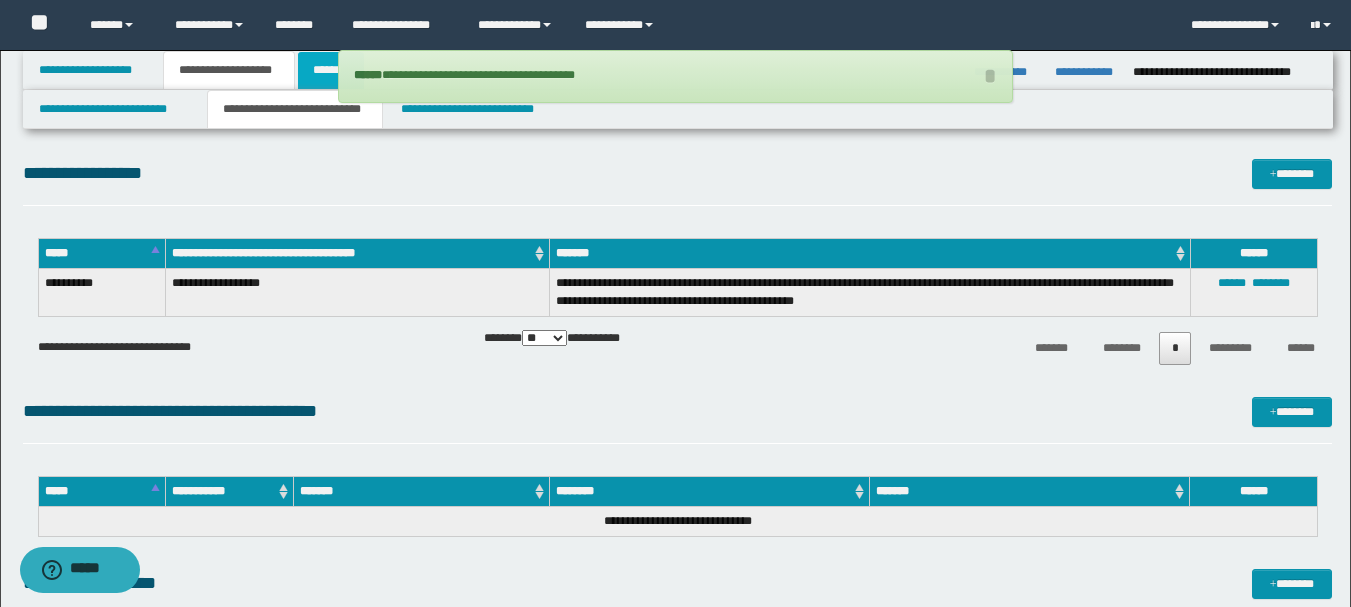 click on "******" at bounding box center (331, 70) 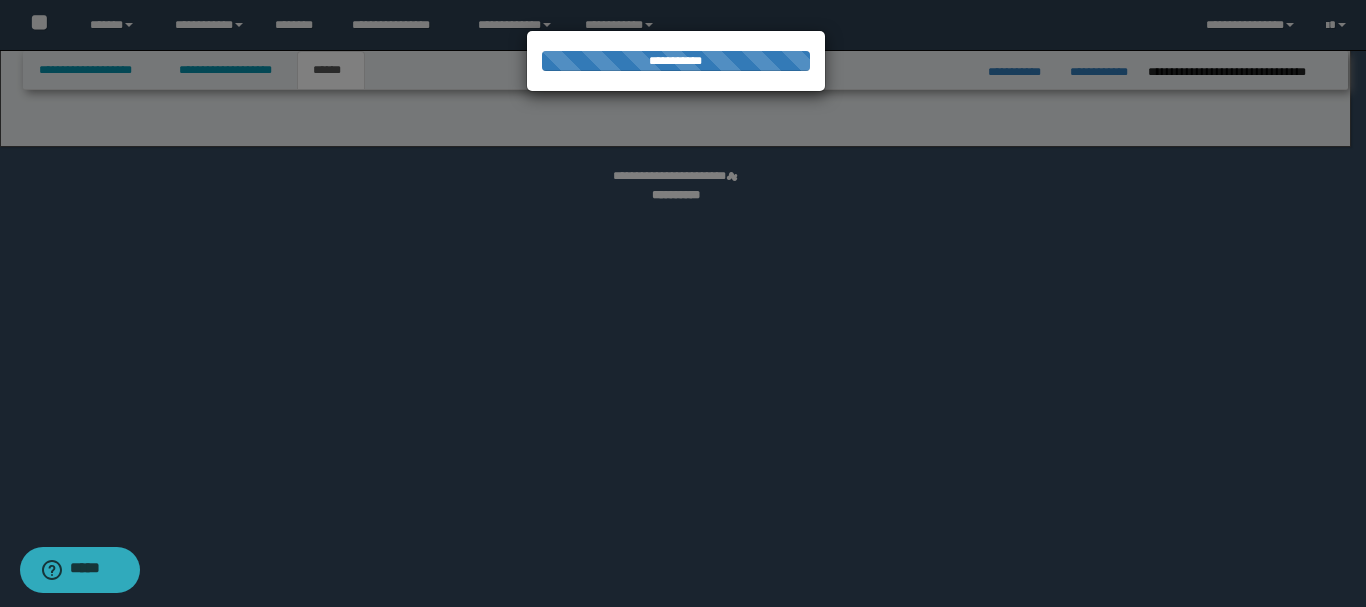 select on "*" 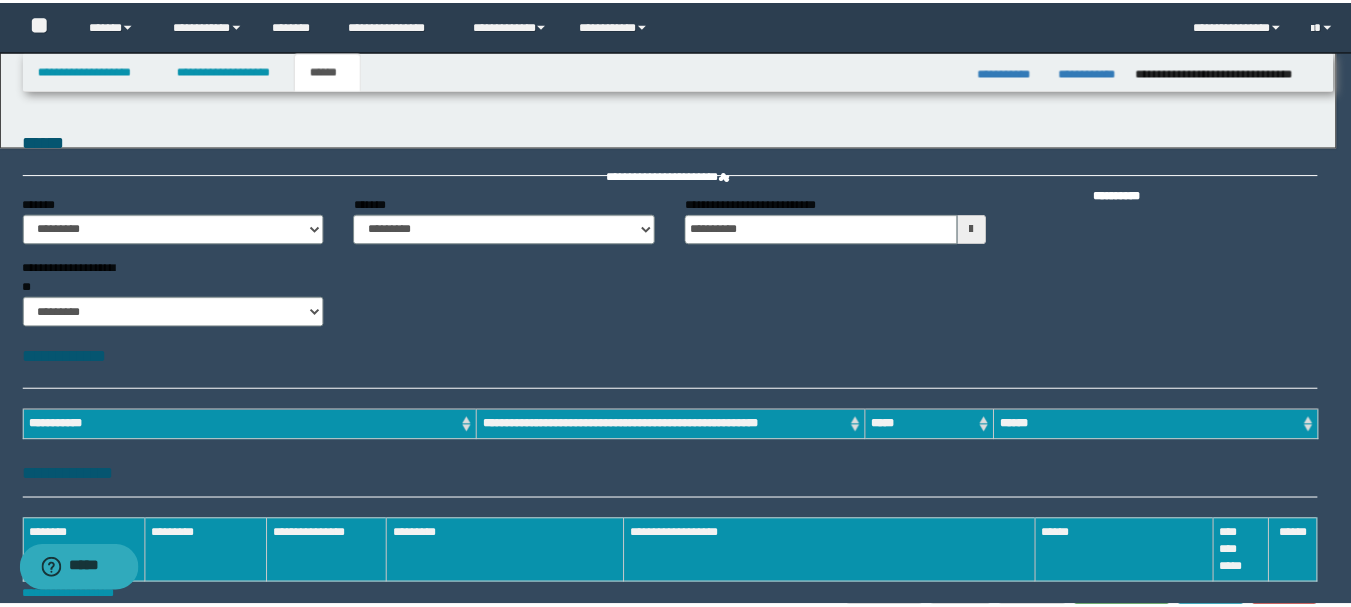 scroll, scrollTop: 0, scrollLeft: 0, axis: both 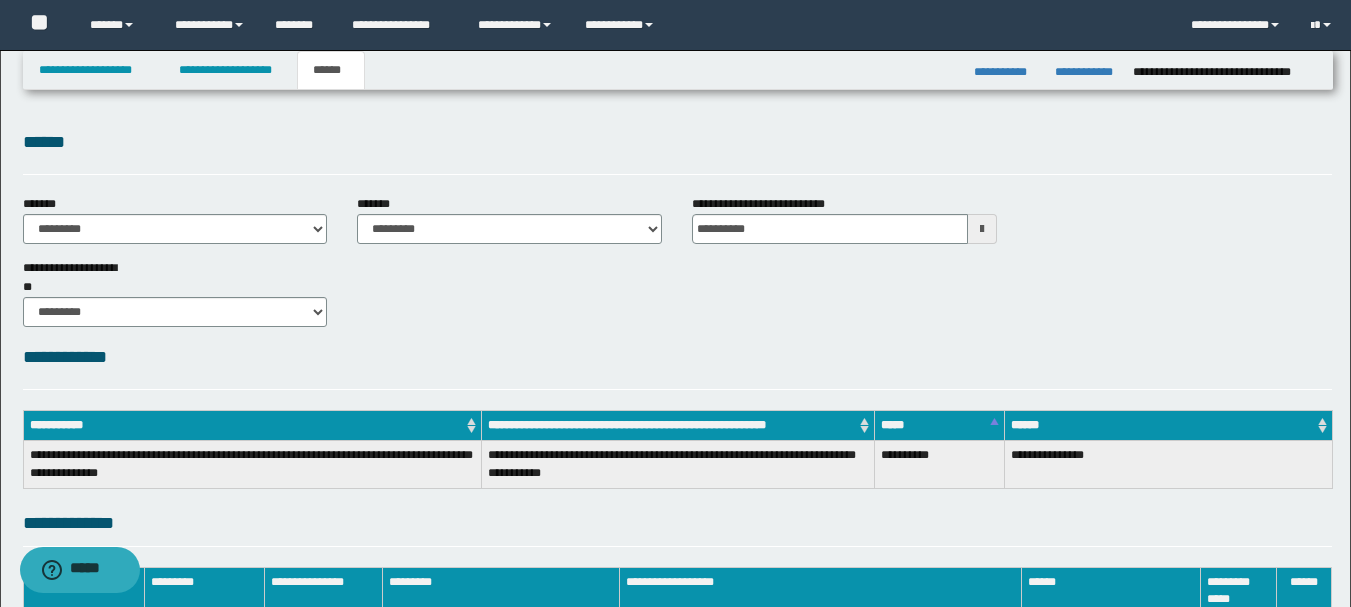 click on "**********" at bounding box center (675, 810) 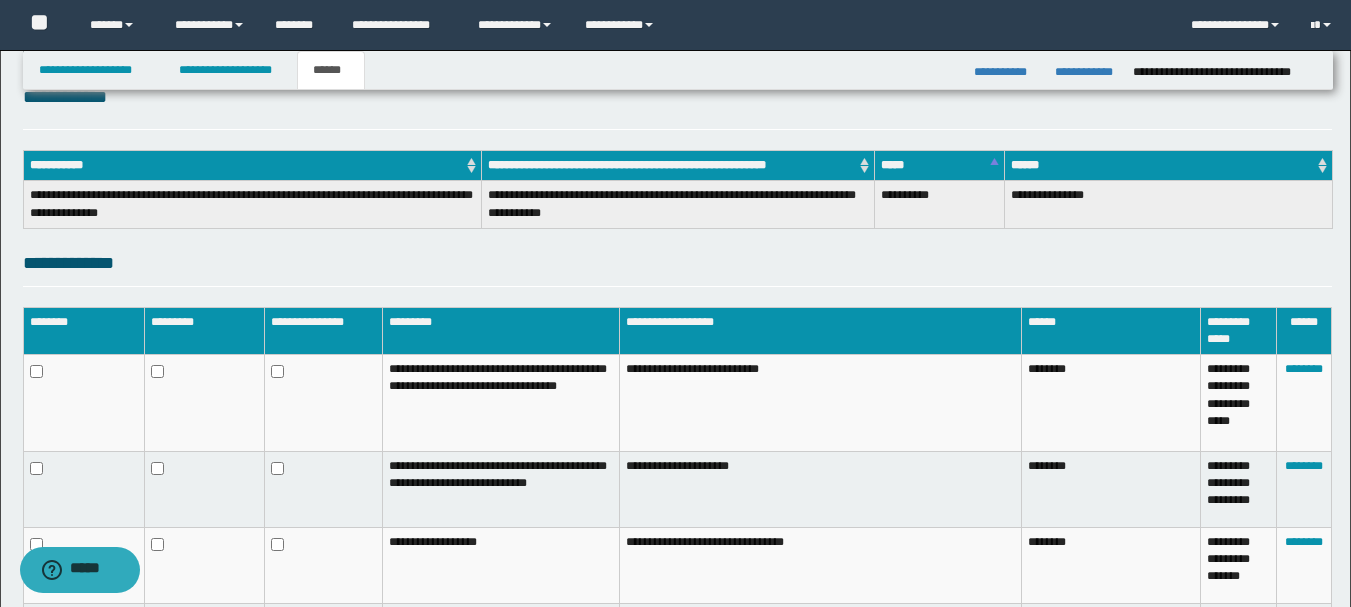 scroll, scrollTop: 274, scrollLeft: 0, axis: vertical 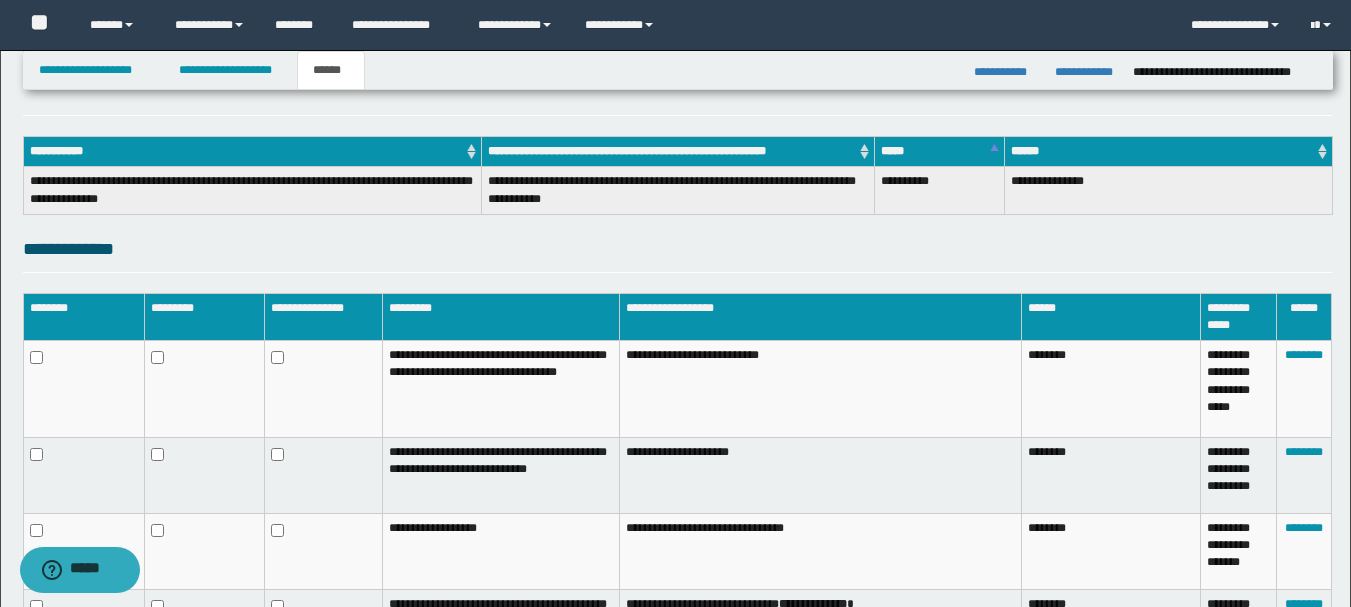 click at bounding box center [323, 551] 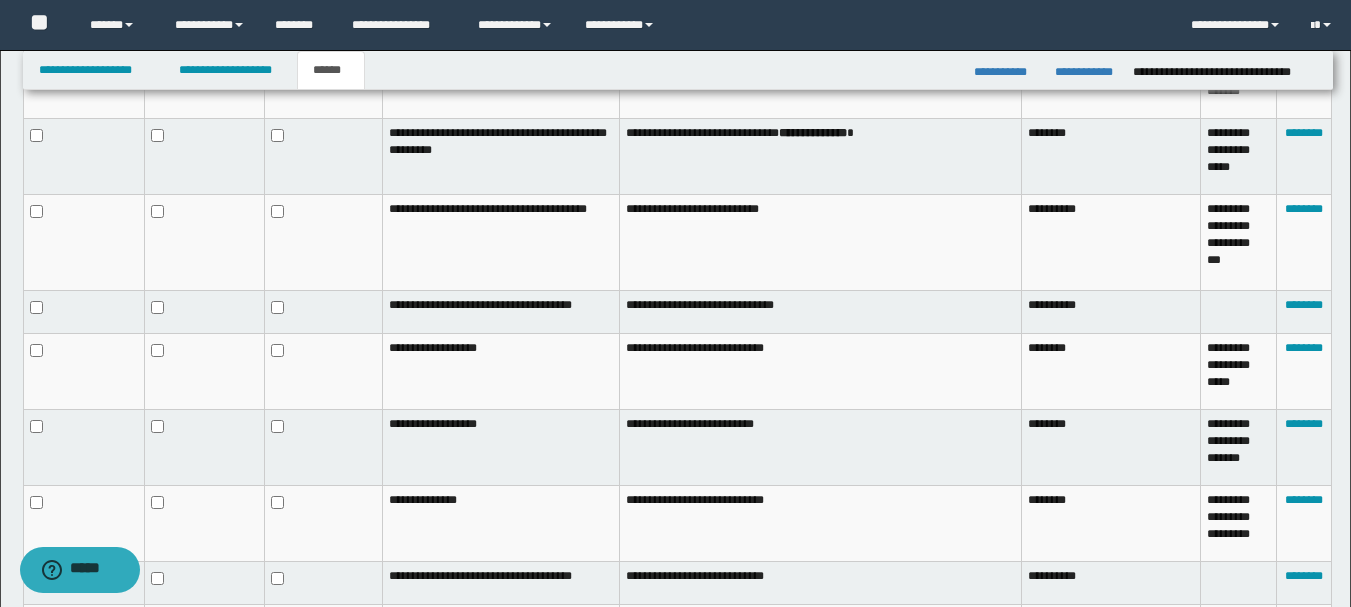 scroll, scrollTop: 805, scrollLeft: 0, axis: vertical 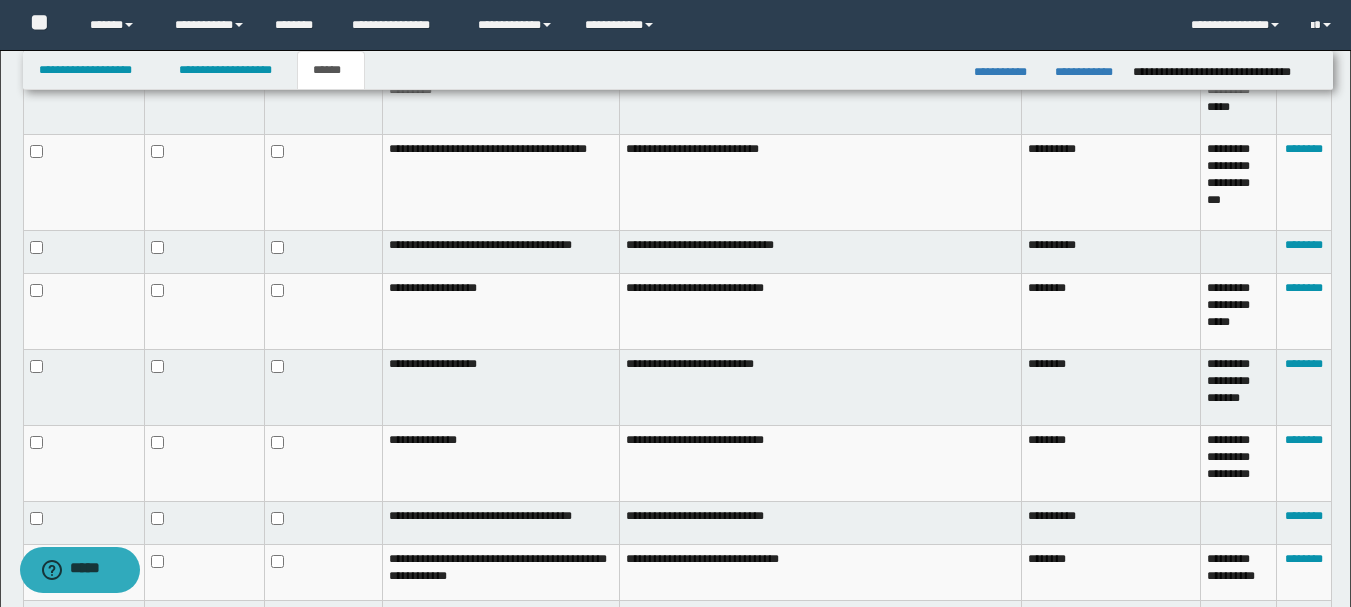click at bounding box center (323, 182) 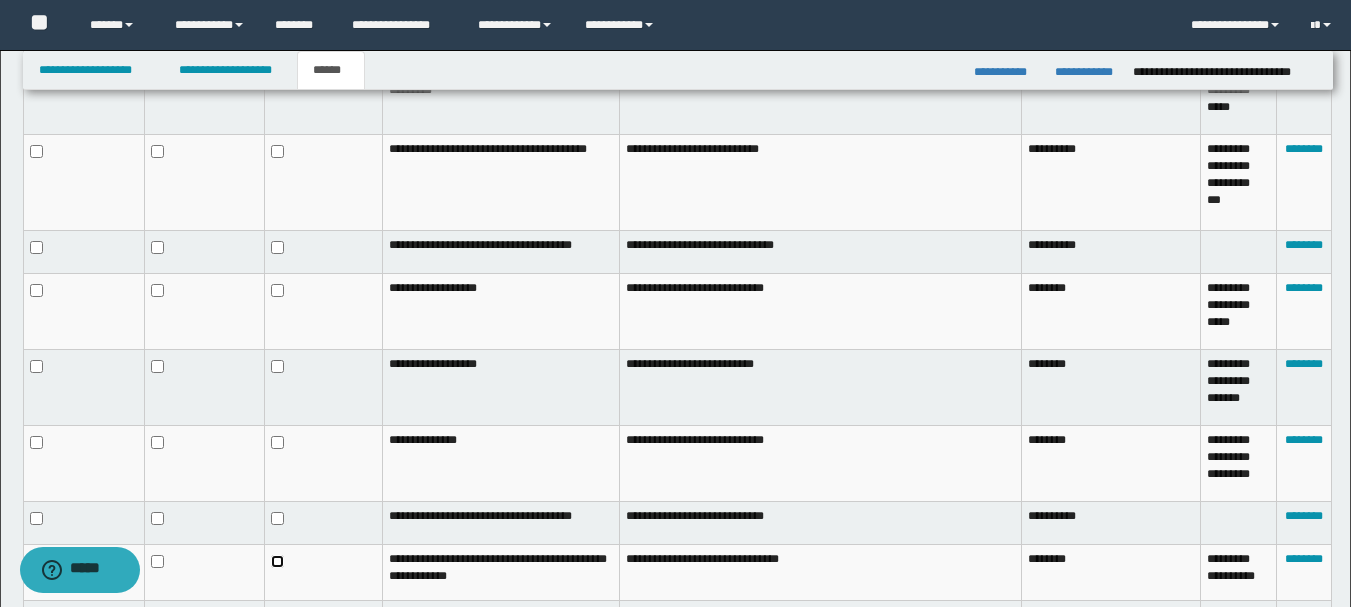 scroll, scrollTop: 1041, scrollLeft: 0, axis: vertical 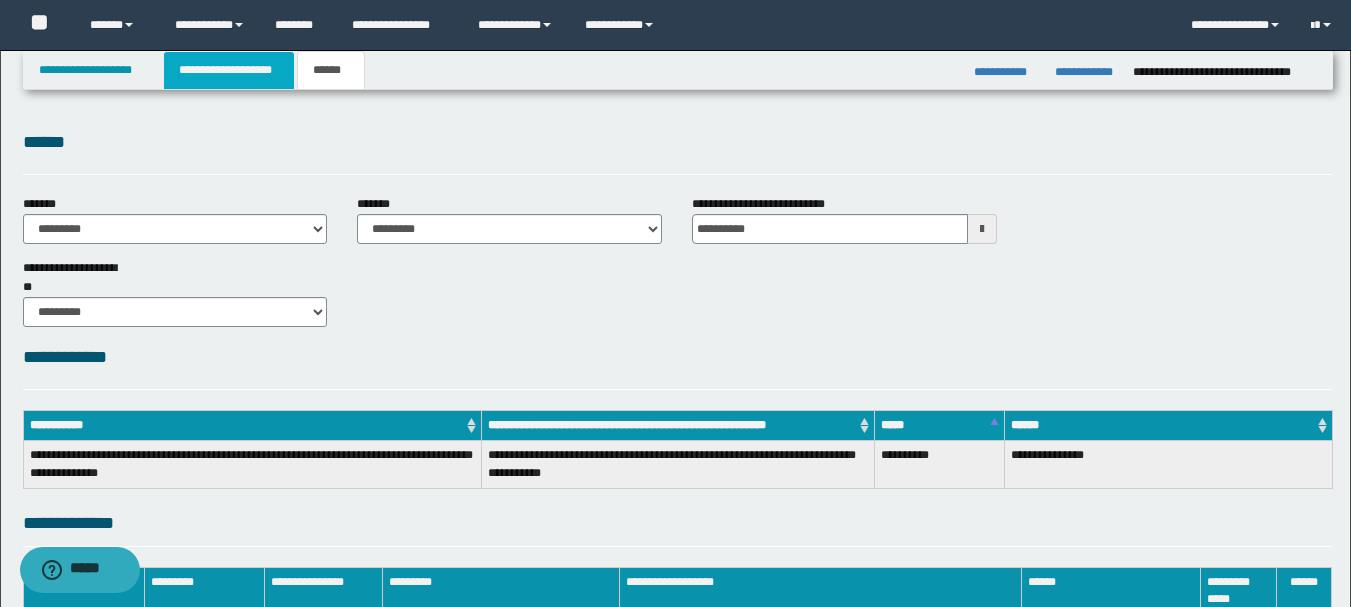click on "**********" at bounding box center [229, 70] 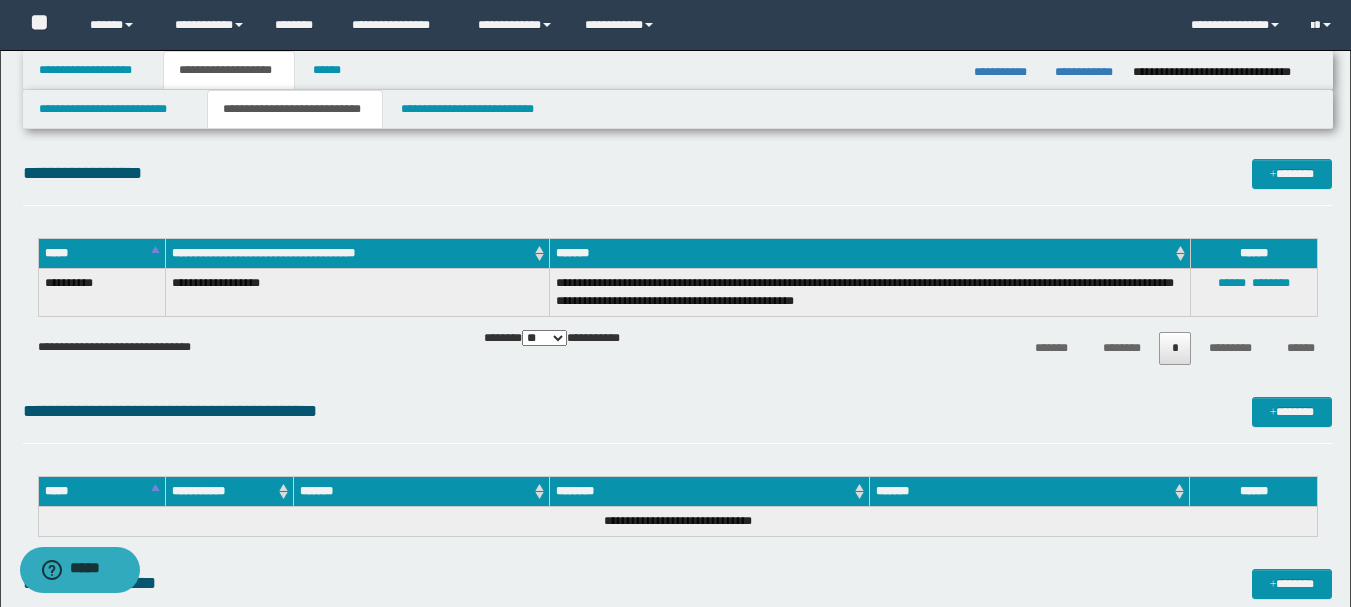 scroll, scrollTop: 531, scrollLeft: 0, axis: vertical 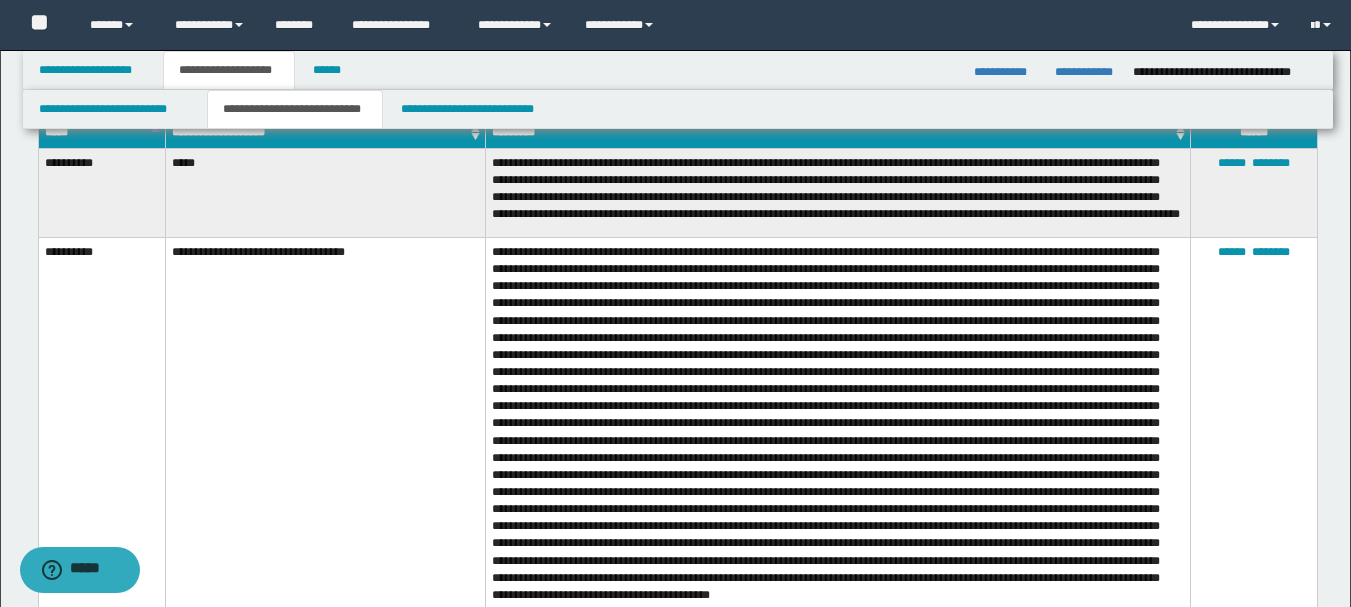 drag, startPoint x: 0, startPoint y: 271, endPoint x: 22, endPoint y: 257, distance: 26.076809 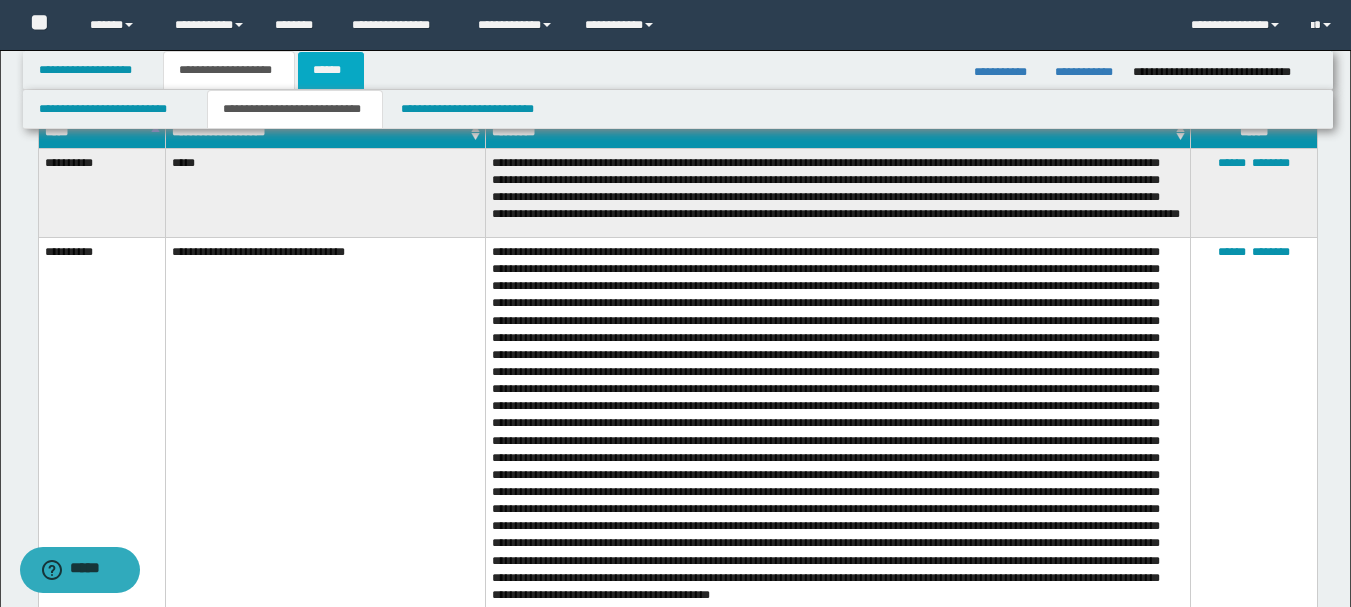 click on "******" at bounding box center [331, 70] 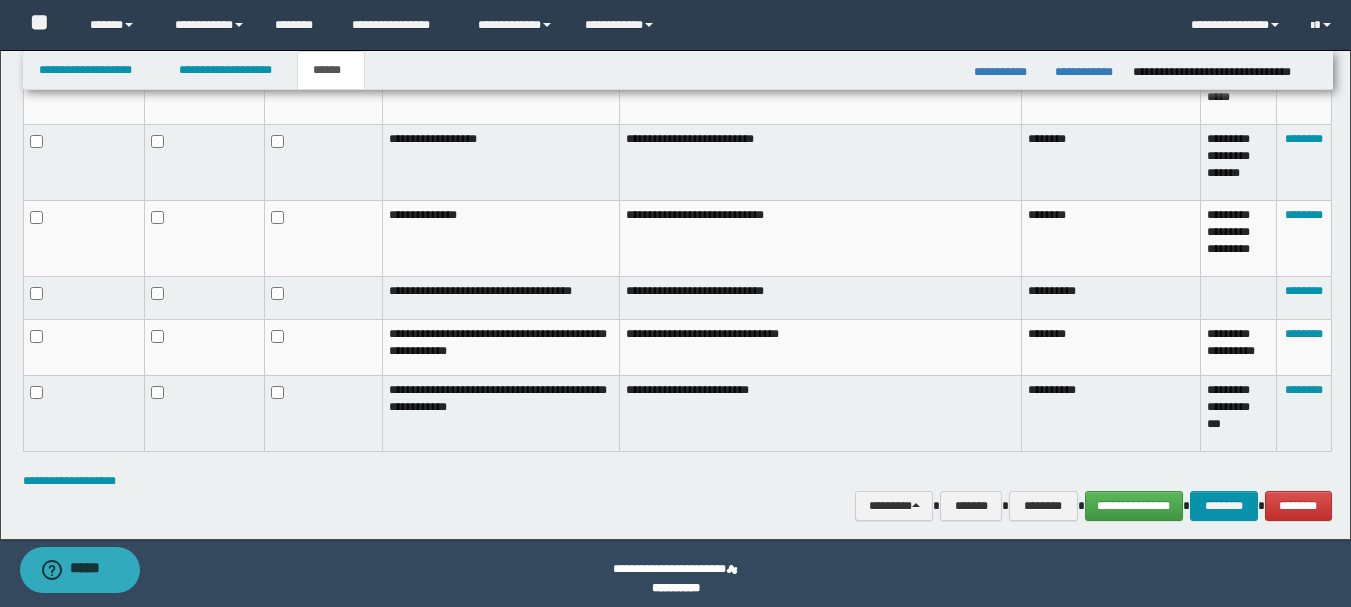 scroll, scrollTop: 1041, scrollLeft: 0, axis: vertical 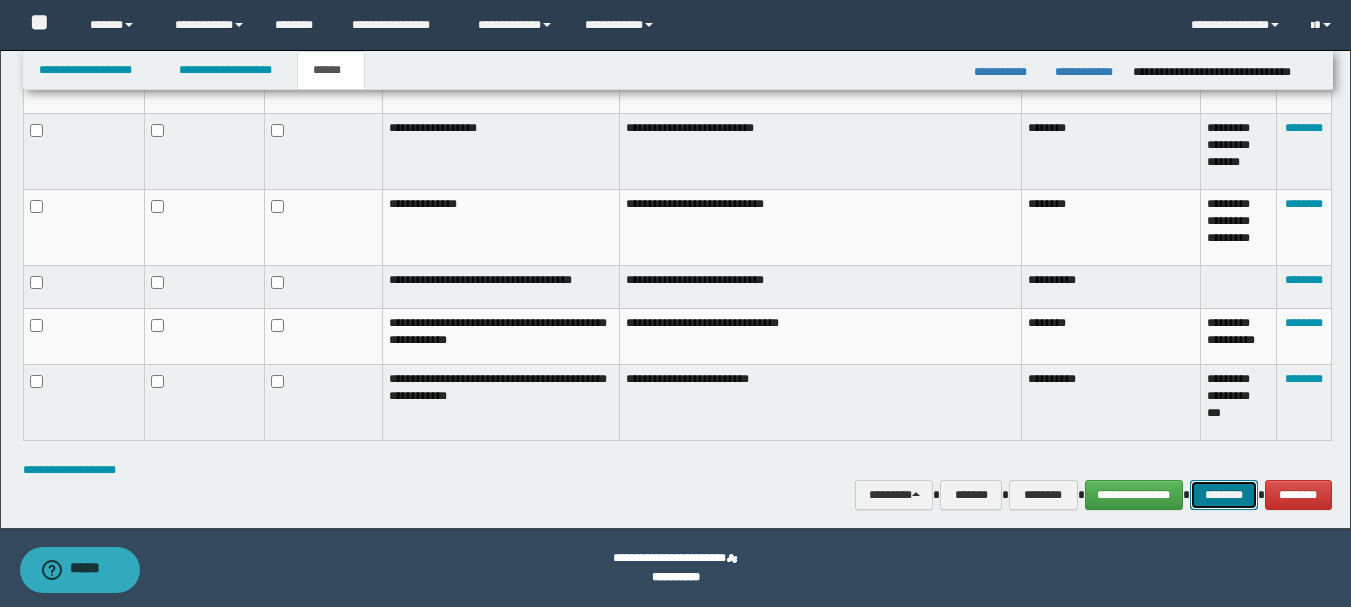 click on "********" at bounding box center (1224, 495) 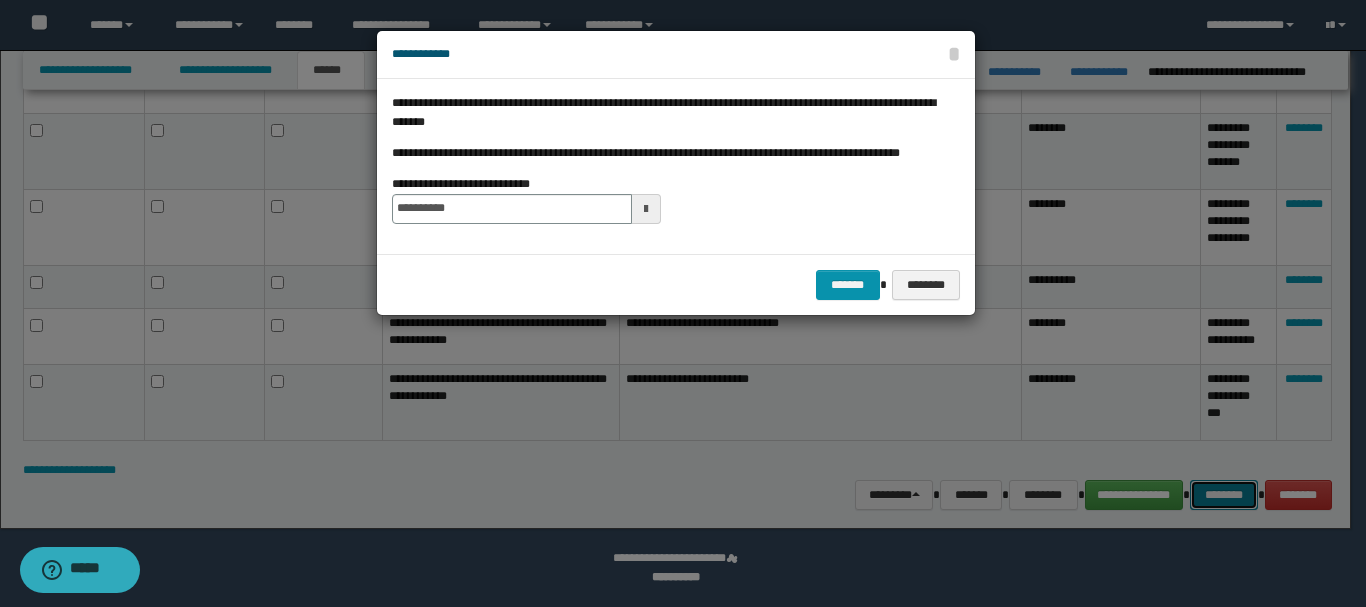 type 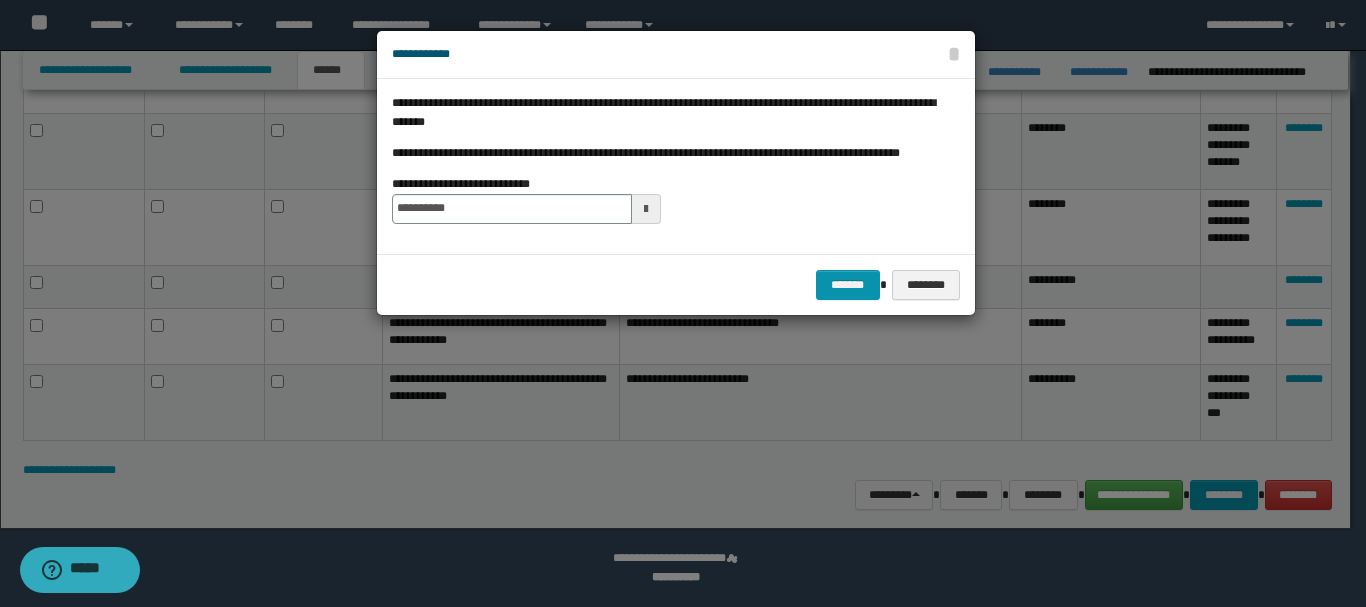 click at bounding box center [646, 209] 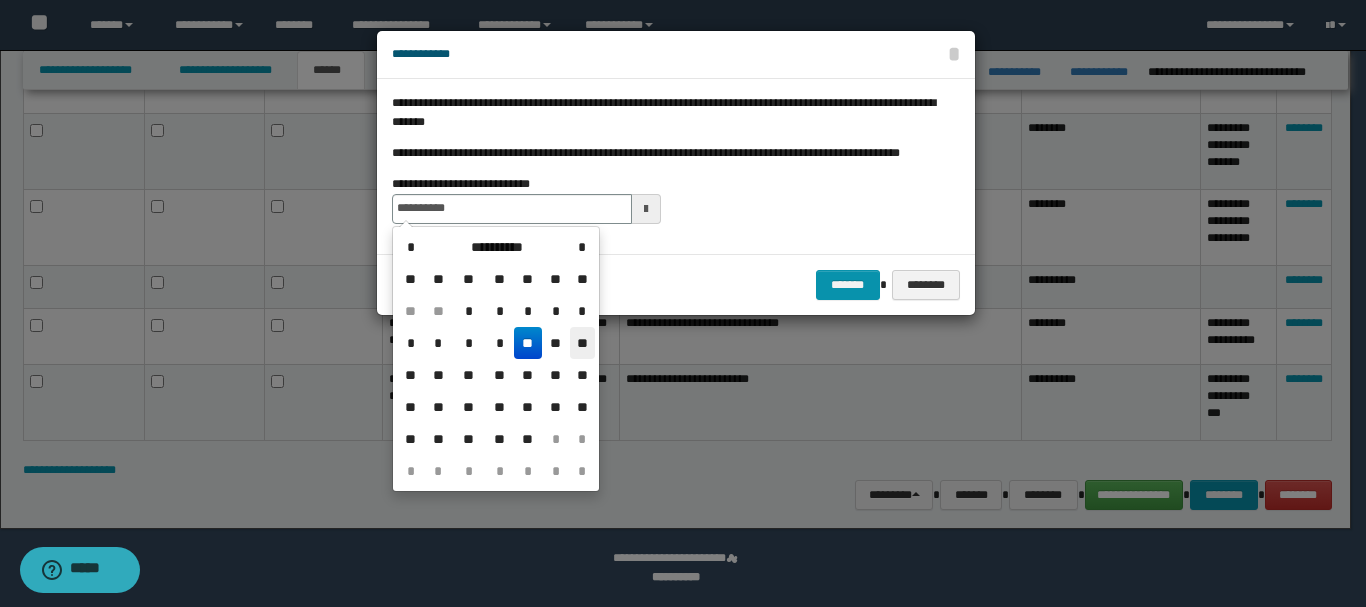 click on "**" at bounding box center [582, 343] 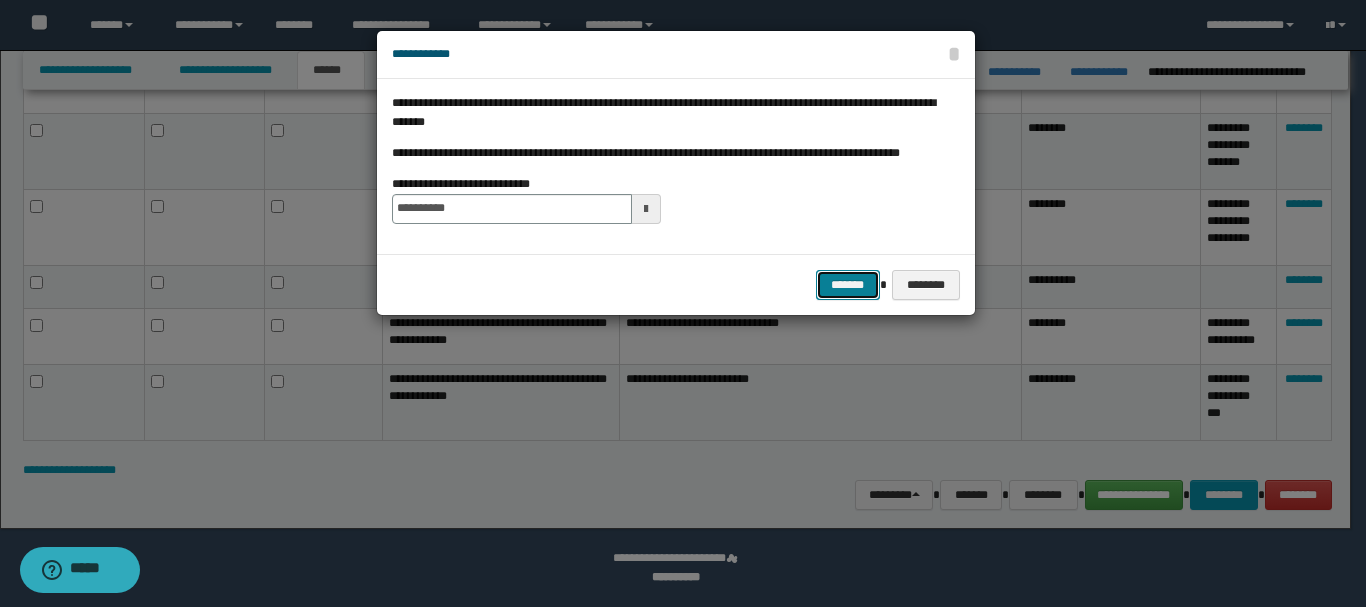 click on "*******" at bounding box center (848, 285) 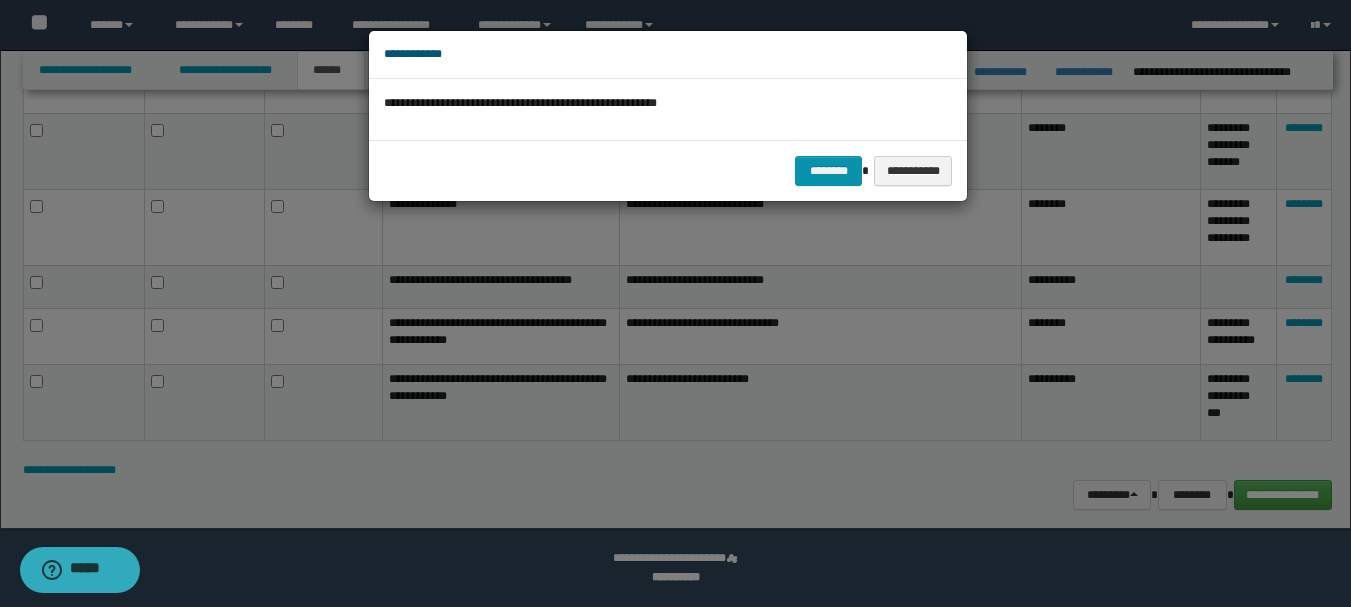 click at bounding box center [675, 303] 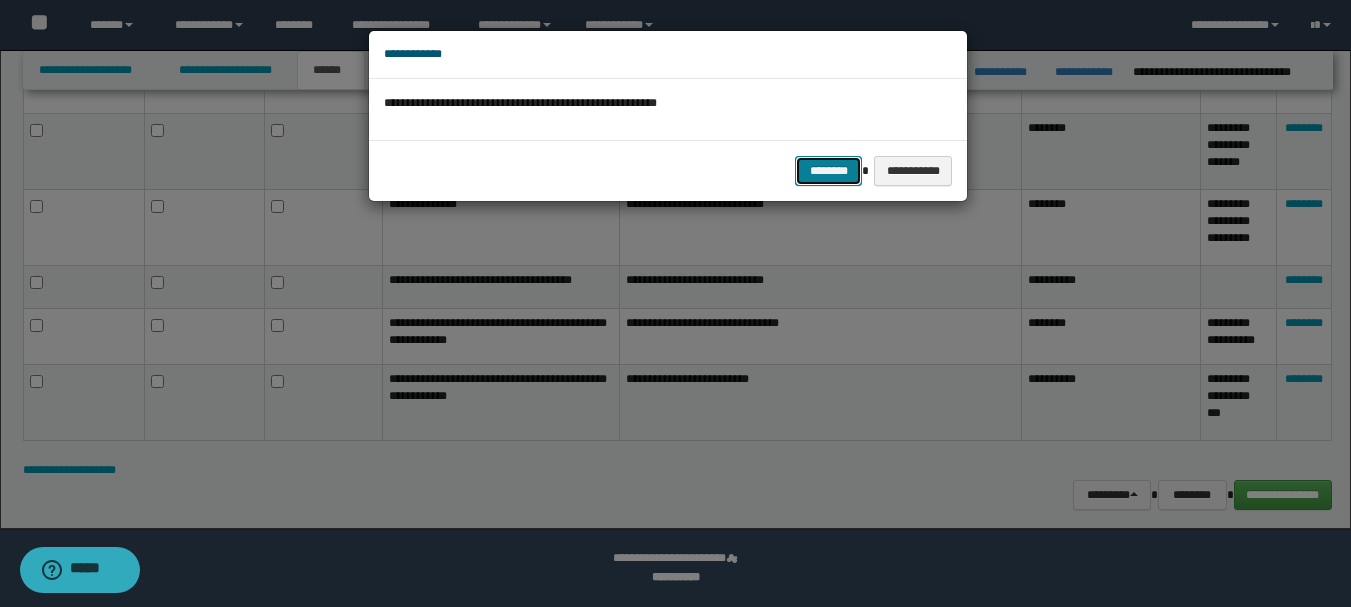 click on "********" at bounding box center (828, 171) 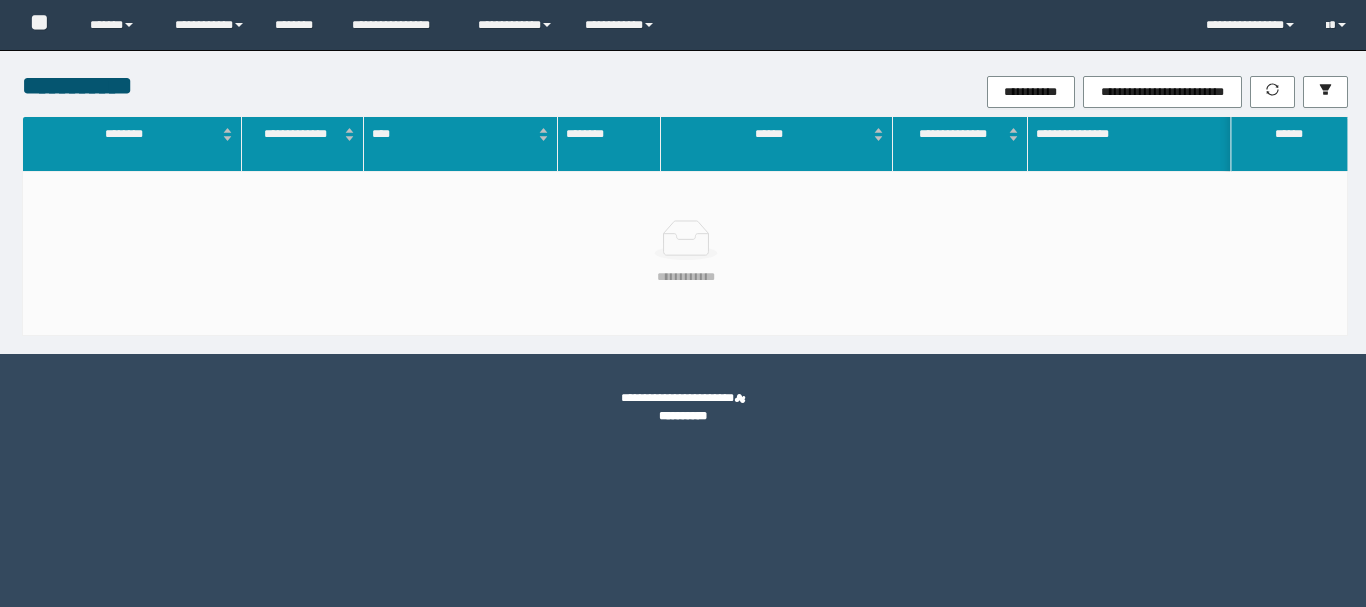 scroll, scrollTop: 0, scrollLeft: 0, axis: both 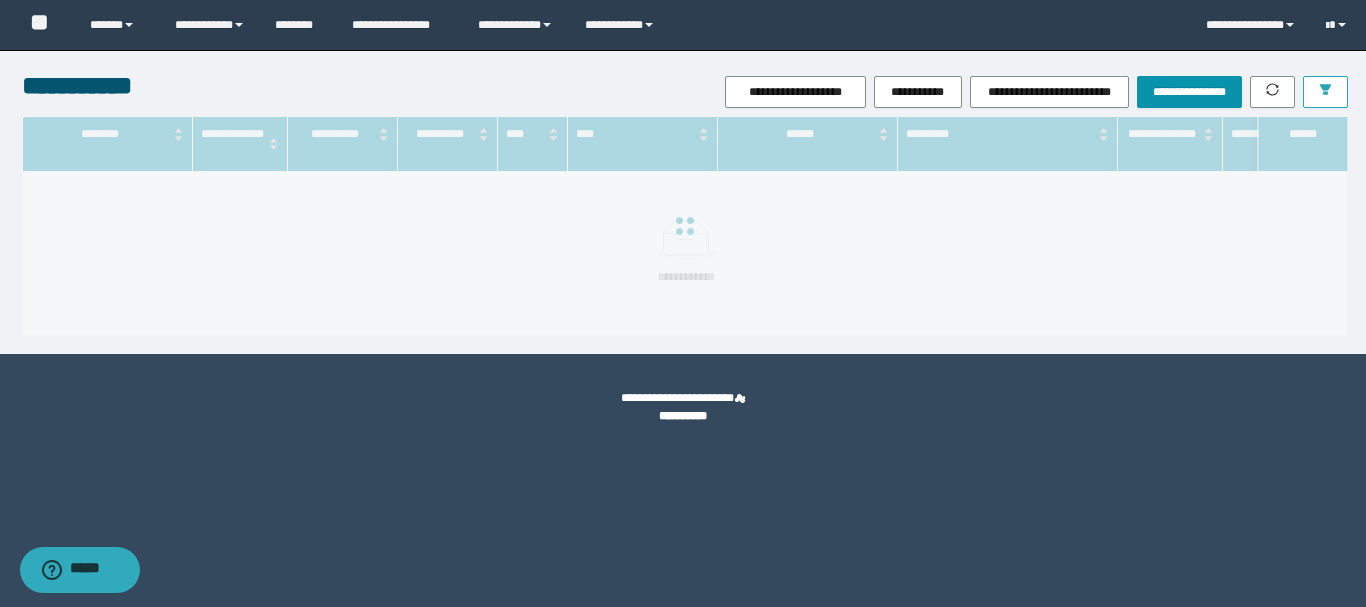 click 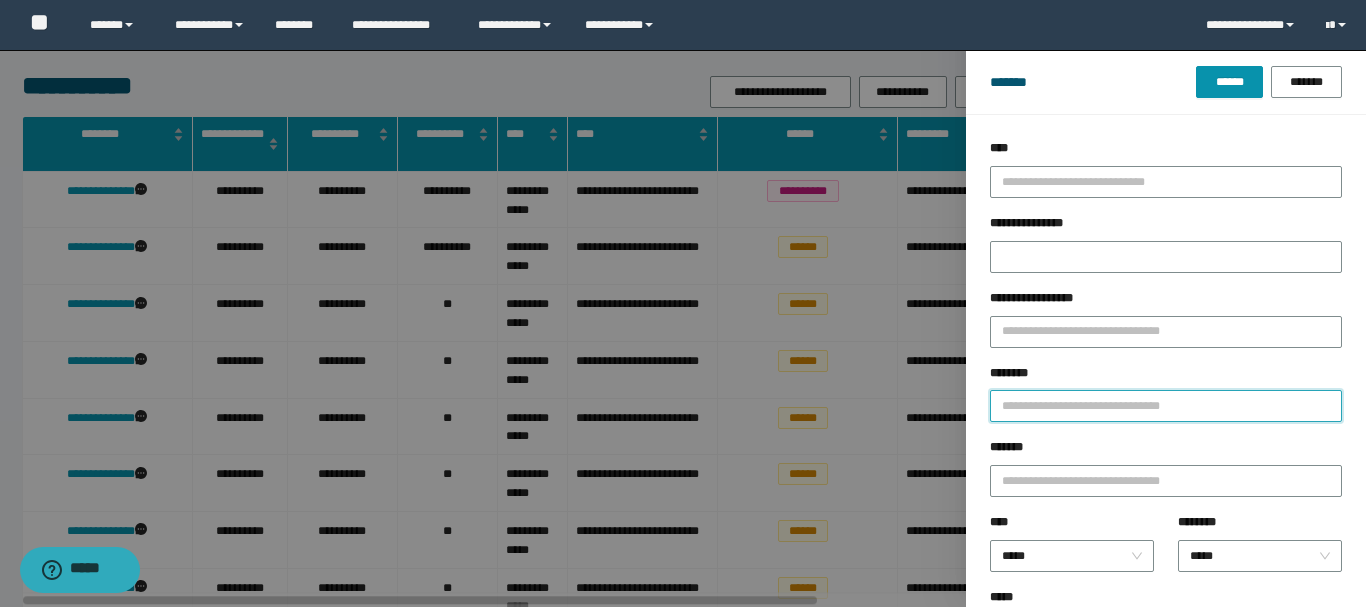 click on "********" at bounding box center (1166, 406) 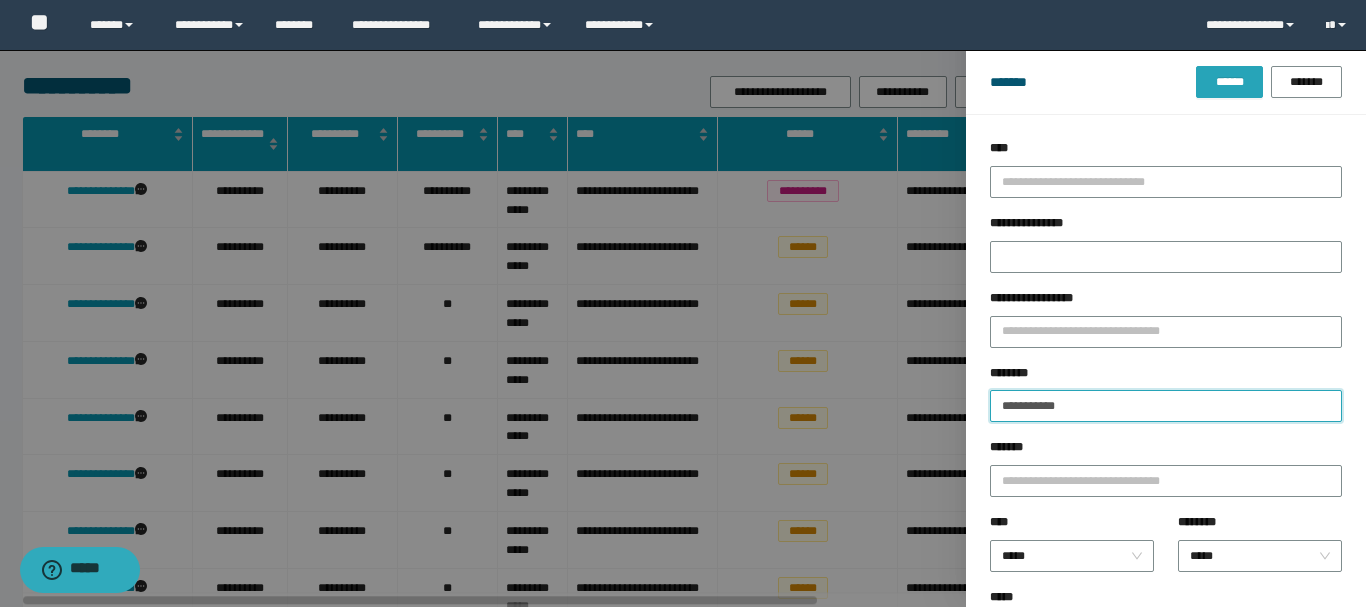 type on "**********" 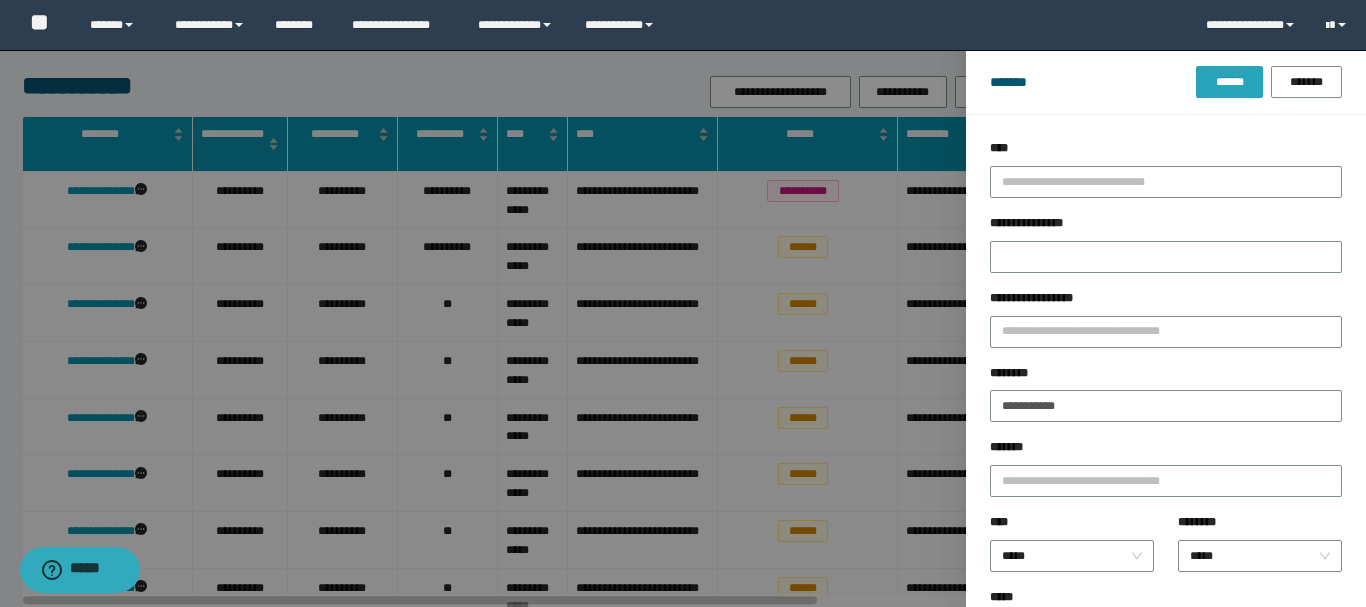 click on "******" at bounding box center (1229, 82) 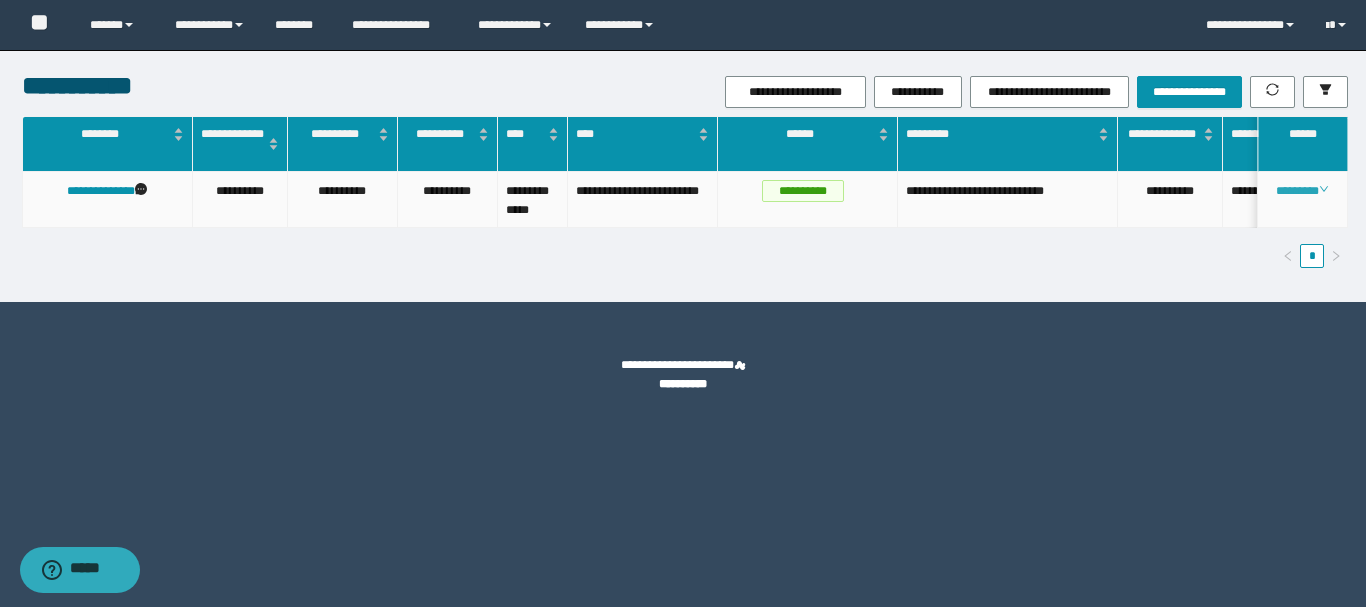 click on "********" at bounding box center [1302, 191] 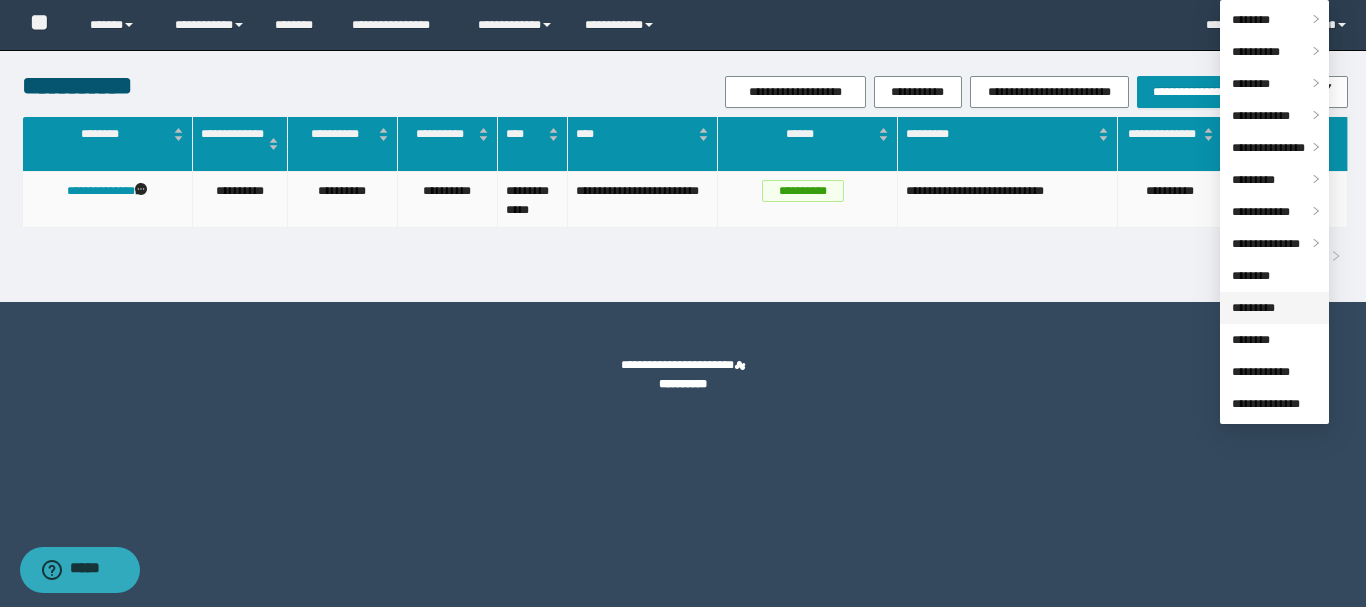 click on "*********" at bounding box center [1253, 308] 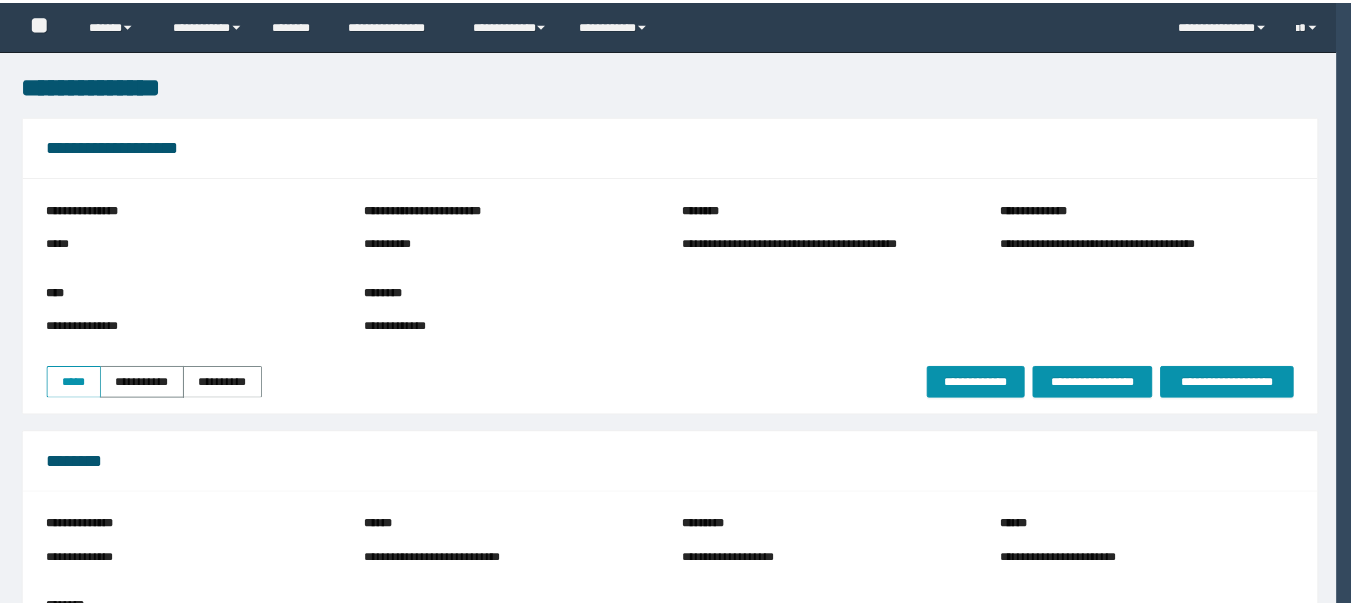 scroll, scrollTop: 0, scrollLeft: 0, axis: both 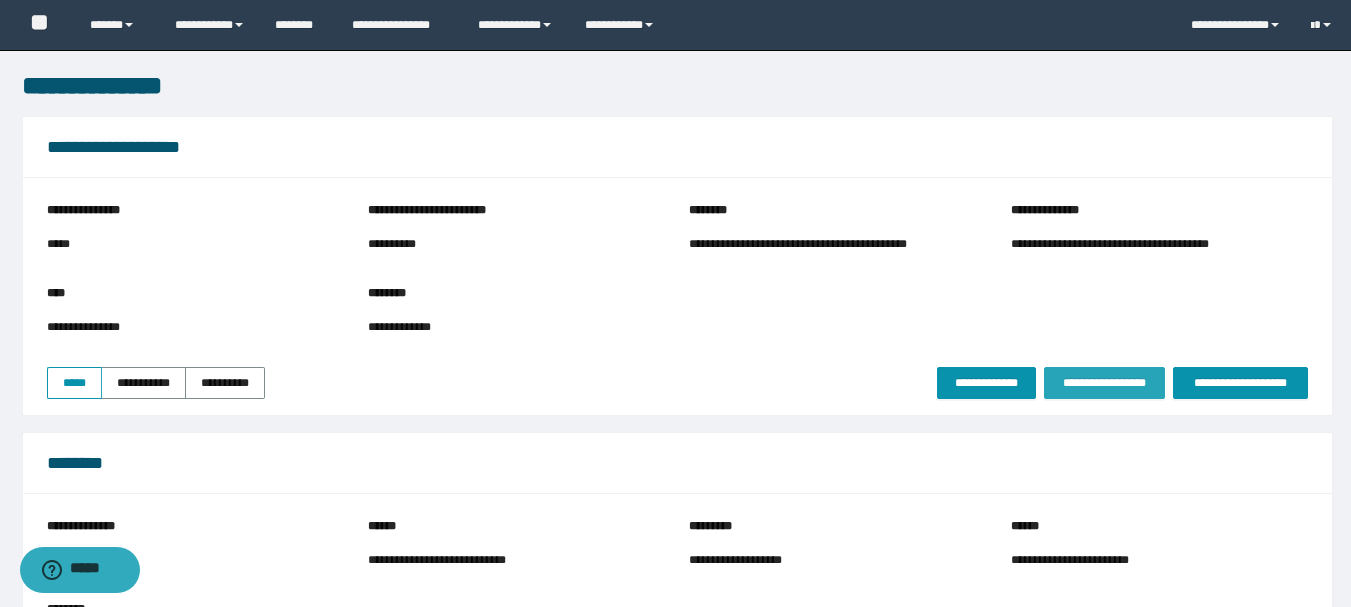 click on "**********" at bounding box center (1104, 383) 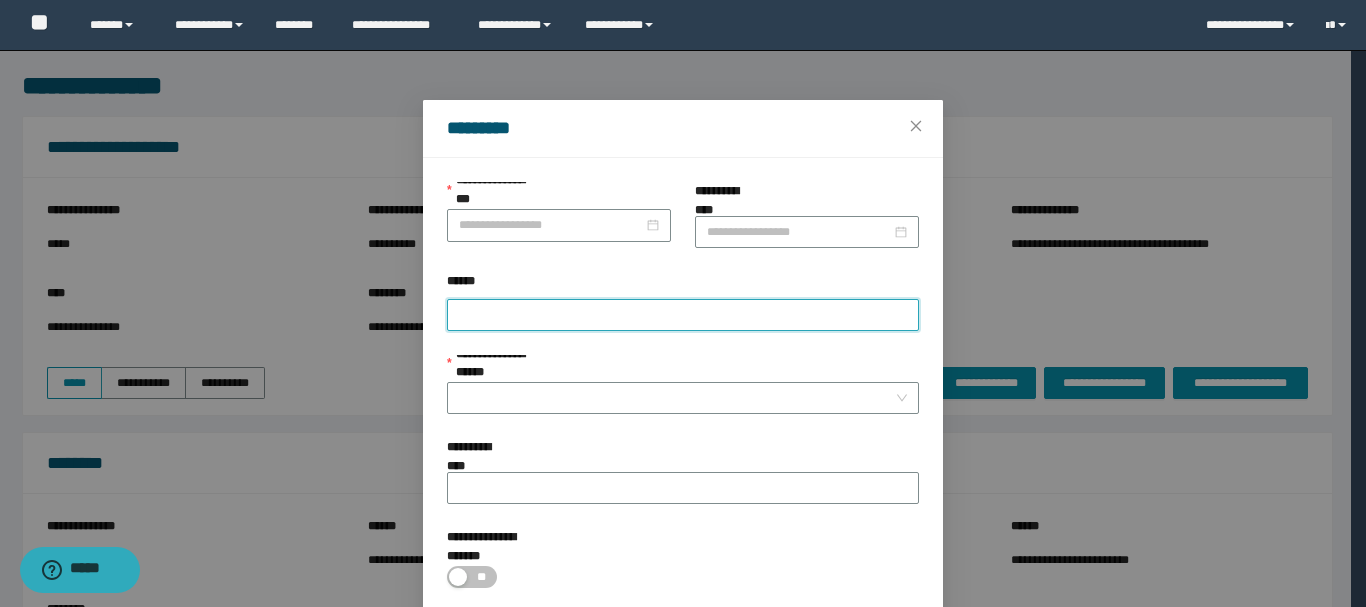 click on "******" at bounding box center [683, 315] 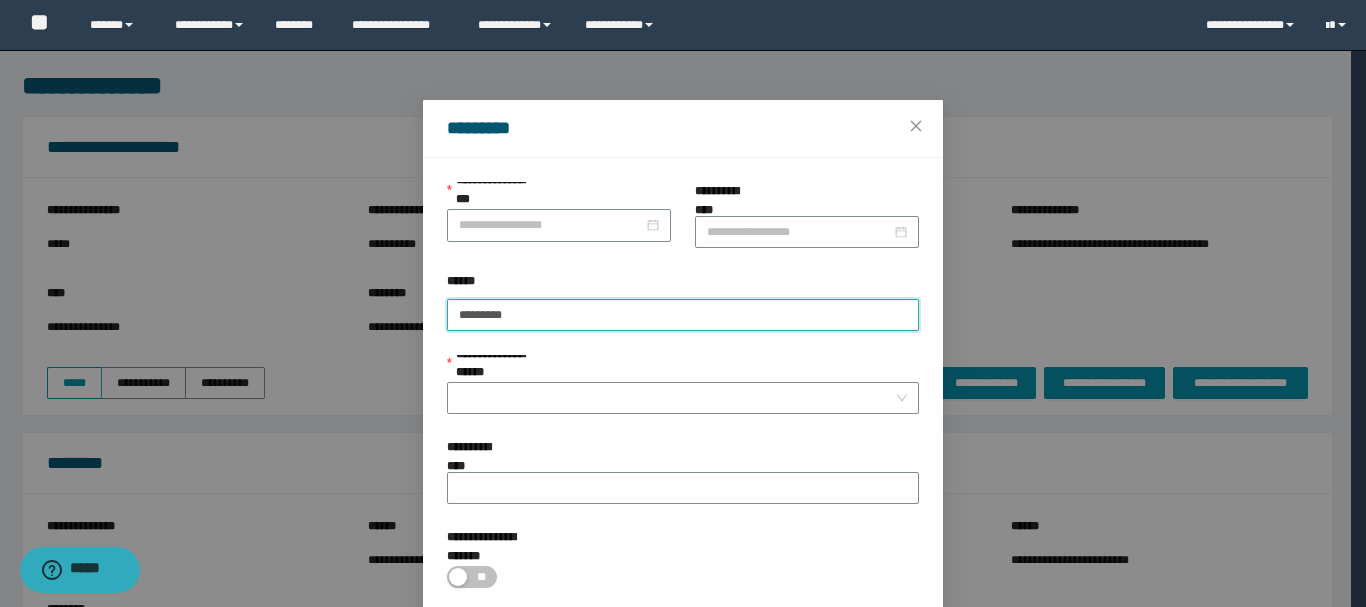 paste on "********" 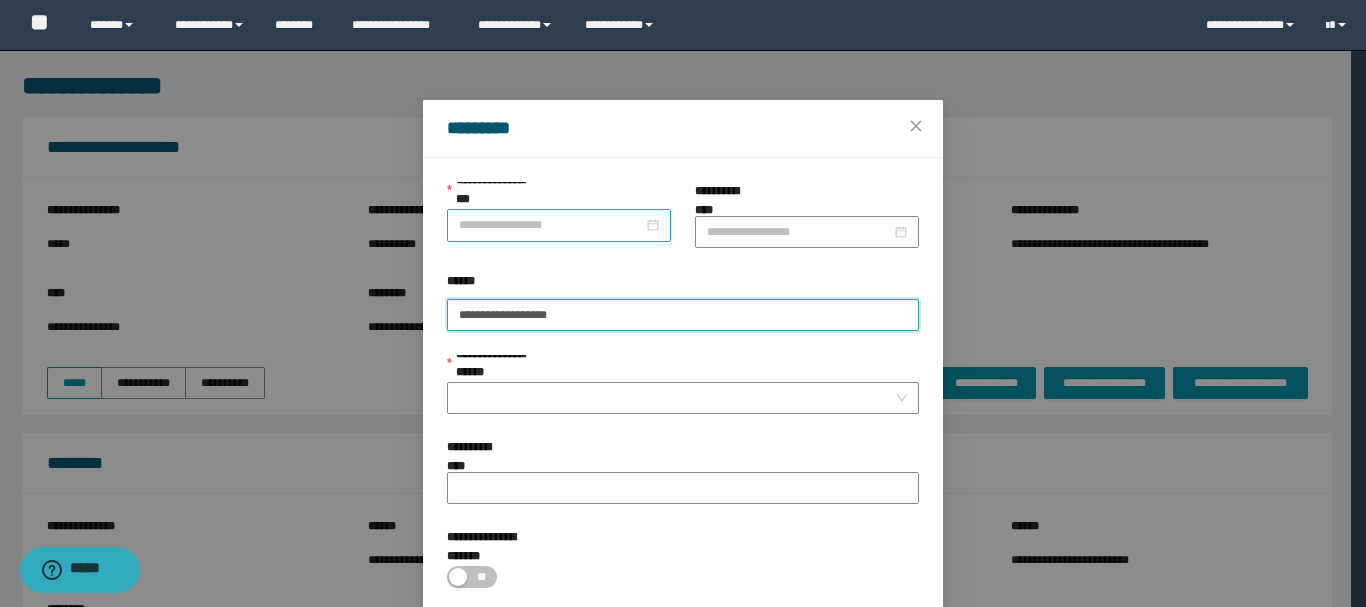 type on "**********" 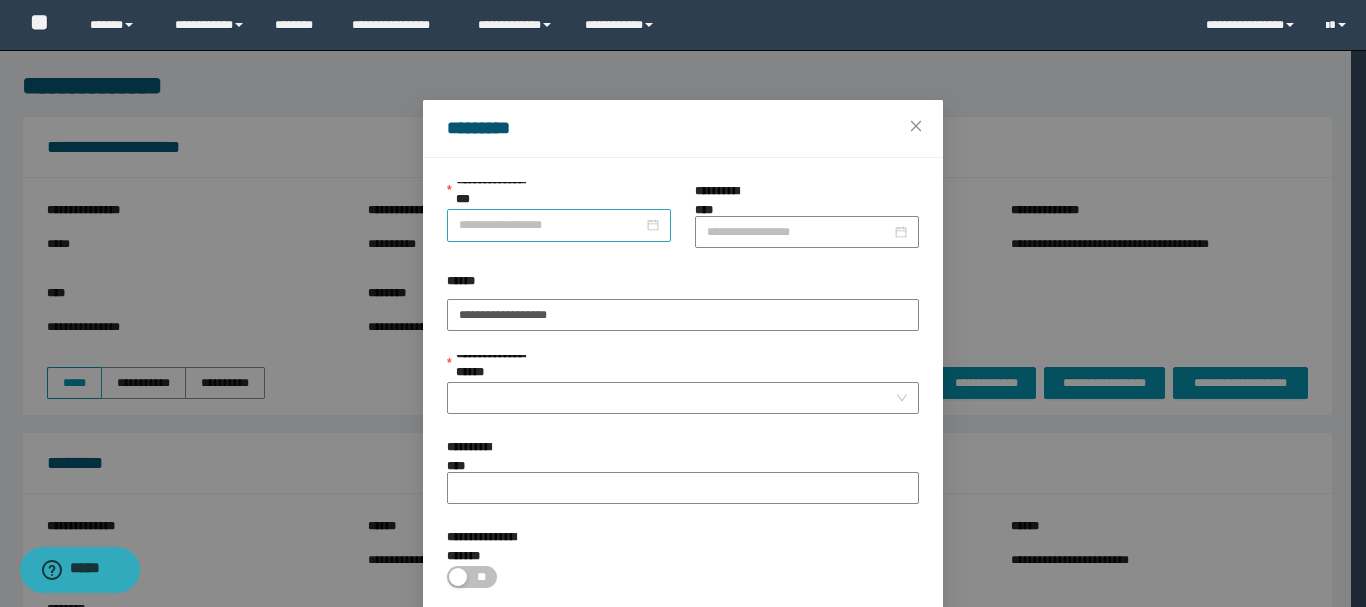 click at bounding box center (559, 225) 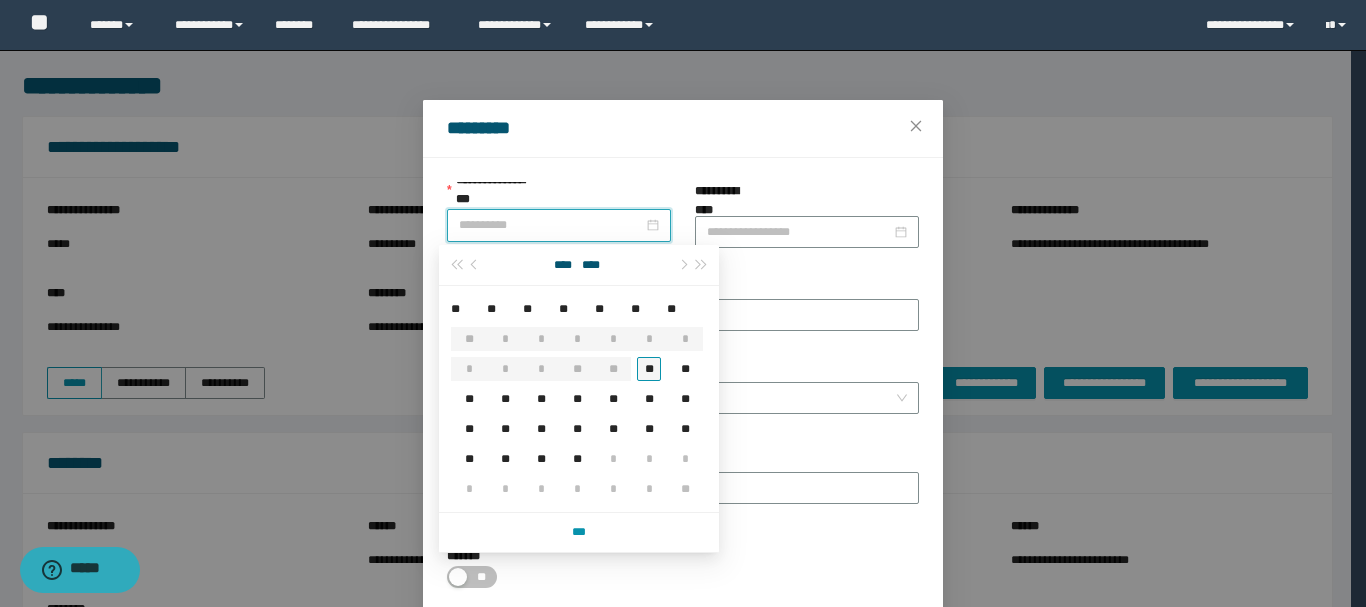 type on "**********" 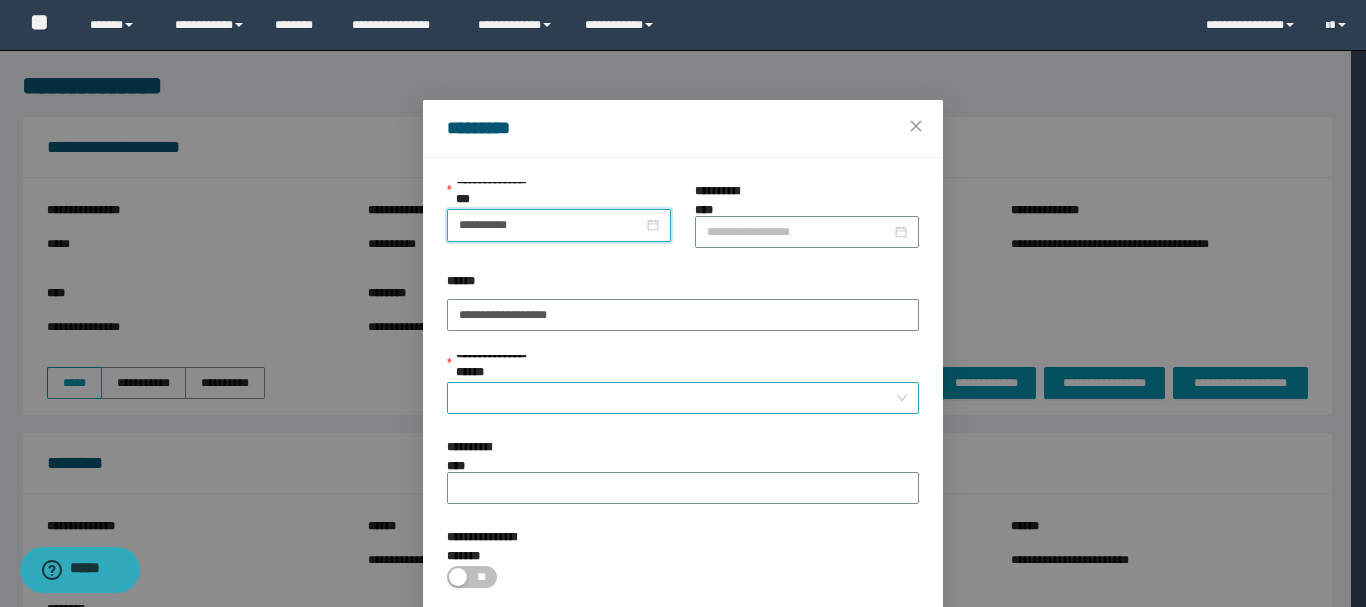 click on "**********" at bounding box center [677, 398] 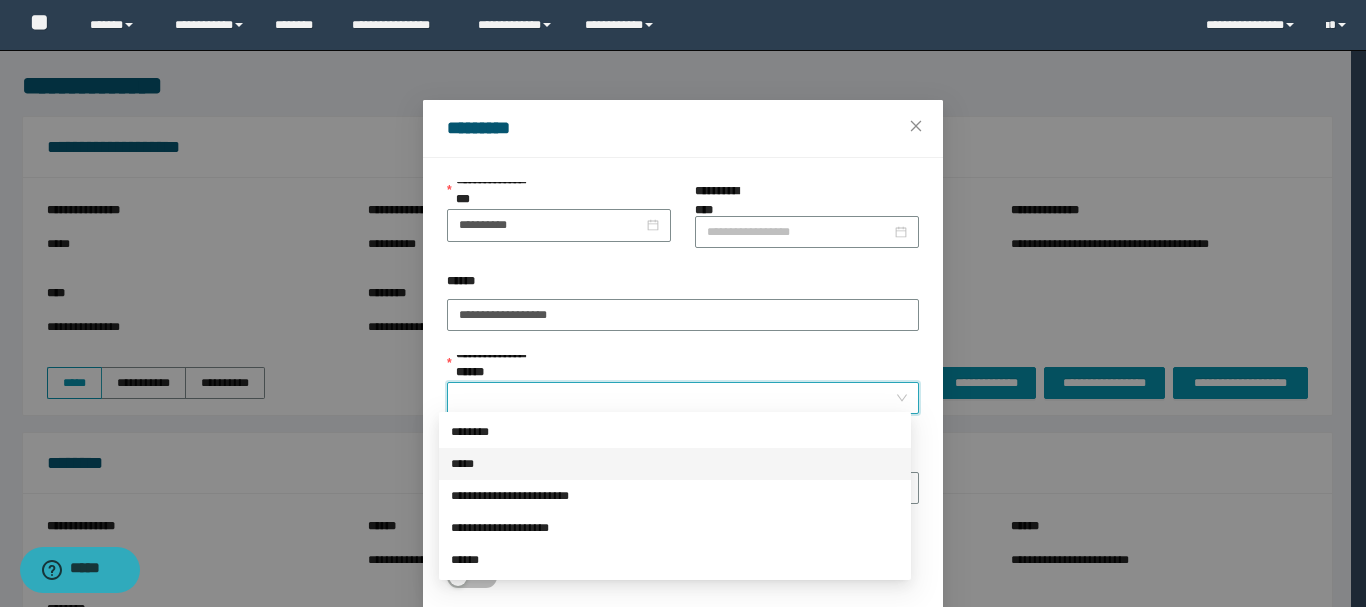 click on "*****" at bounding box center [675, 464] 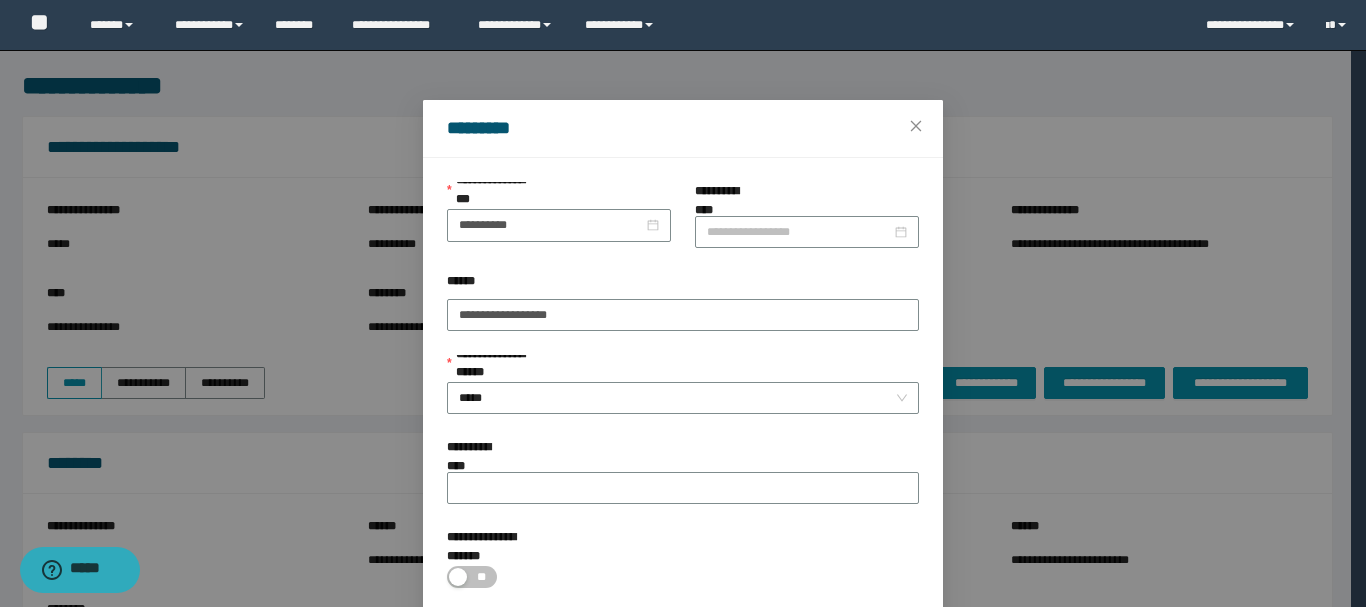 click on "**********" at bounding box center [683, 396] 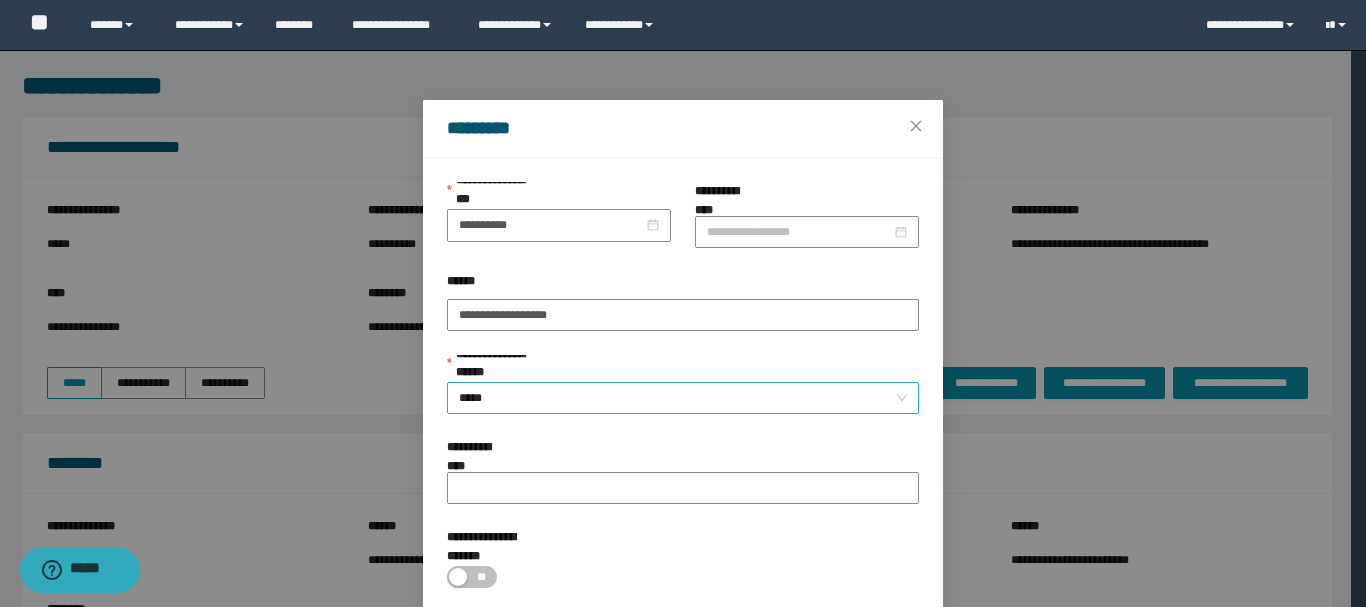 click on "*****" at bounding box center [683, 398] 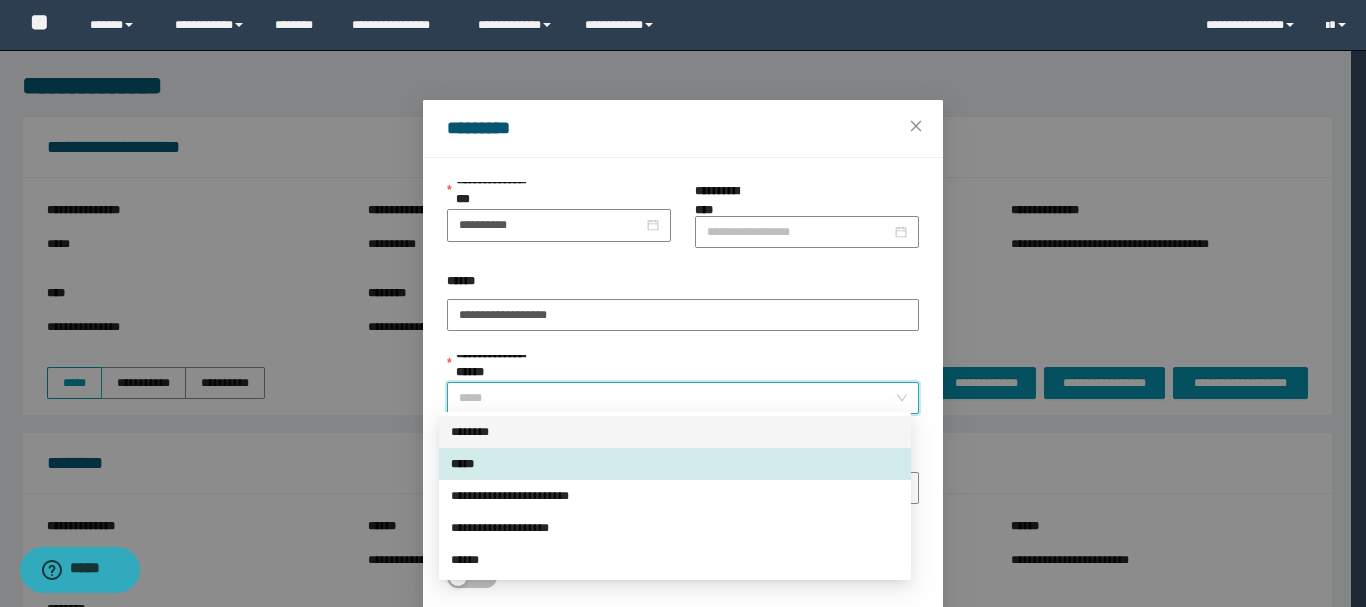 click on "********" at bounding box center [675, 432] 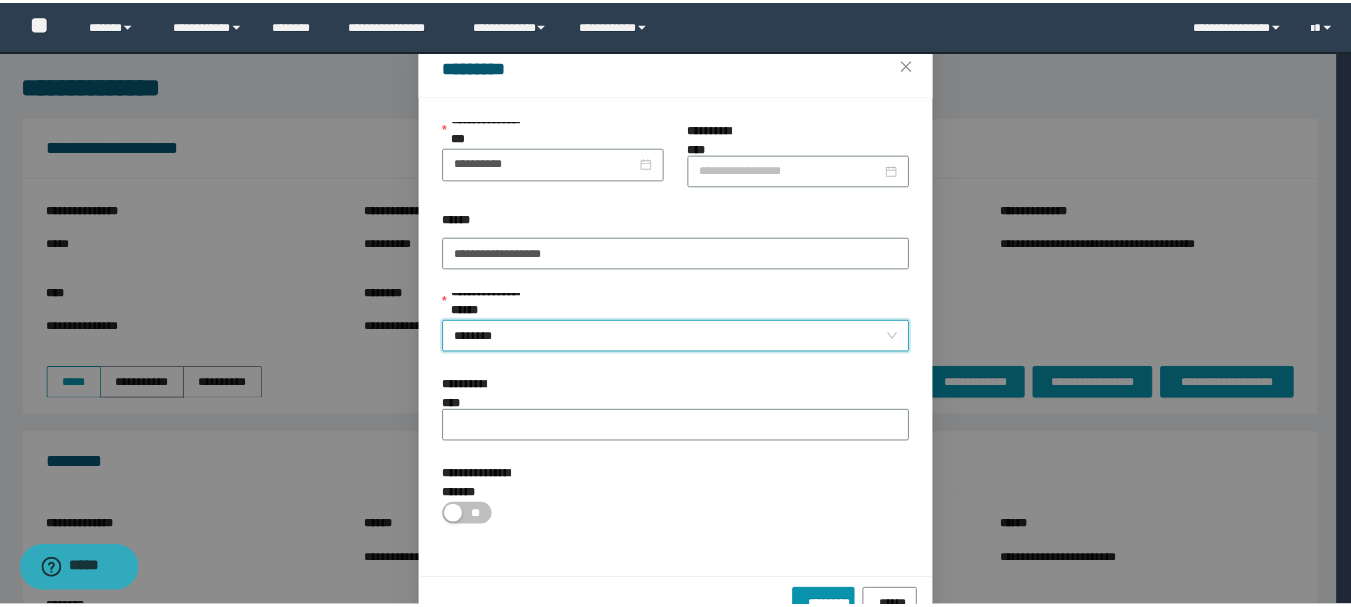 scroll, scrollTop: 92, scrollLeft: 0, axis: vertical 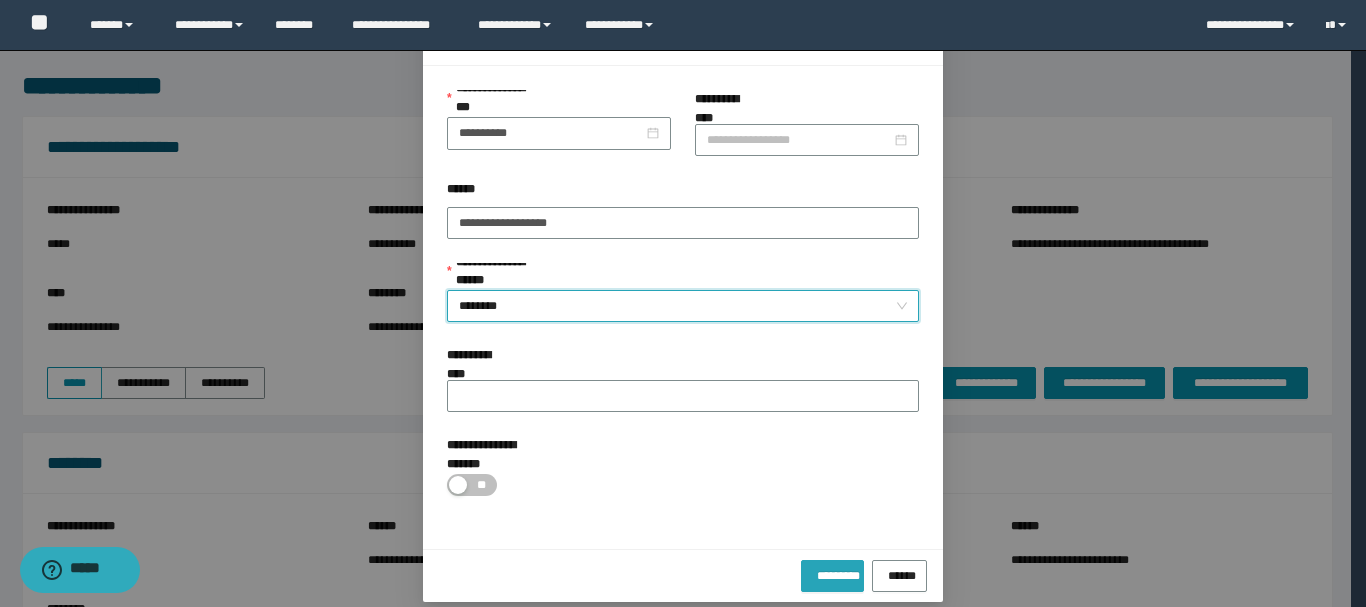 click on "*********" at bounding box center [833, 573] 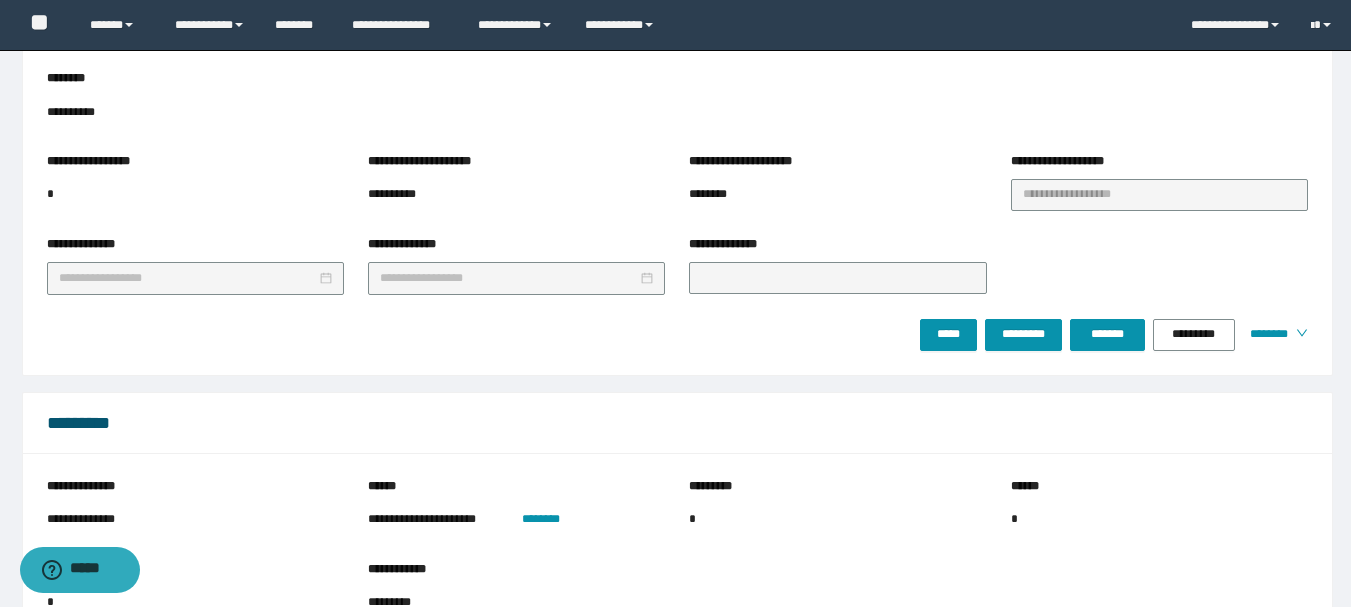 scroll, scrollTop: 0, scrollLeft: 0, axis: both 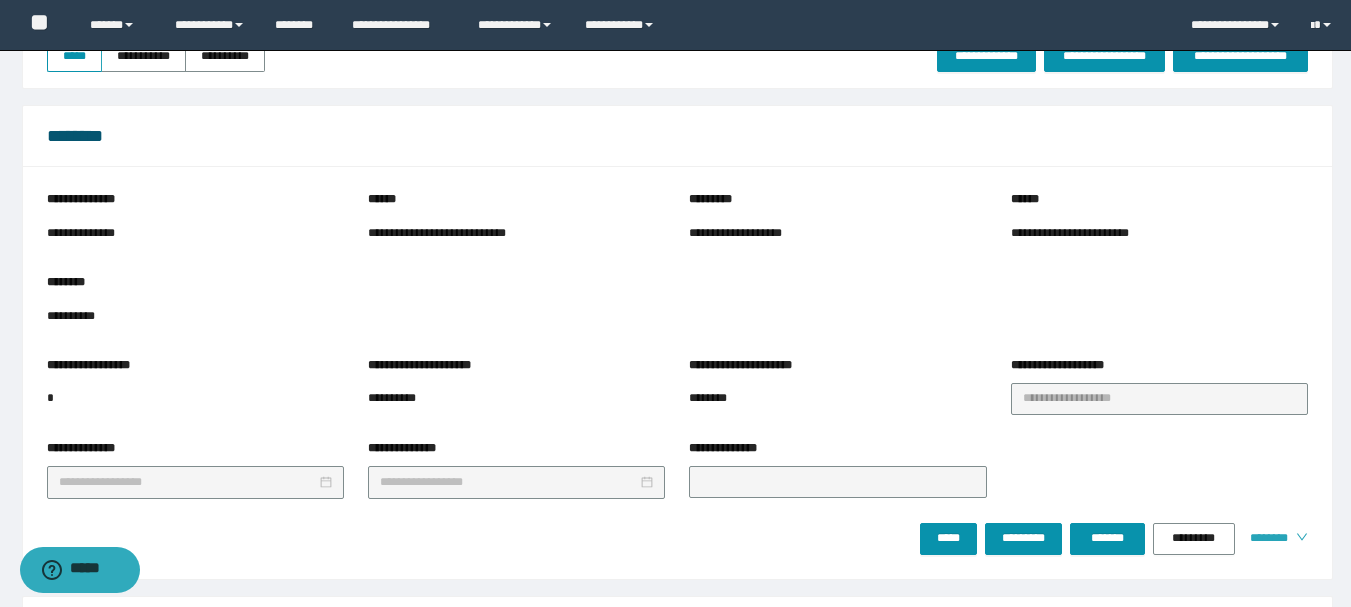 click on "********" at bounding box center (1265, 538) 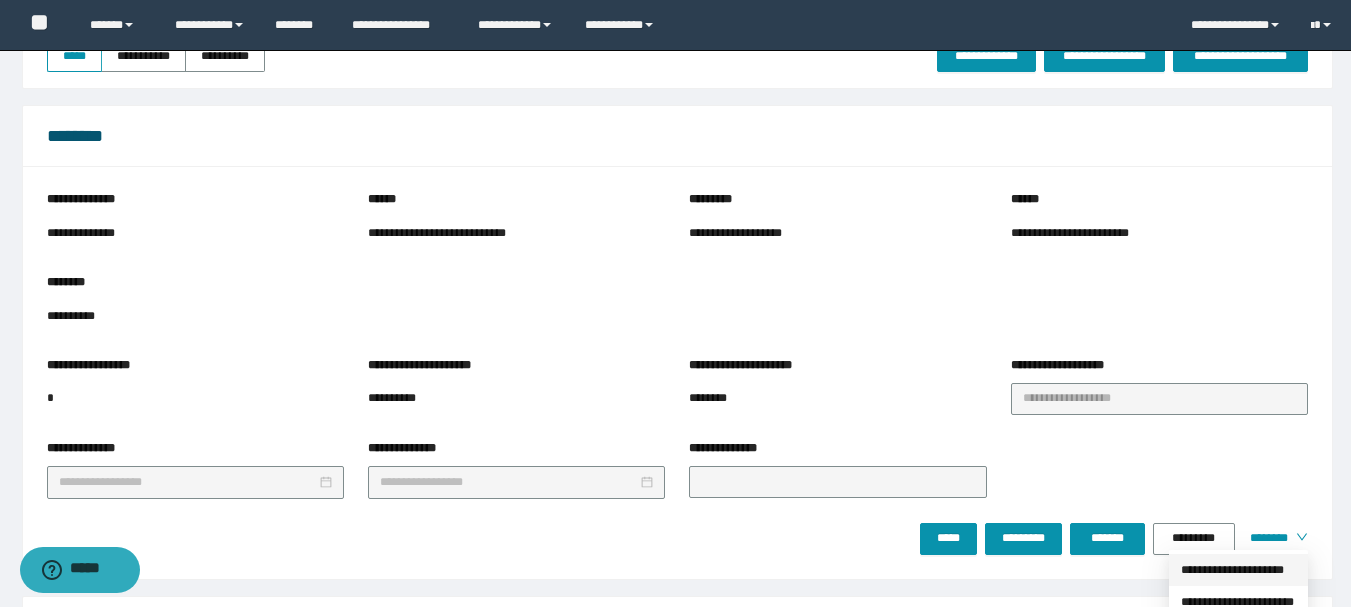 drag, startPoint x: 1236, startPoint y: 562, endPoint x: 1123, endPoint y: 565, distance: 113.03982 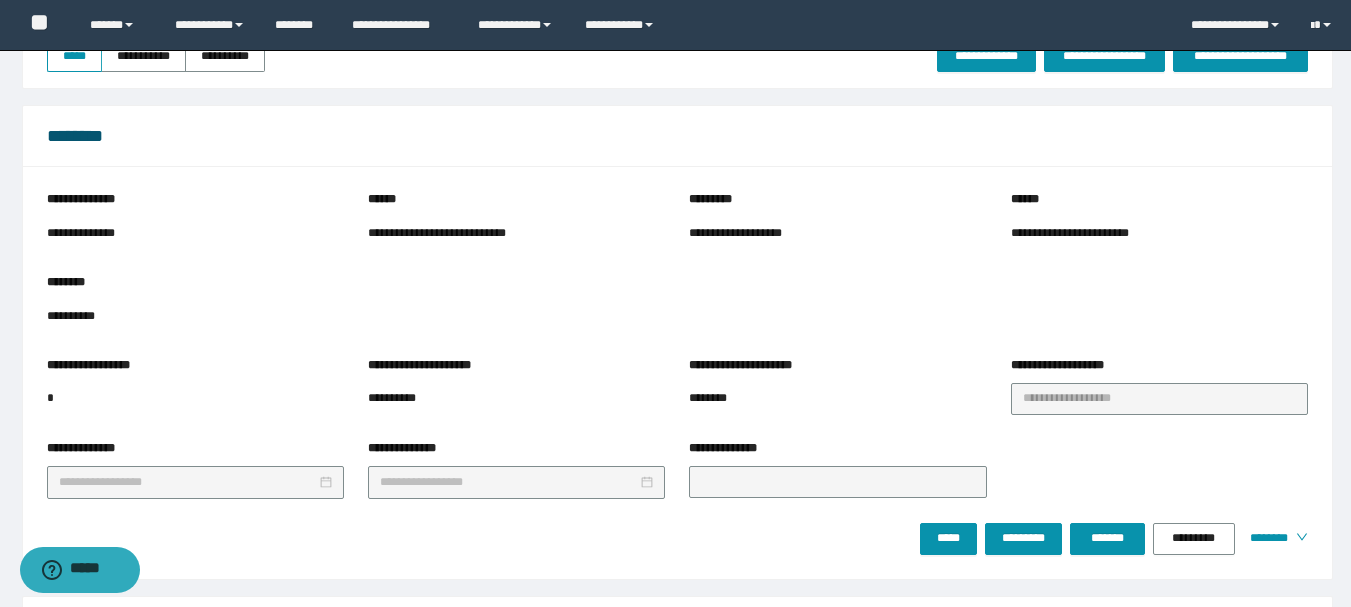 click on "**********" at bounding box center [93, 233] 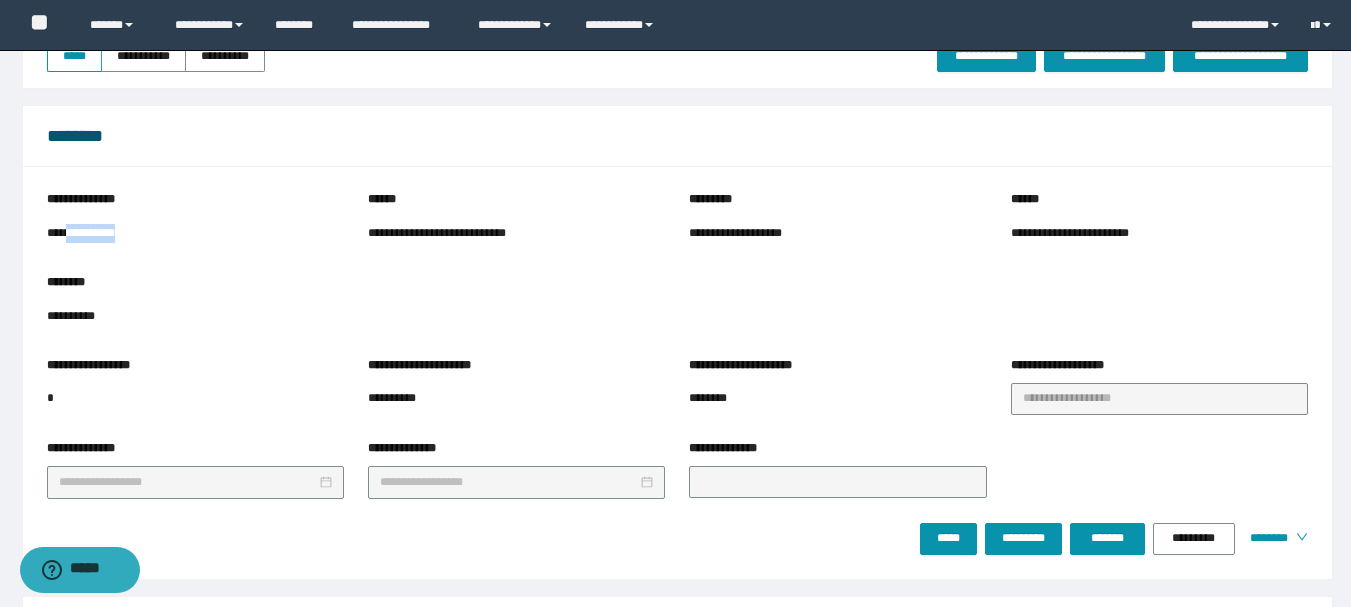 click on "**********" at bounding box center (93, 233) 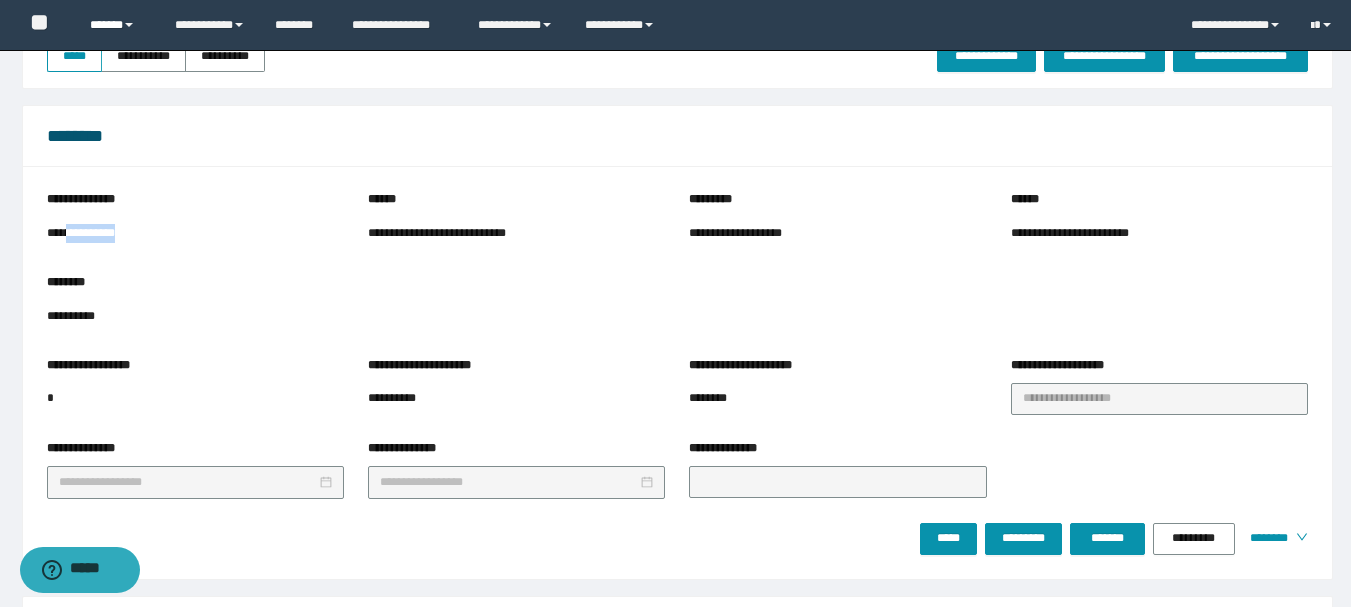 click on "******" at bounding box center [117, 25] 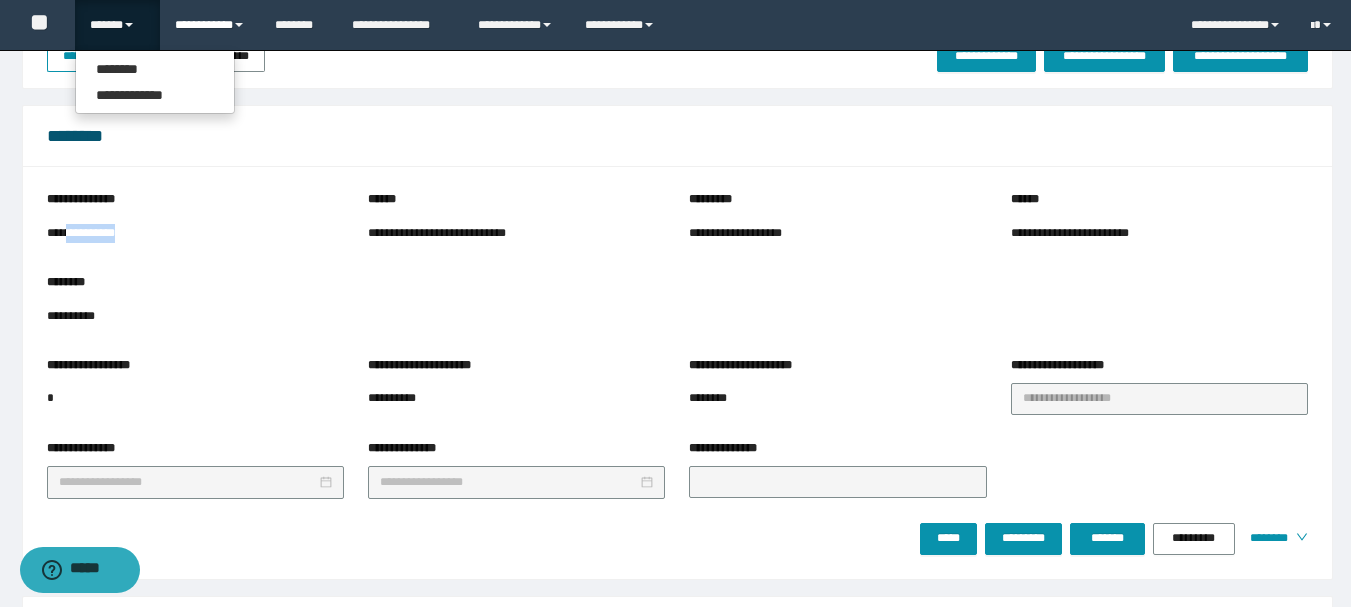 click on "**********" at bounding box center (210, 25) 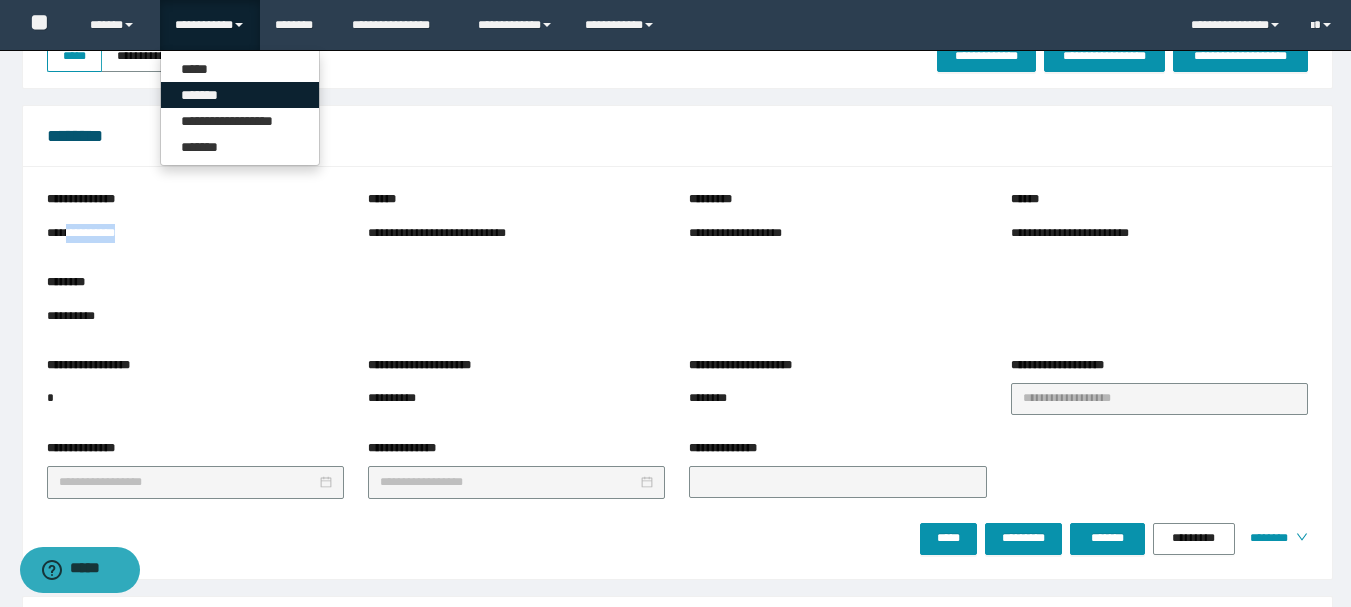 click on "*******" at bounding box center (240, 95) 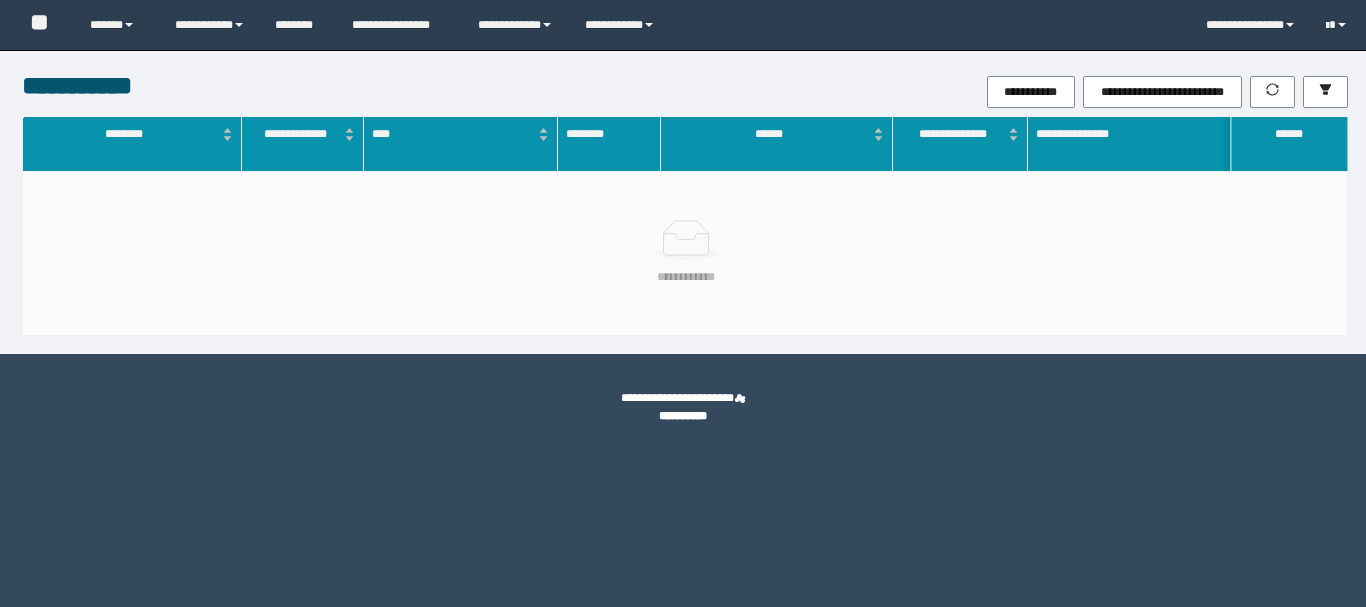 scroll, scrollTop: 0, scrollLeft: 0, axis: both 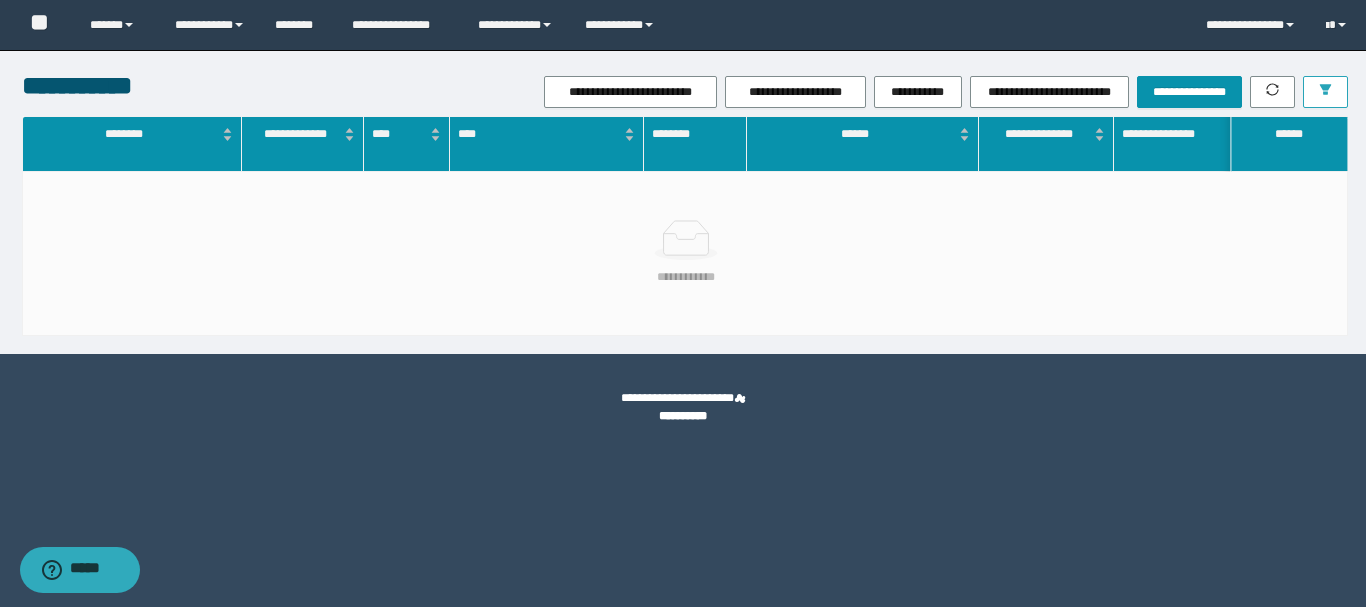 click at bounding box center [1325, 92] 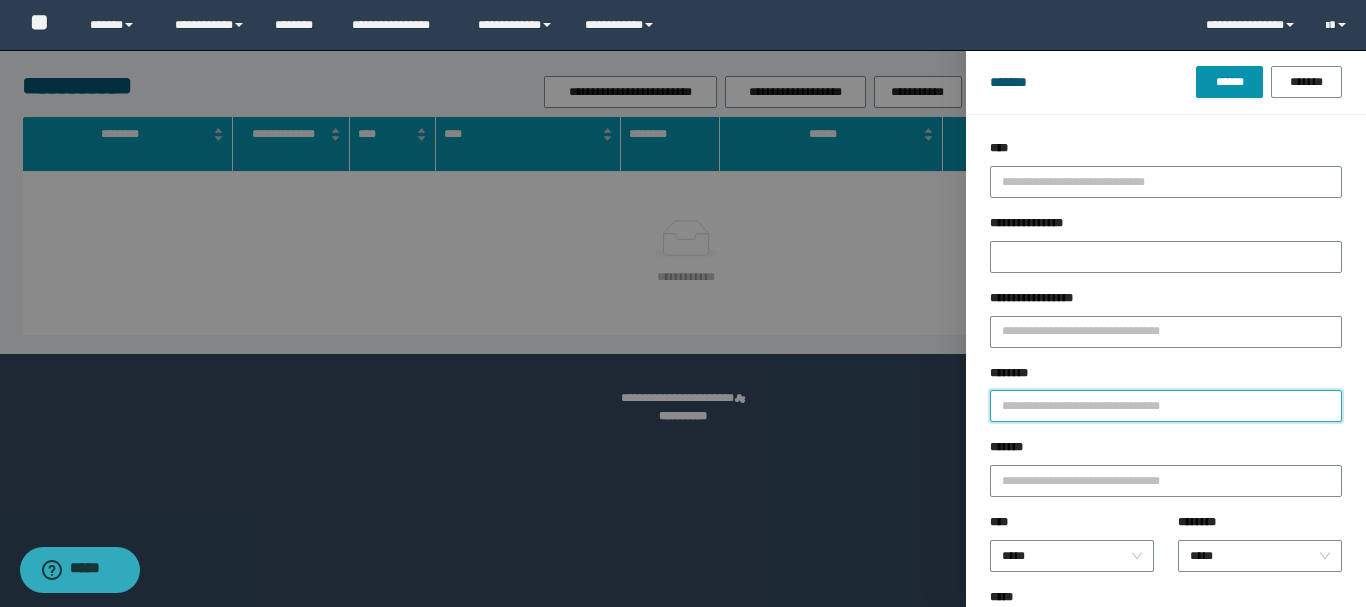 click on "********" at bounding box center [1166, 406] 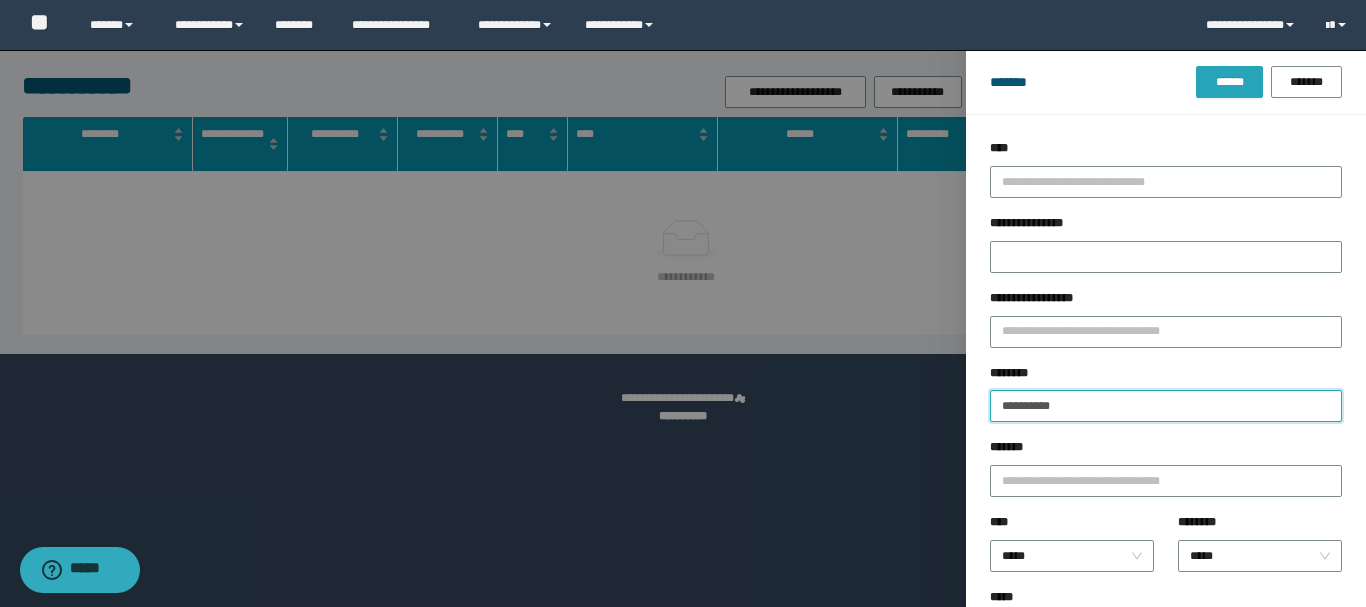 type on "**********" 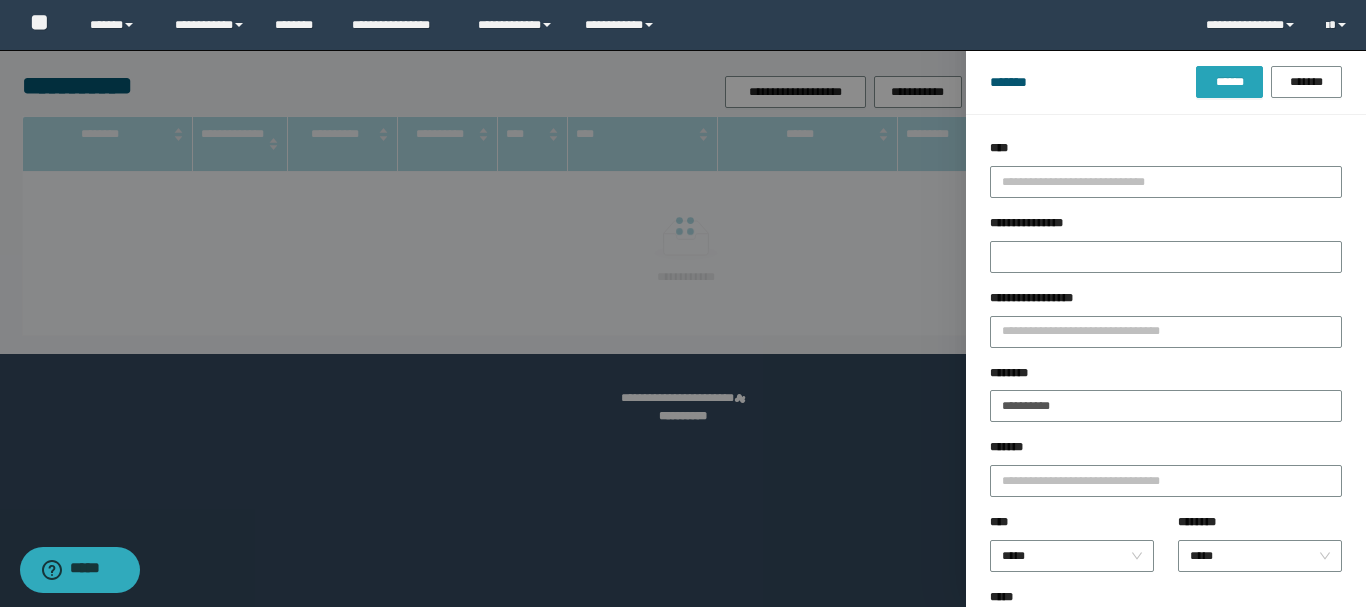 click on "******* ****** *******" at bounding box center [1166, 82] 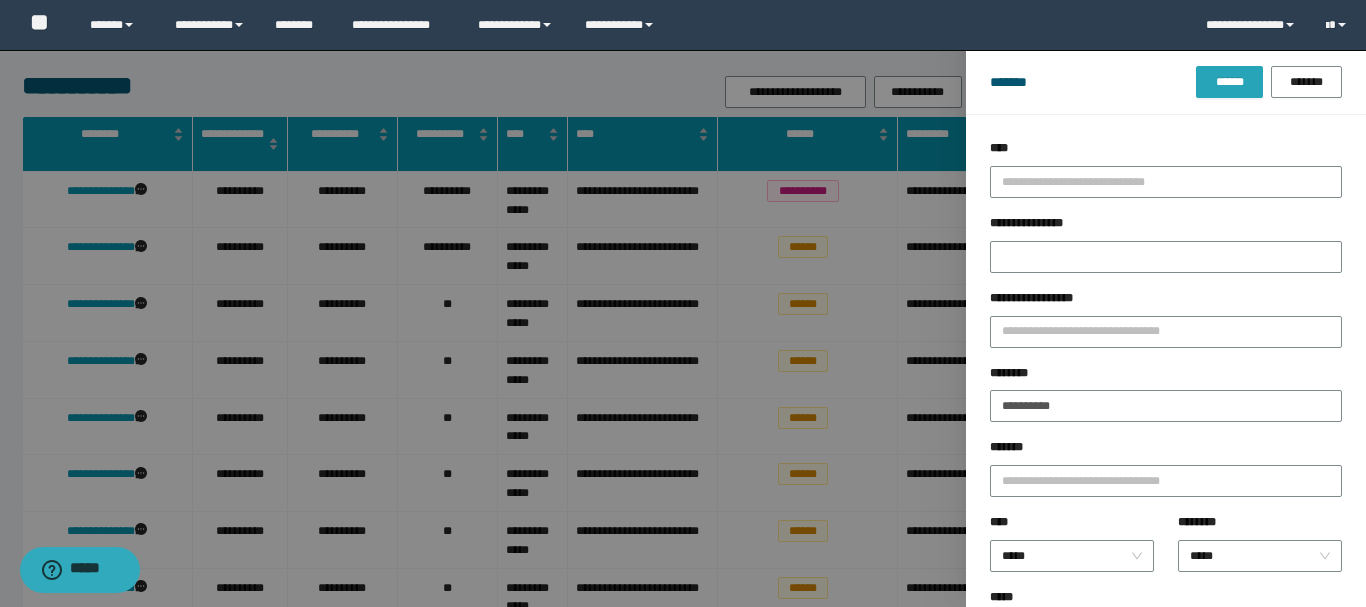 click on "******" at bounding box center [1229, 82] 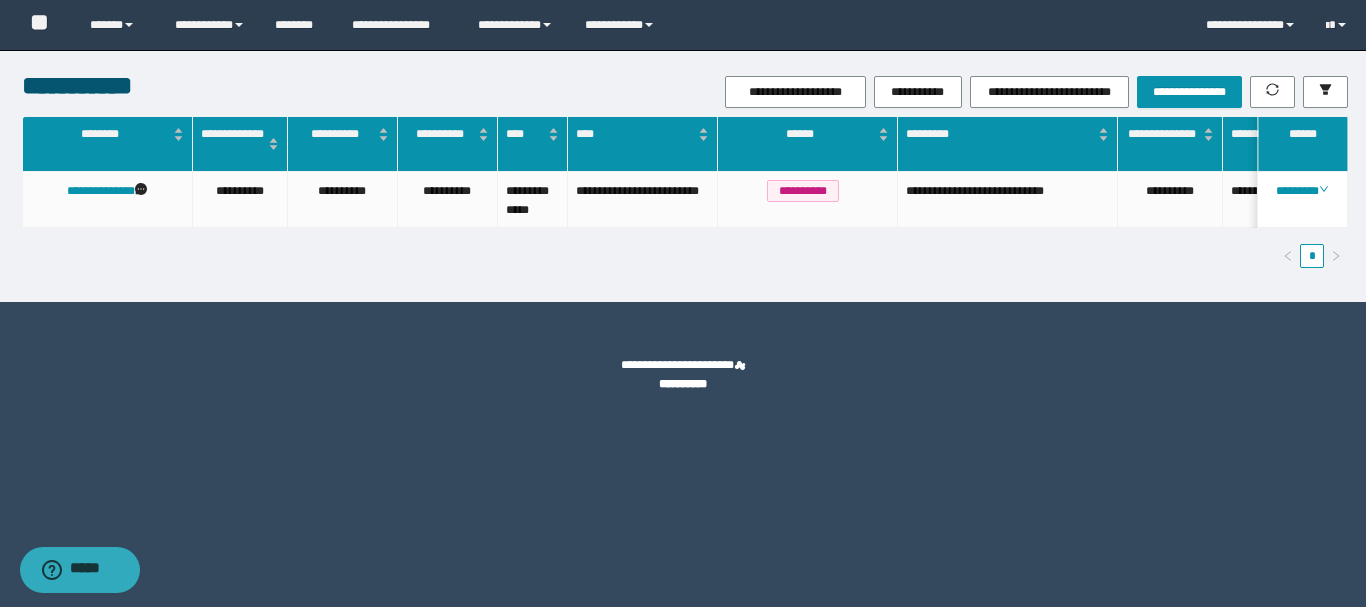 click on "**********" at bounding box center (683, 303) 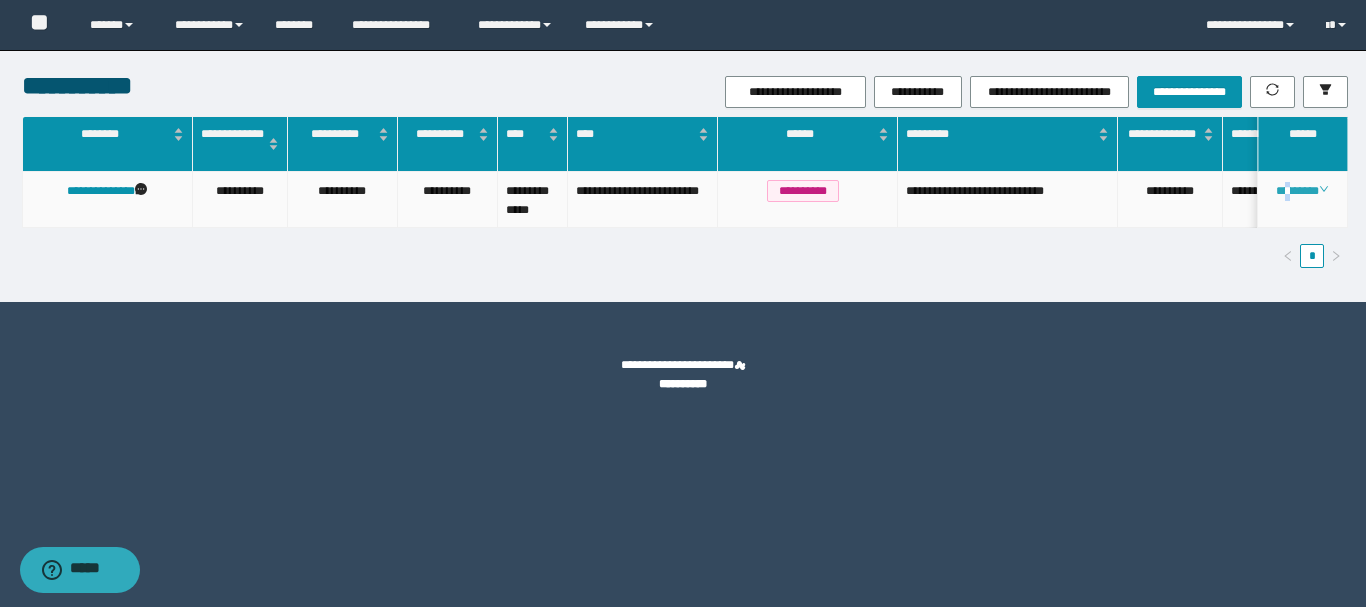click on "********" at bounding box center (1302, 191) 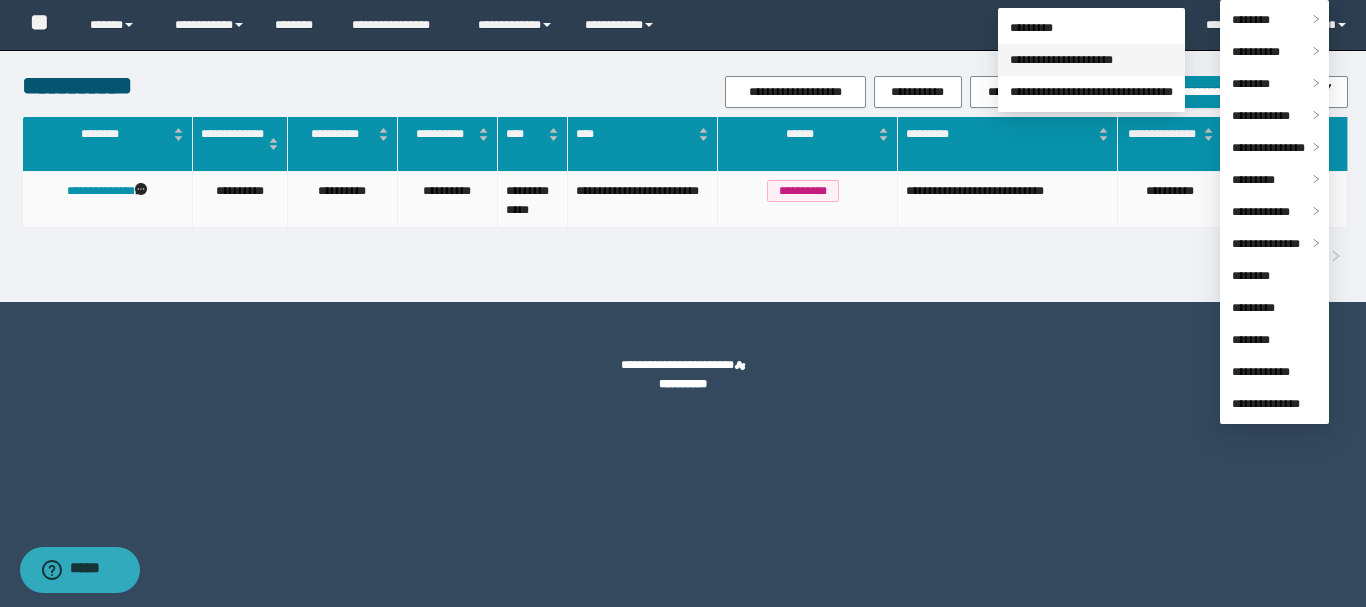 click on "**********" at bounding box center [1061, 60] 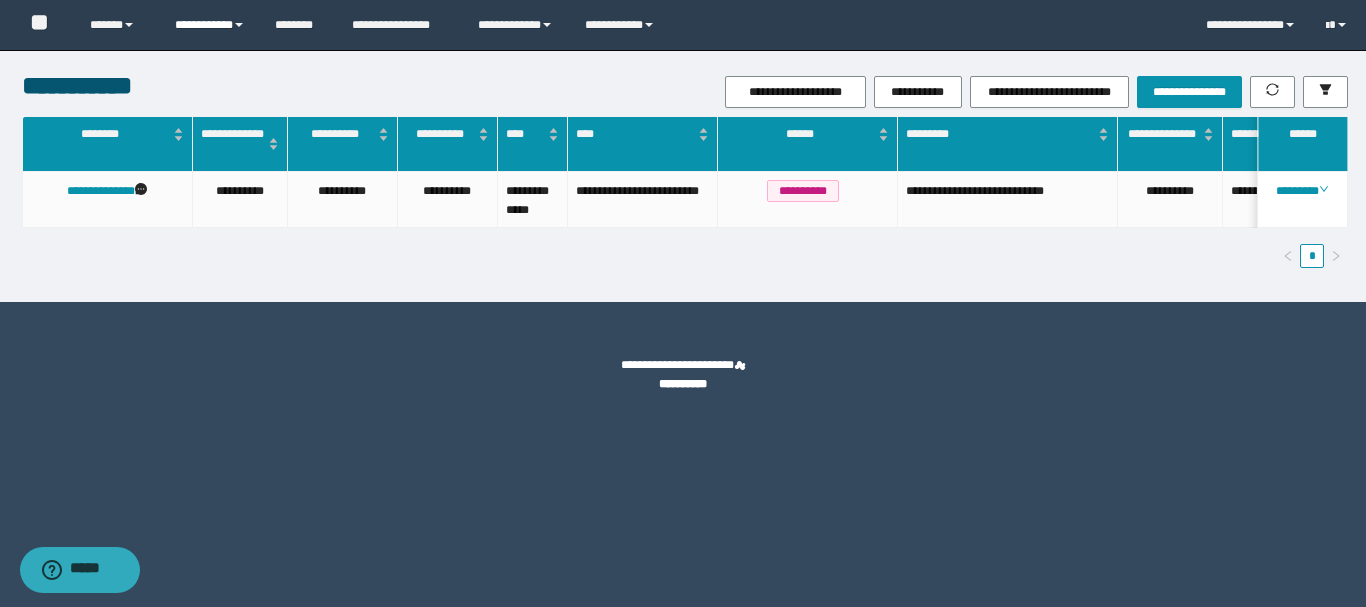 click on "**********" at bounding box center (210, 25) 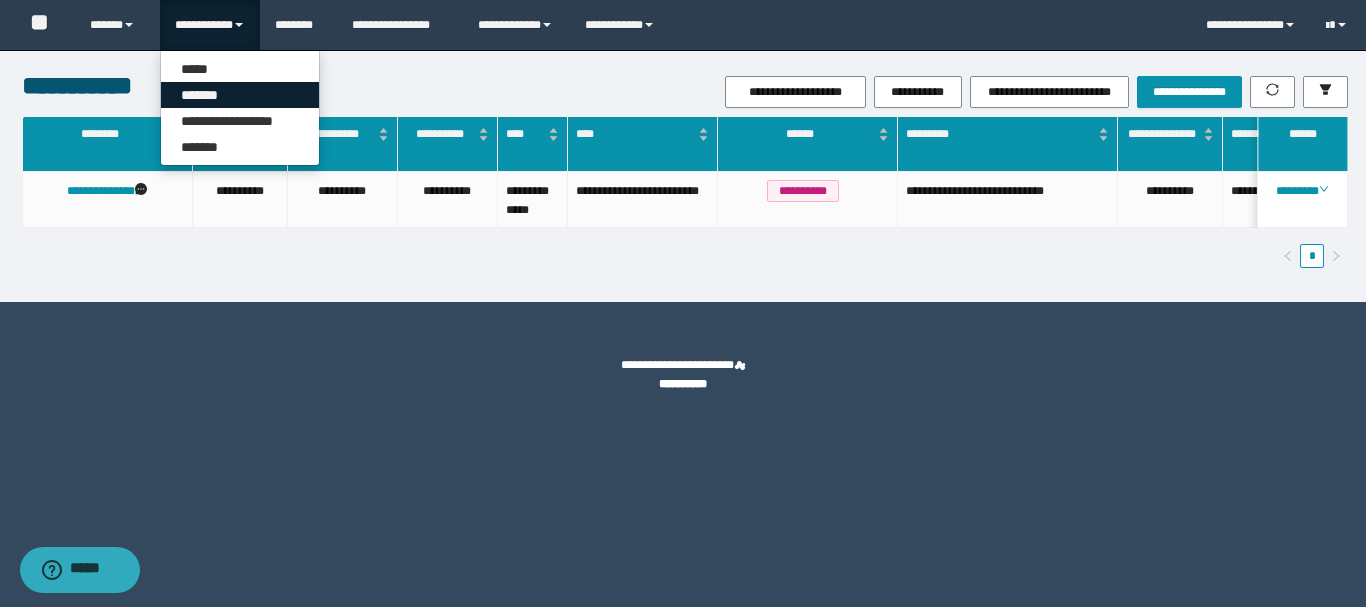 click on "*******" at bounding box center (240, 95) 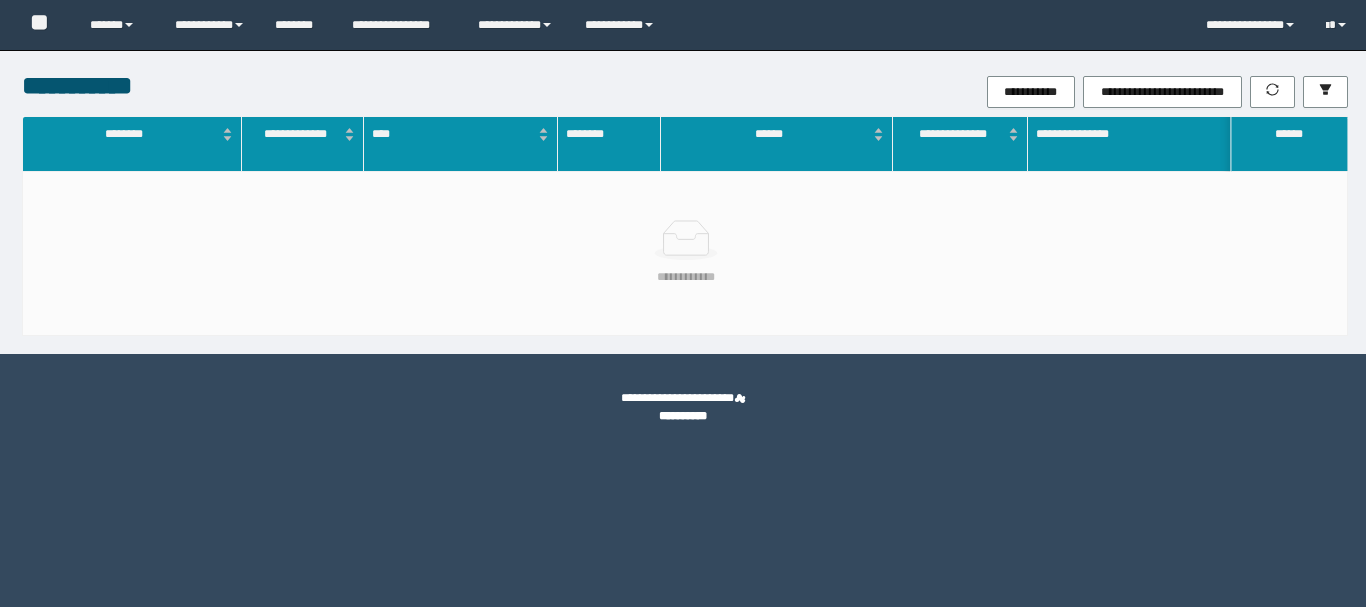 scroll, scrollTop: 0, scrollLeft: 0, axis: both 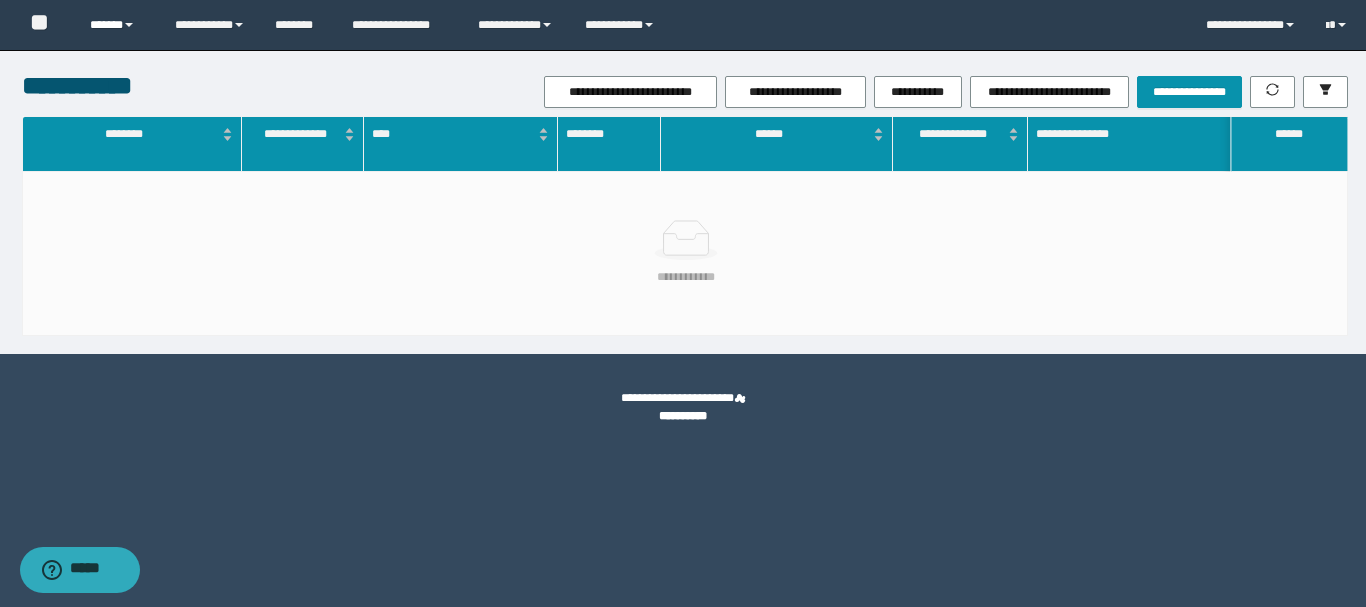 click on "******" at bounding box center [117, 25] 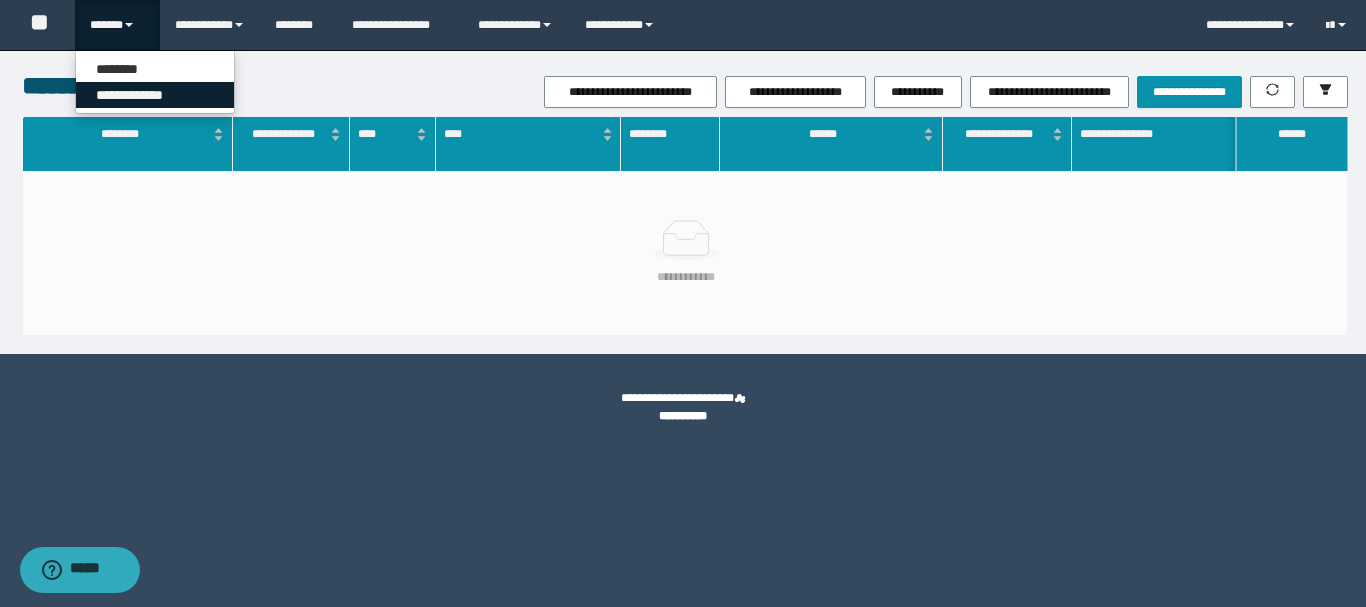 click on "**********" at bounding box center (155, 95) 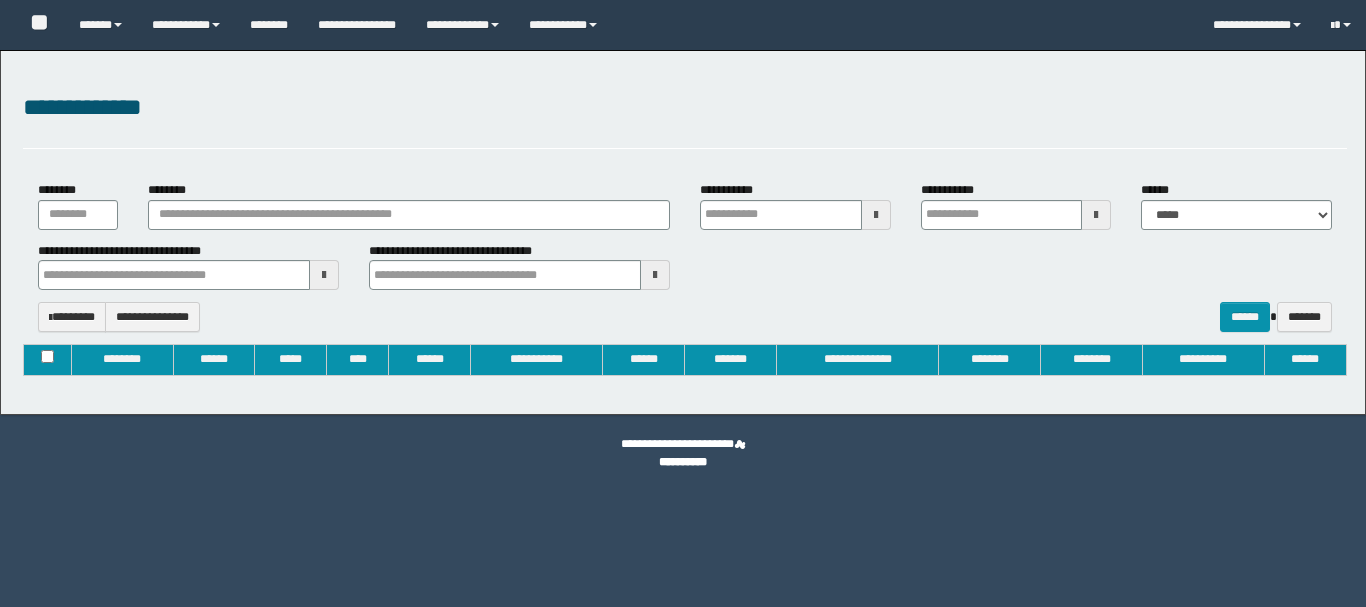 type on "**********" 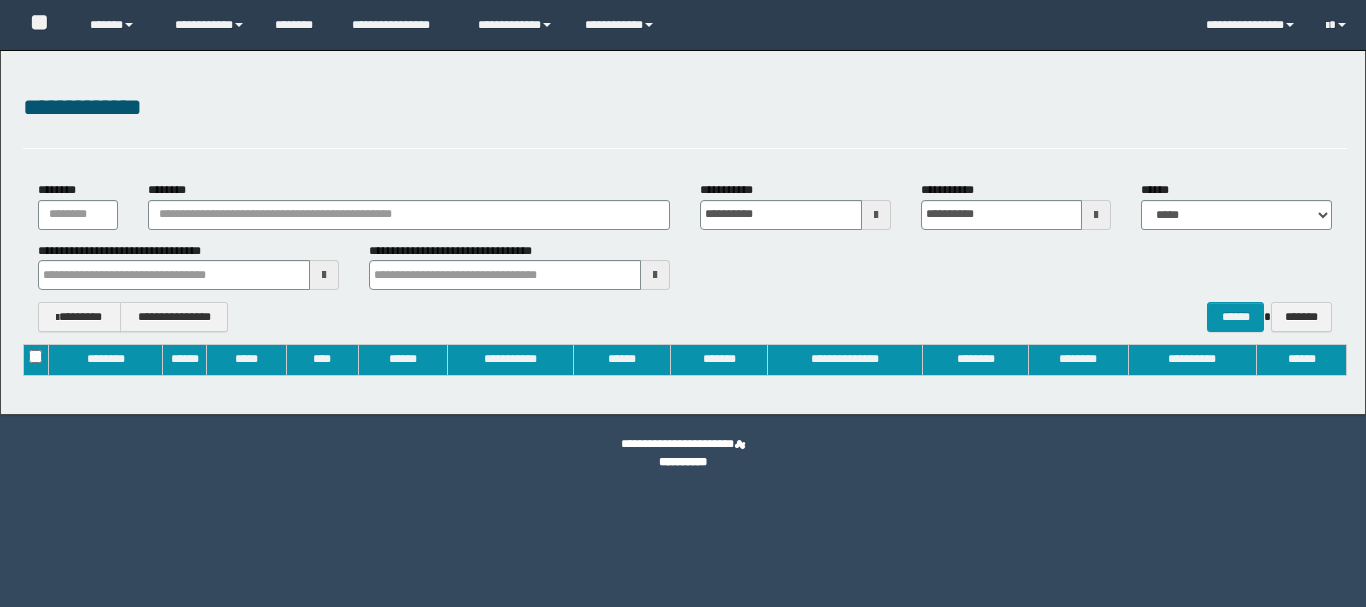scroll, scrollTop: 0, scrollLeft: 0, axis: both 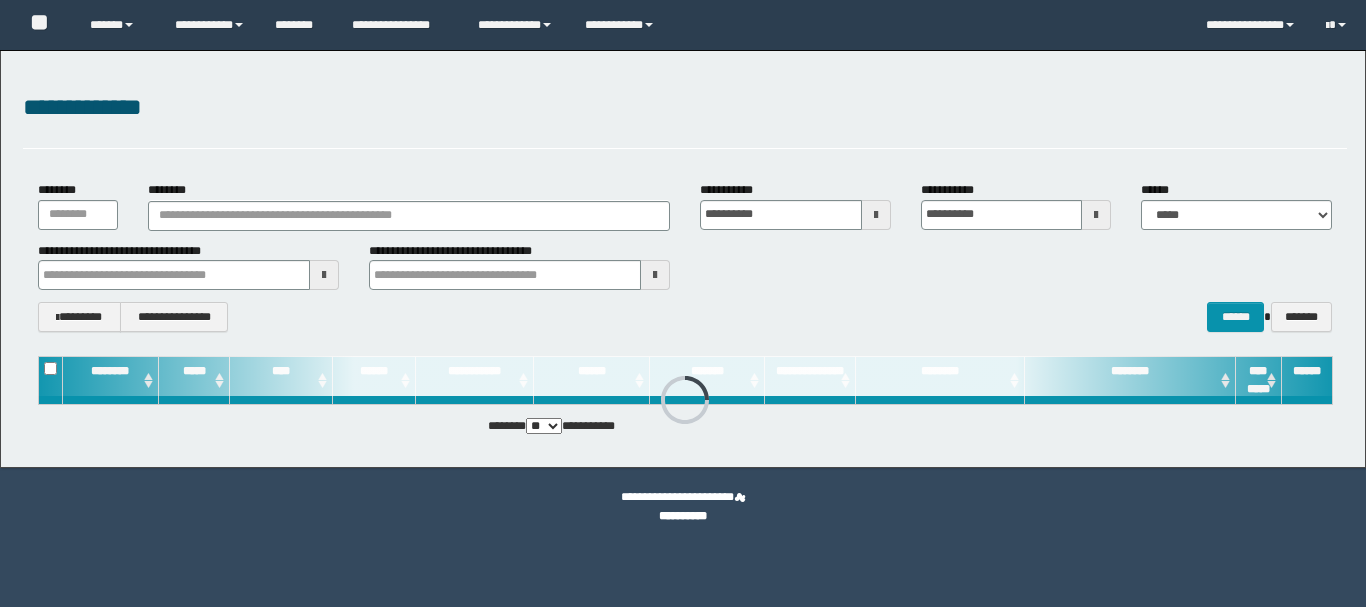 click on "********" at bounding box center [409, 216] 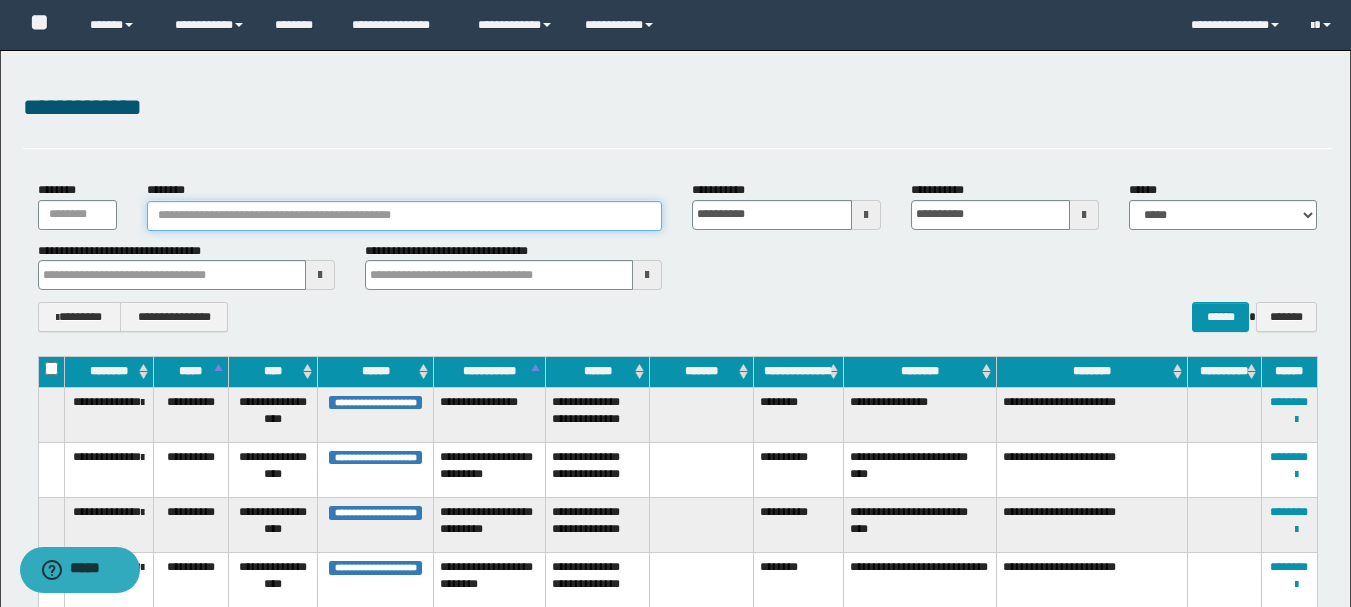 click on "********" at bounding box center (405, 216) 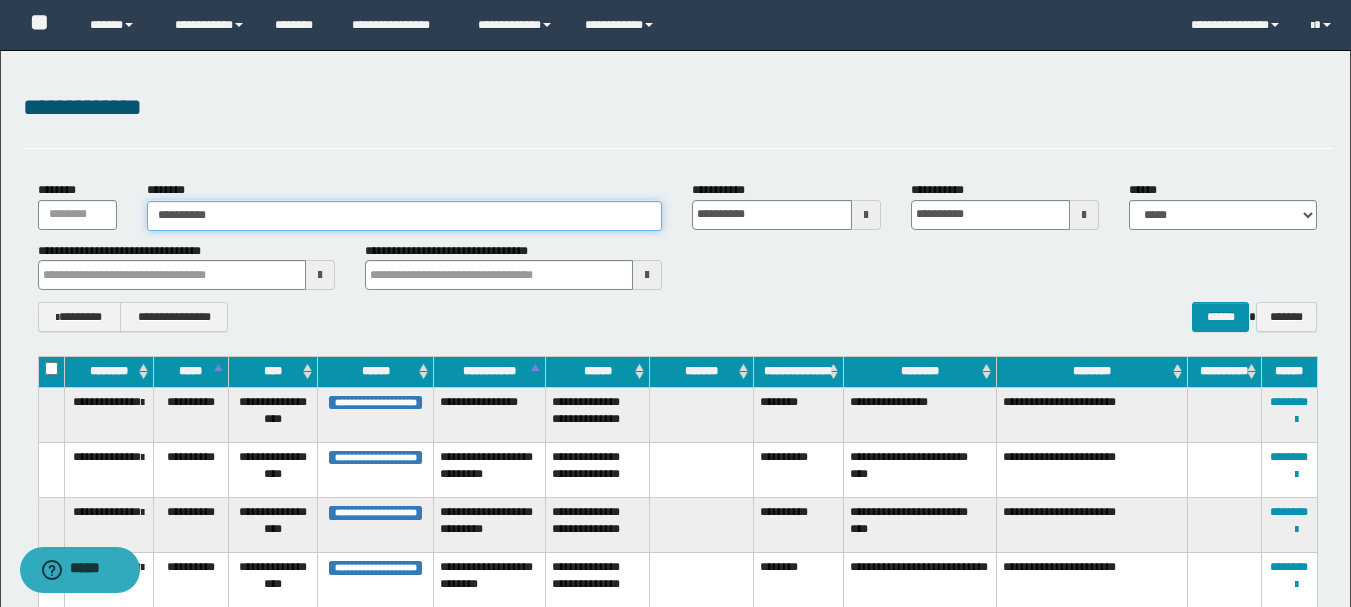 type on "**********" 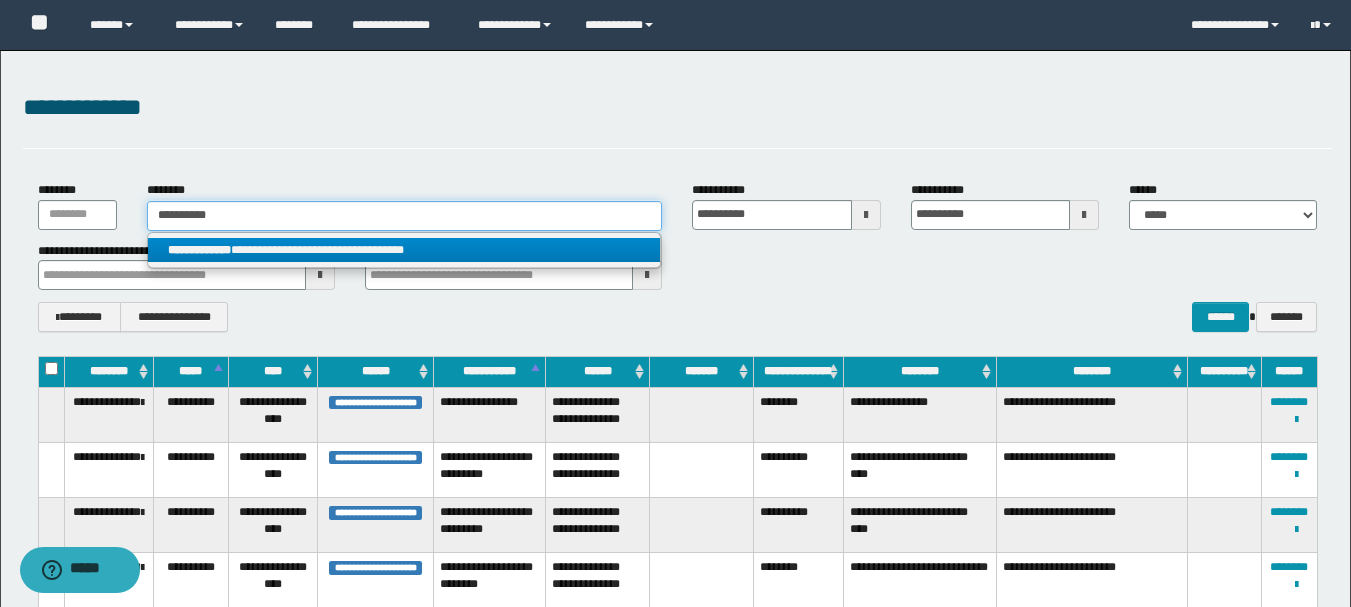 type on "**********" 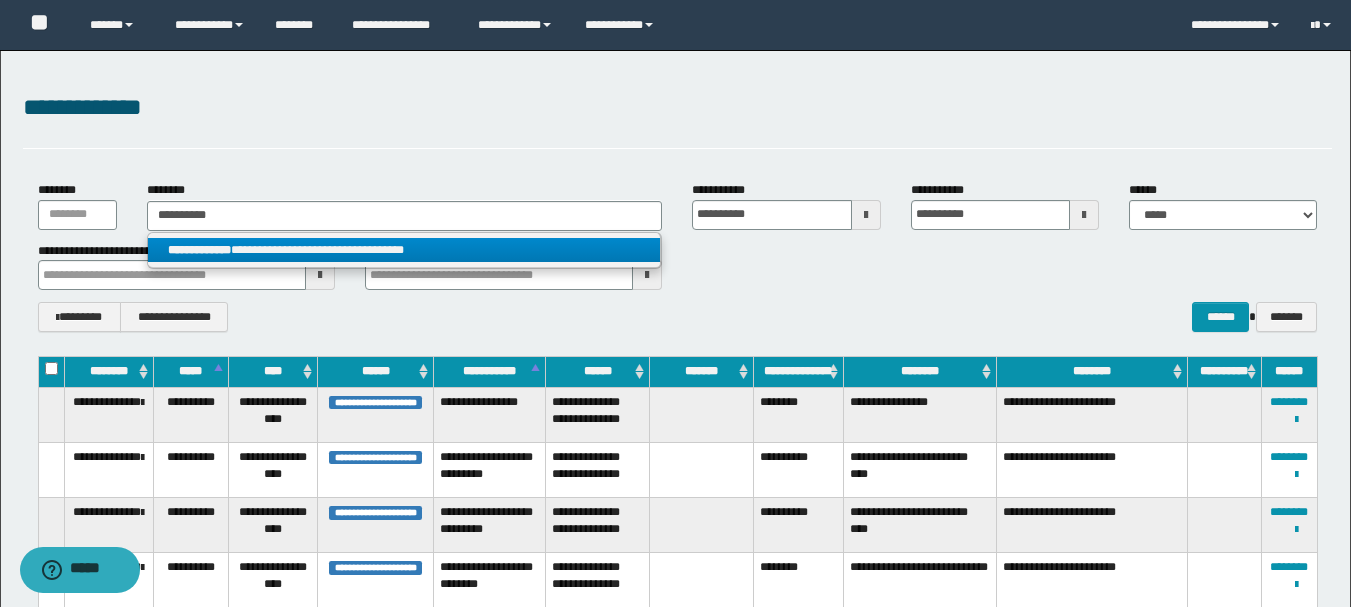 click on "**********" at bounding box center [404, 250] 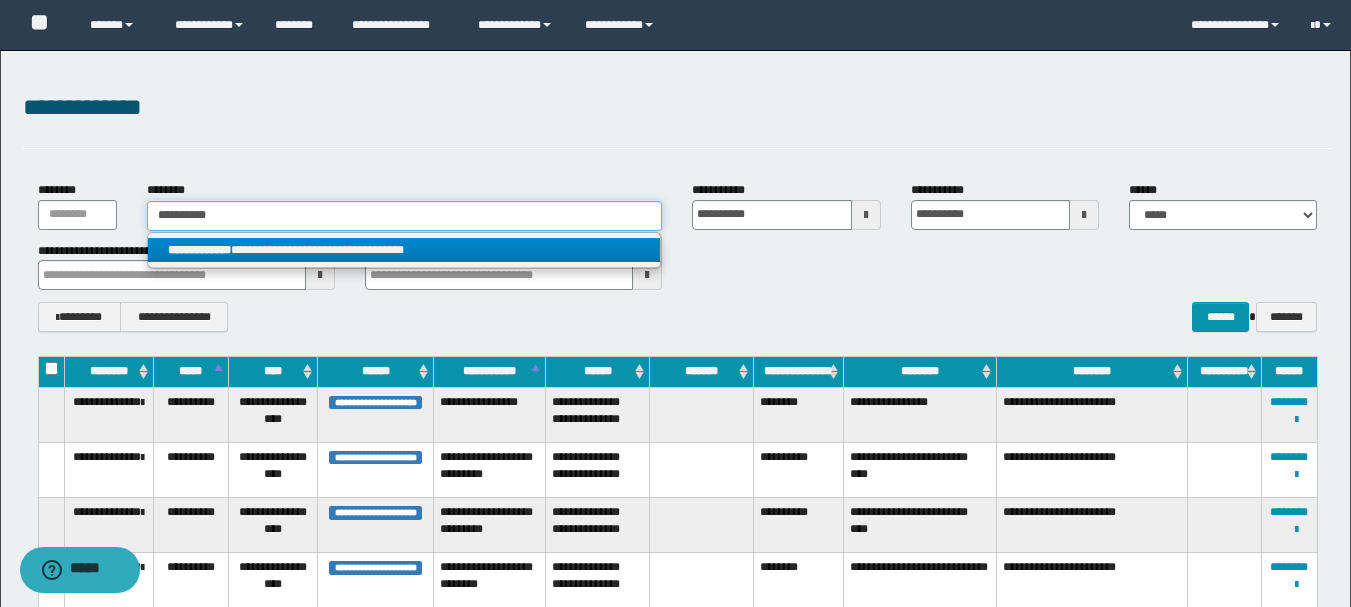 type 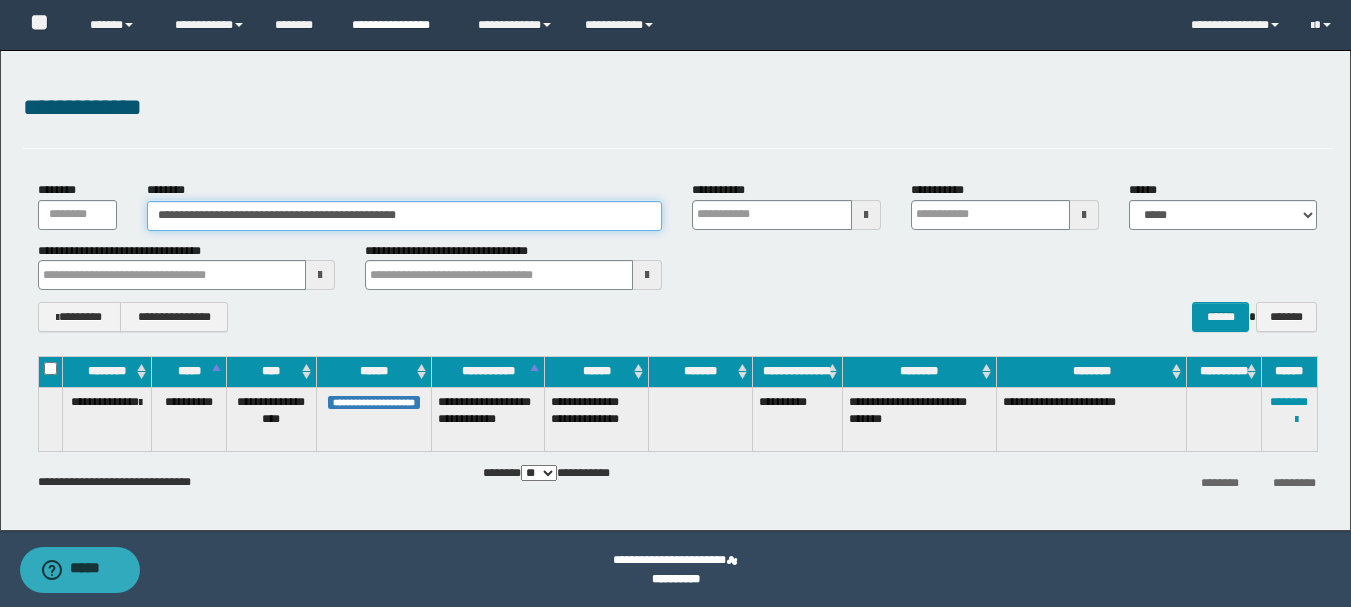 type 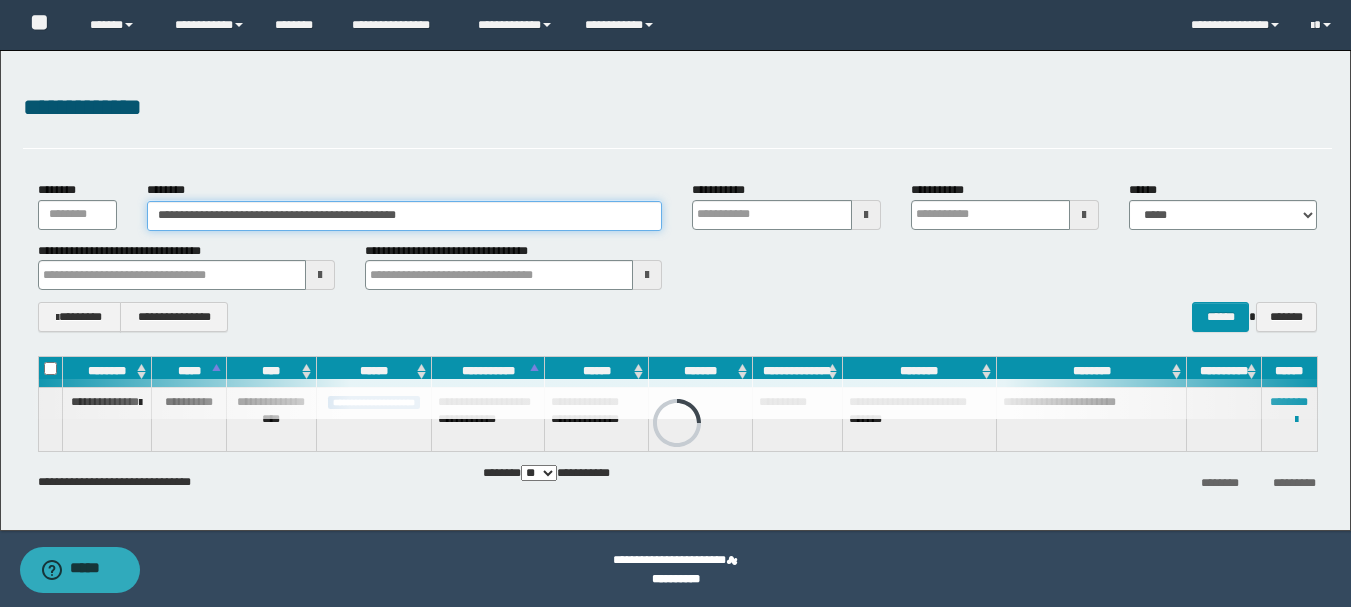 type 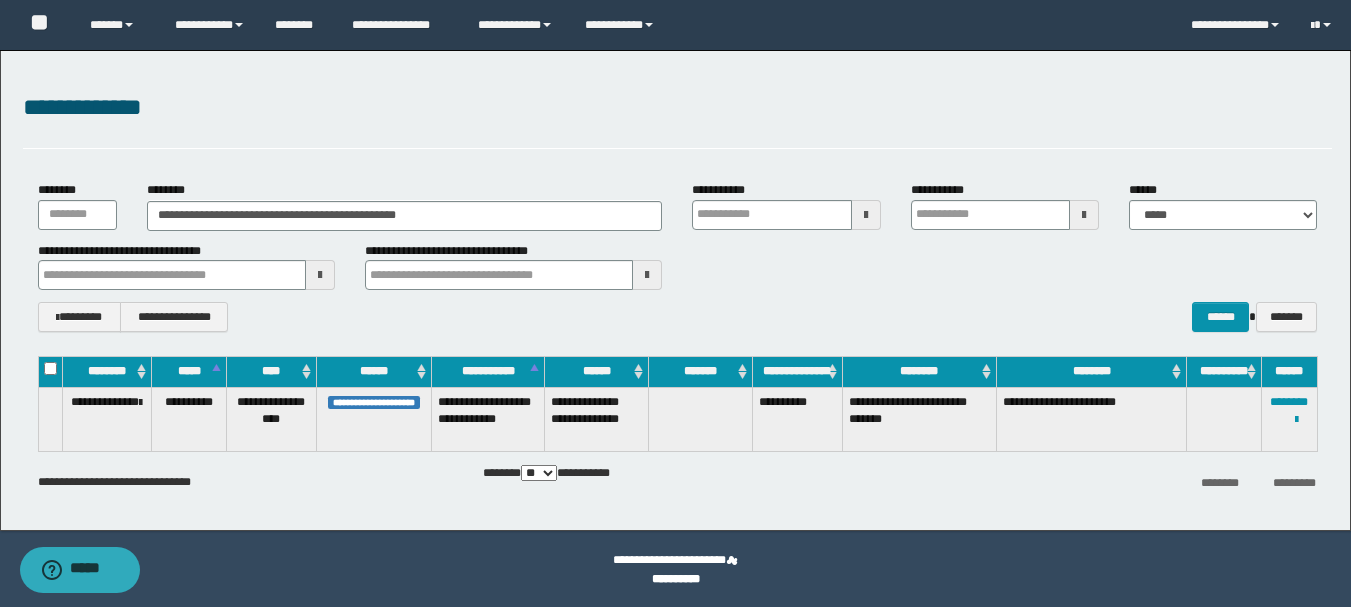 click on "**********" at bounding box center [677, 257] 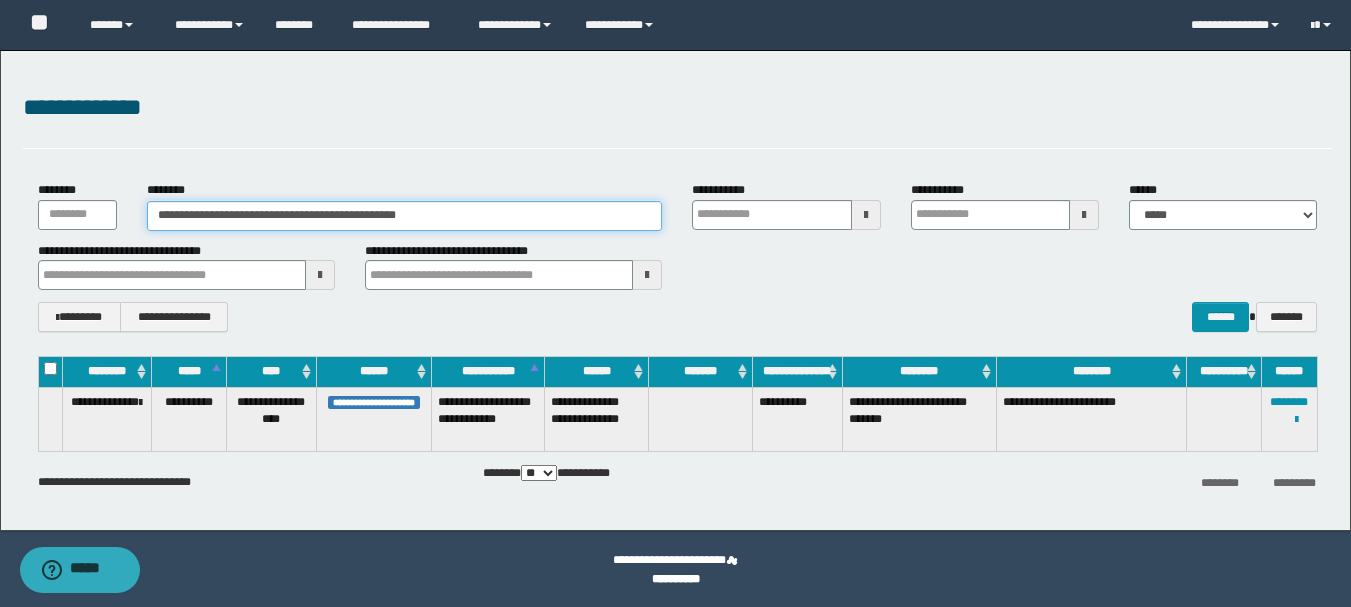 click on "**********" at bounding box center [405, 216] 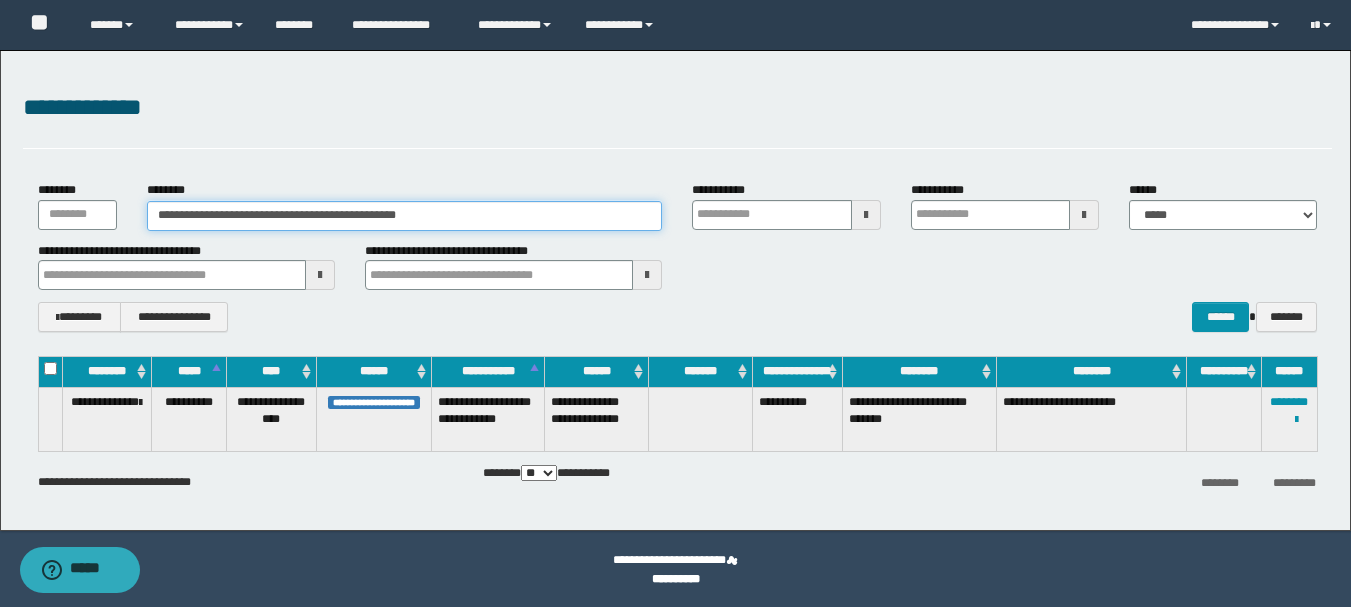 type on "**********" 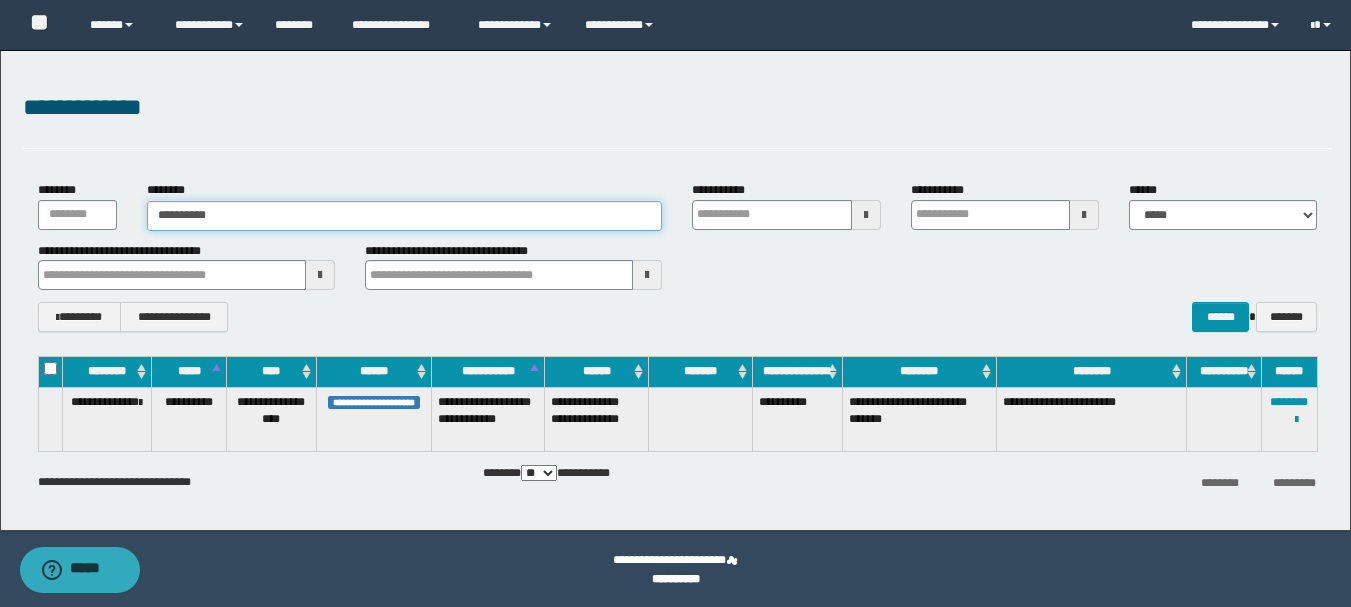 type on "**********" 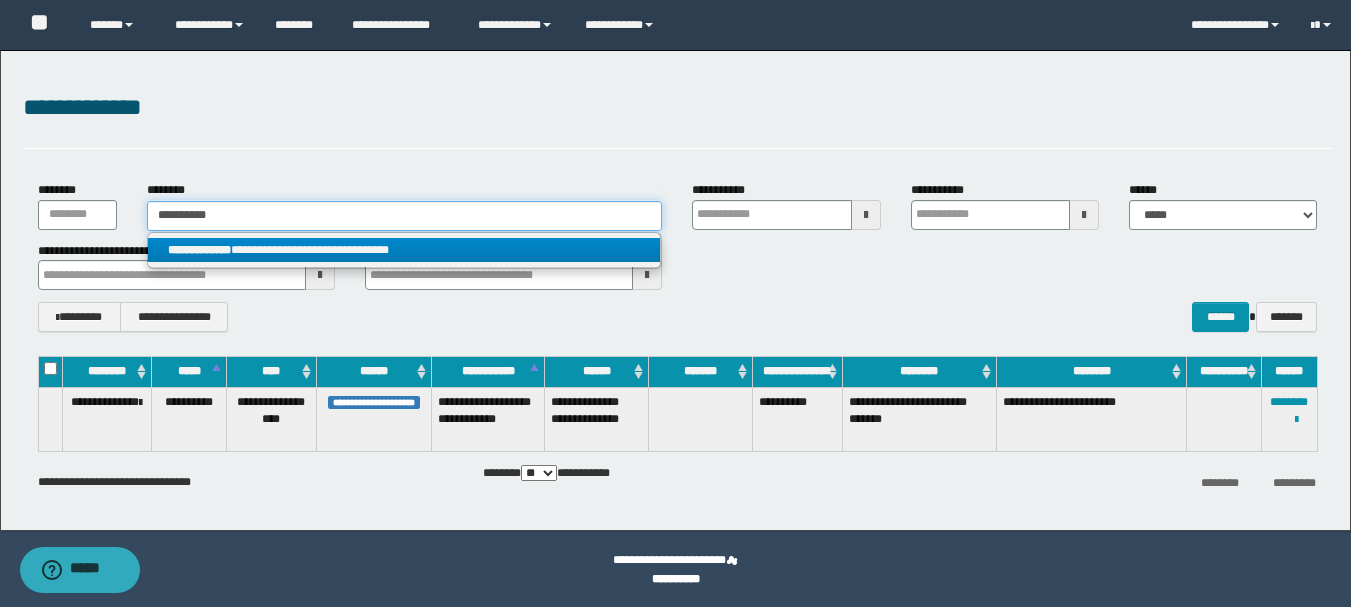 type on "**********" 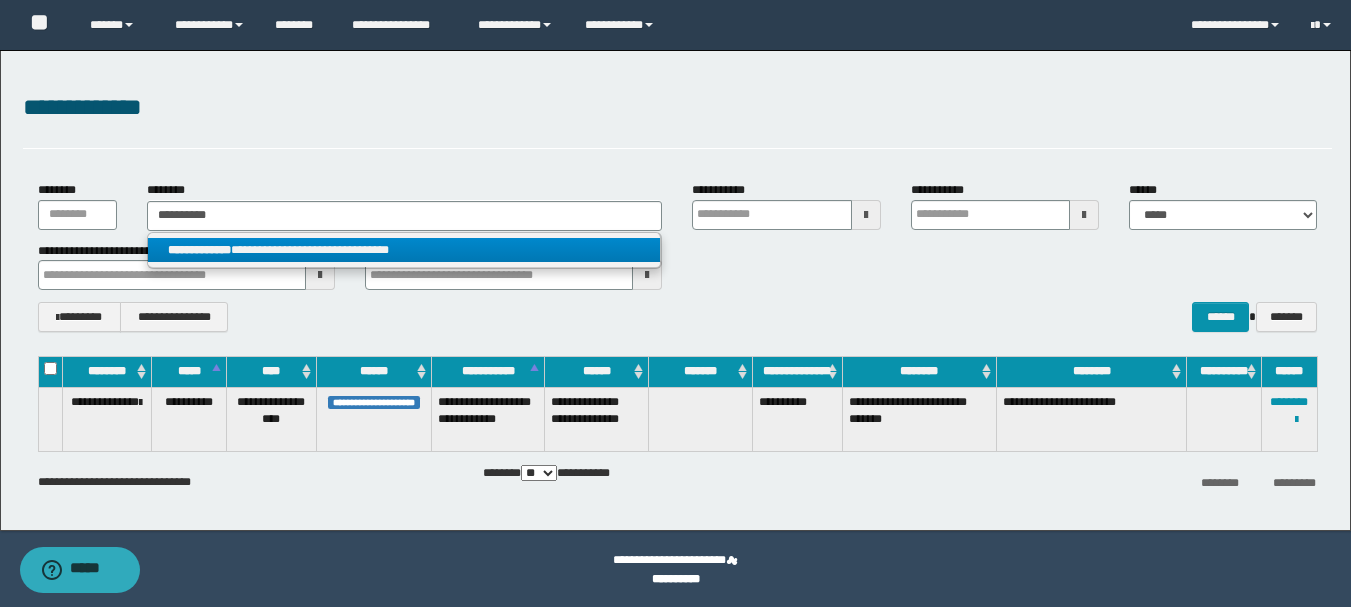 click on "**********" at bounding box center [404, 250] 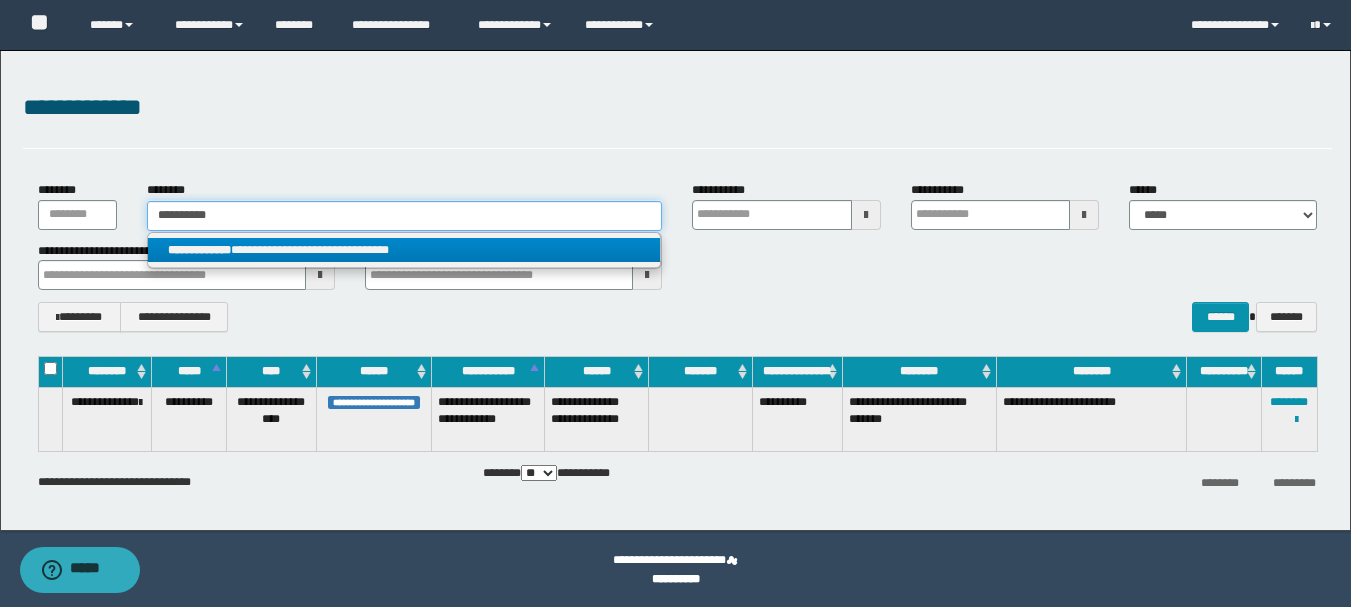 type 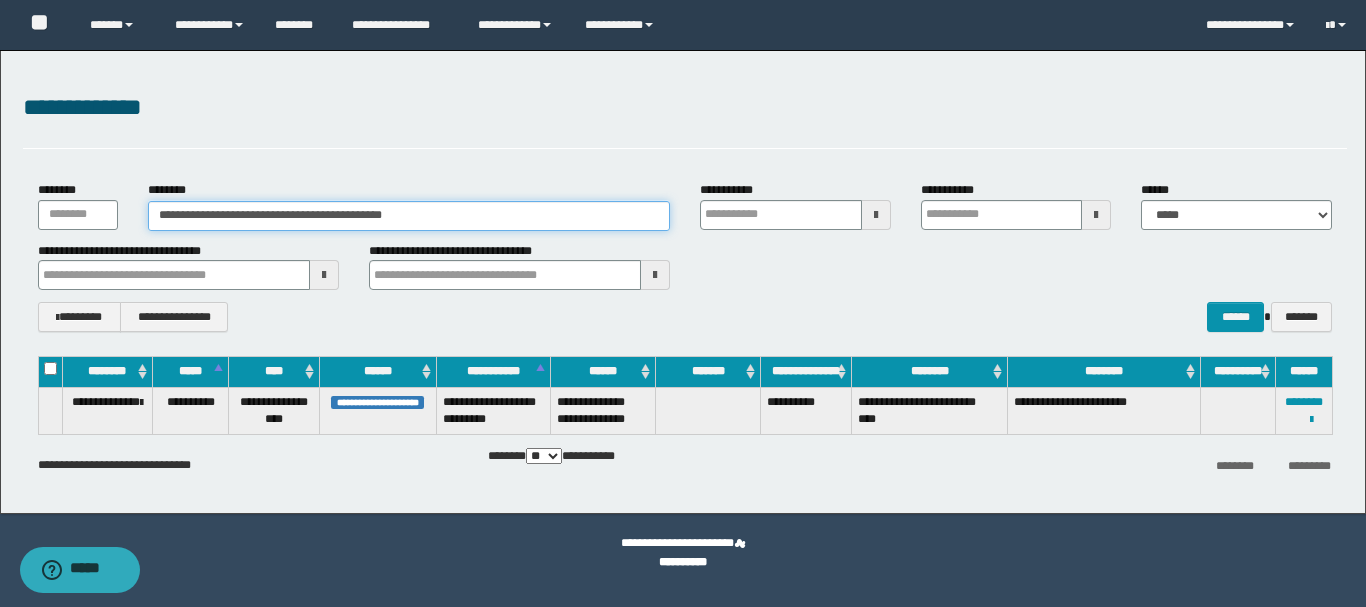 type 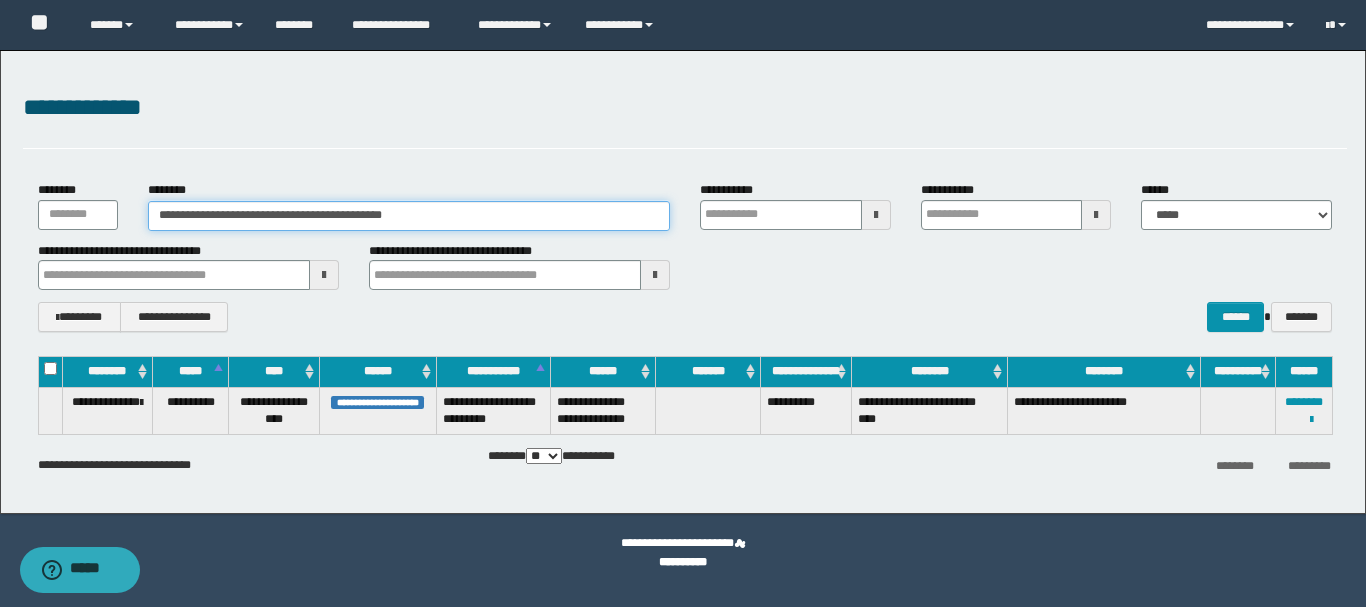 type 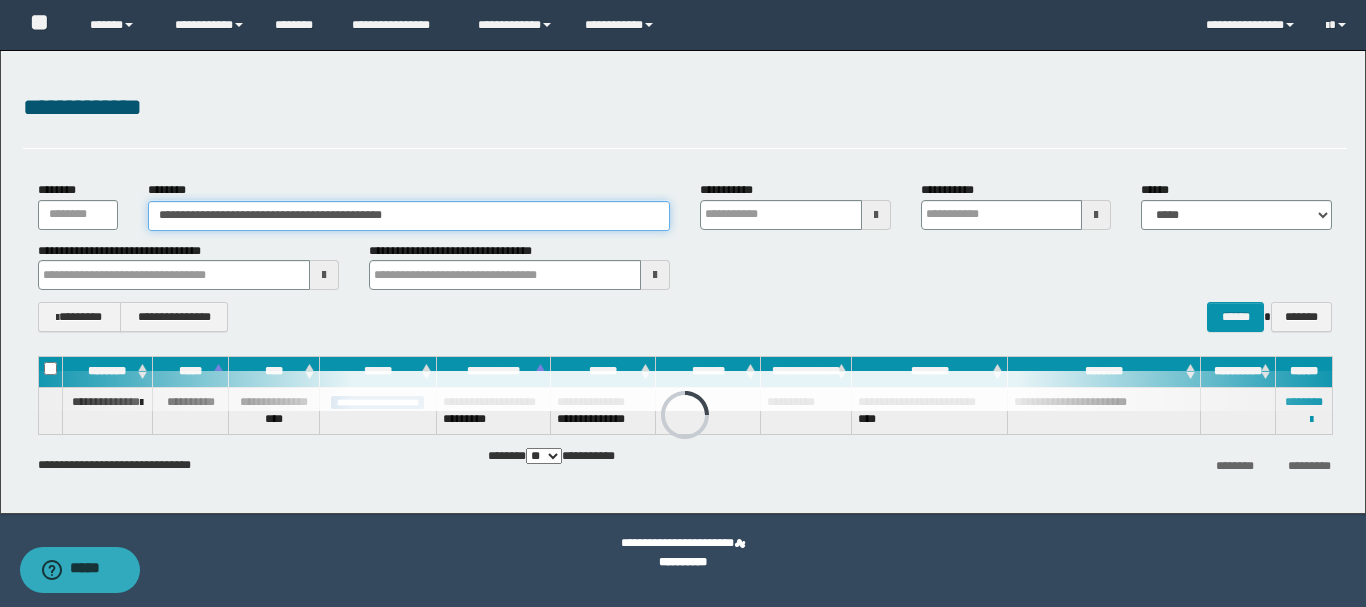 type 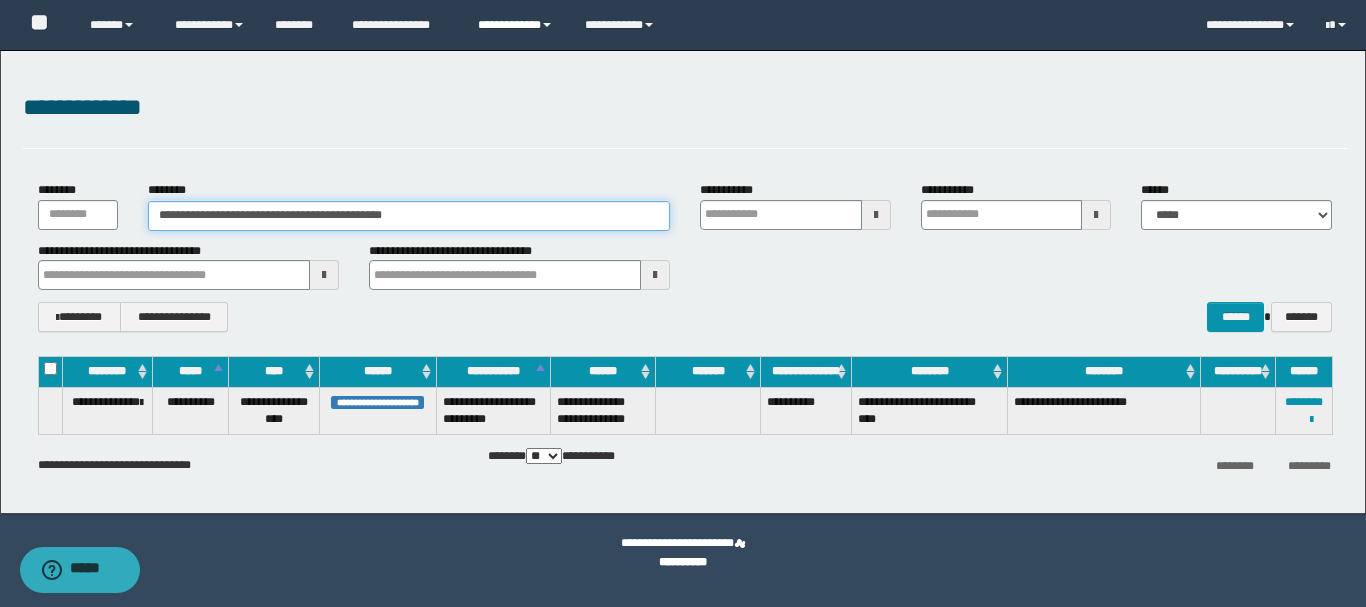 type 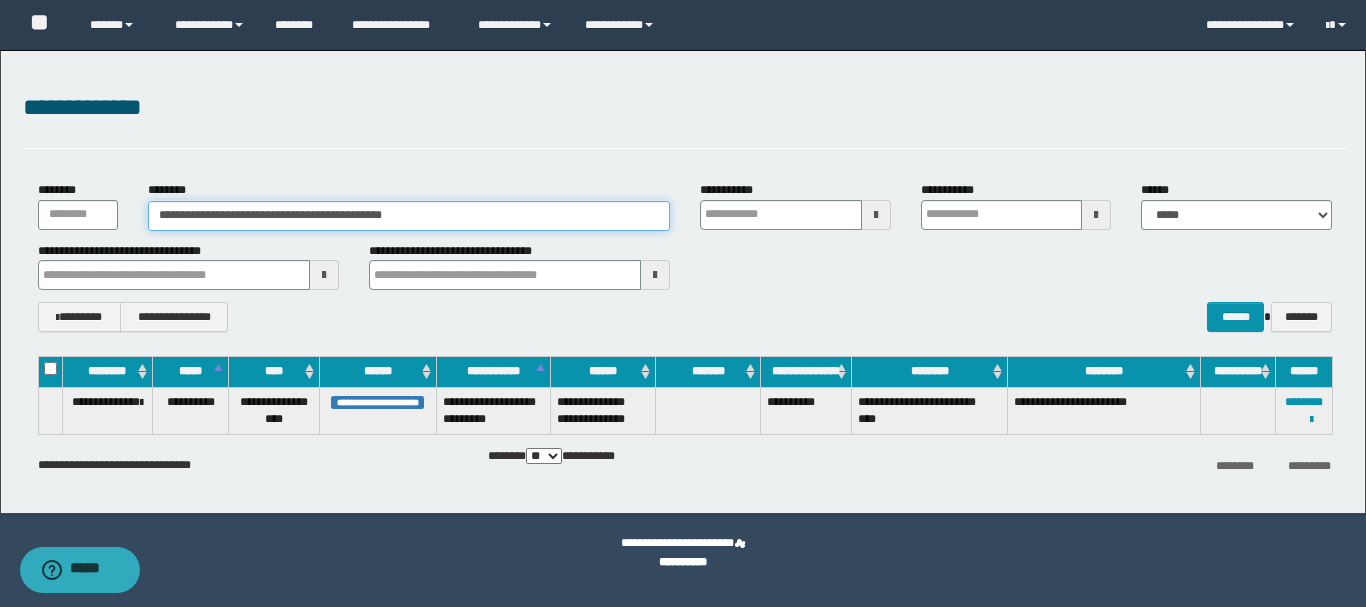 click on "**********" at bounding box center (409, 216) 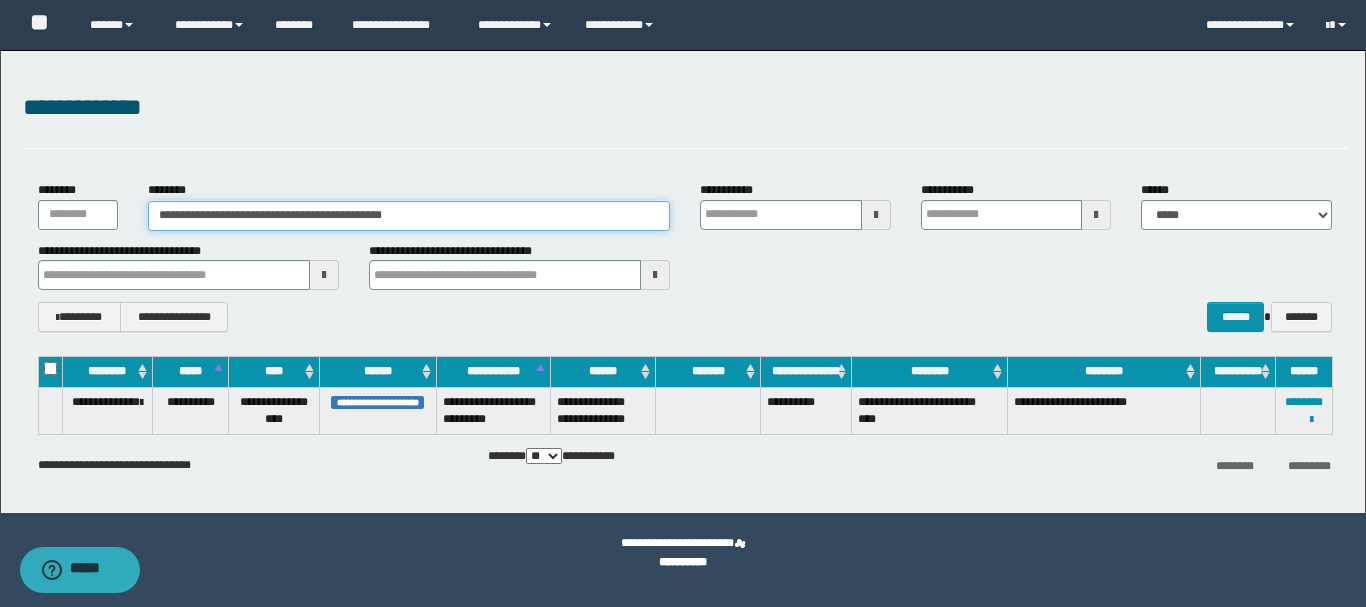 click on "**********" at bounding box center (409, 216) 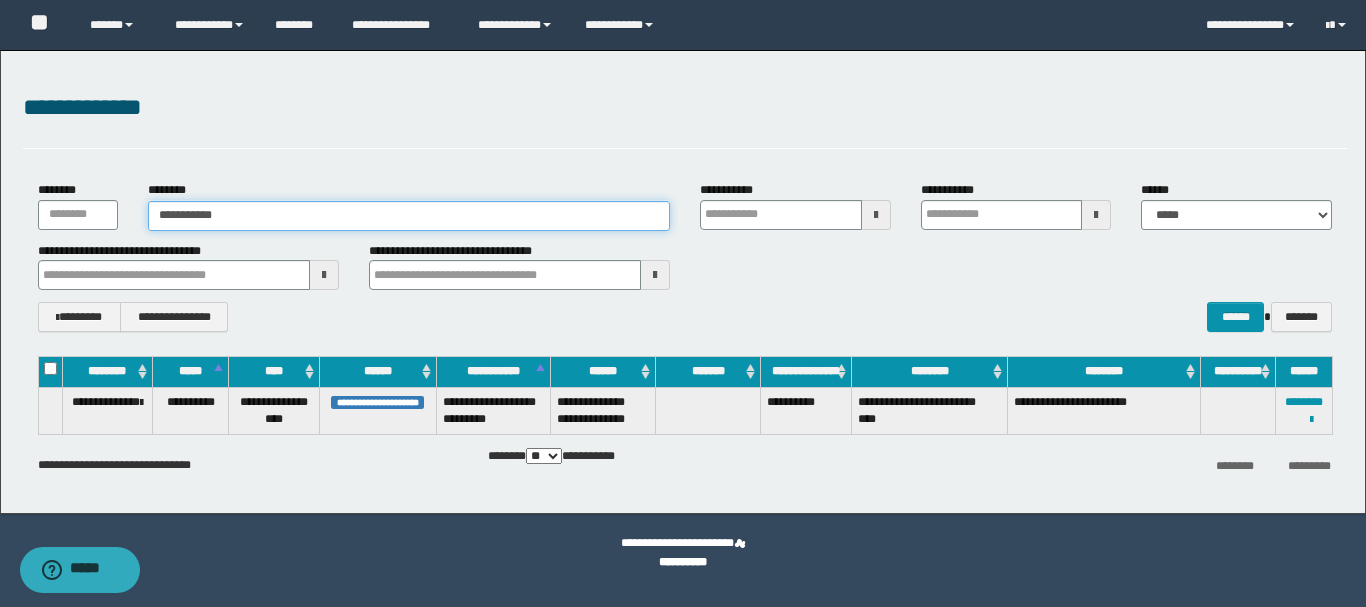 type on "**********" 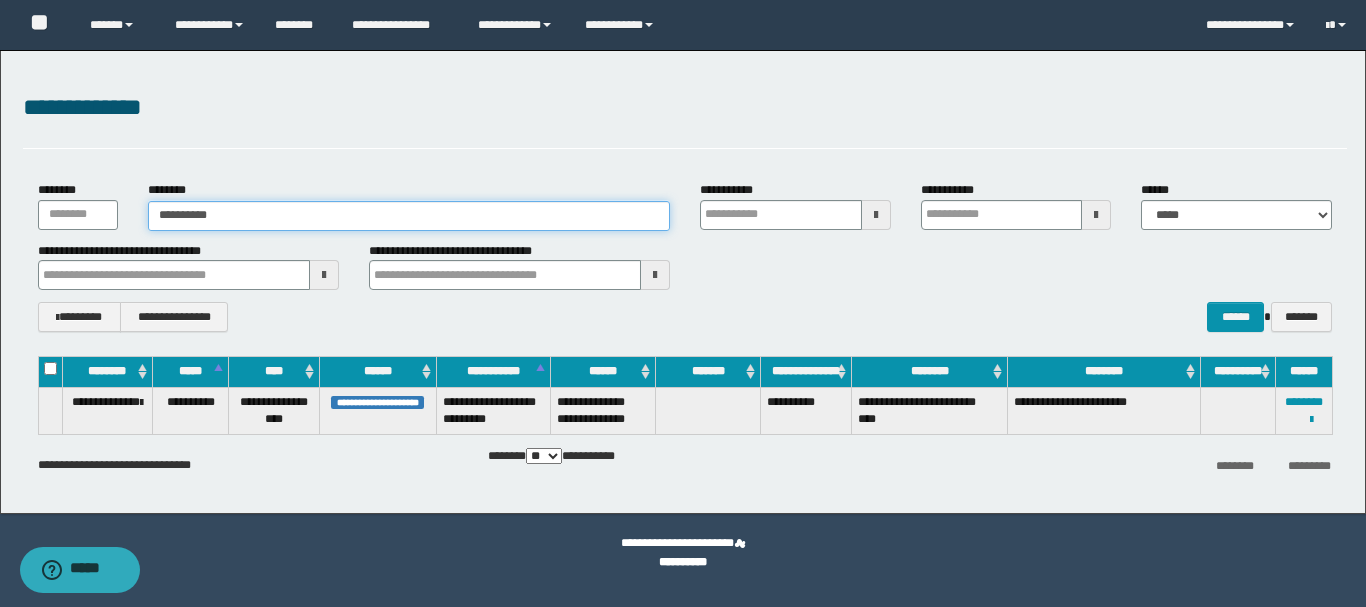 type on "**********" 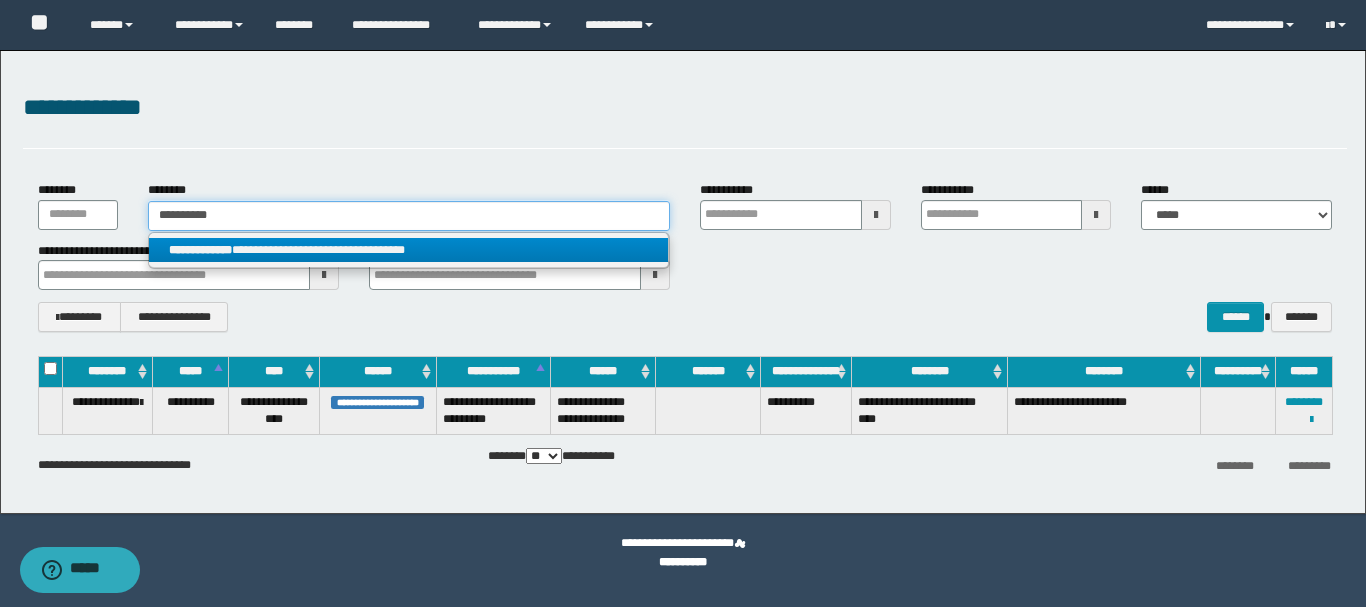 type on "**********" 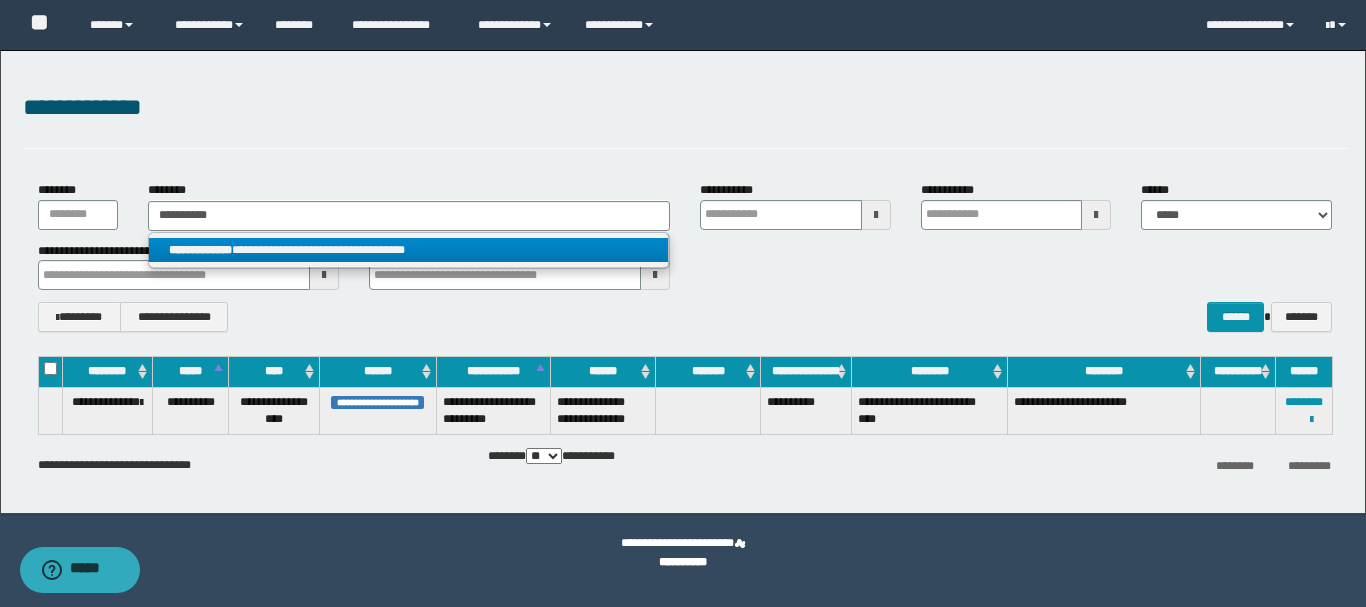 click on "**********" at bounding box center [408, 250] 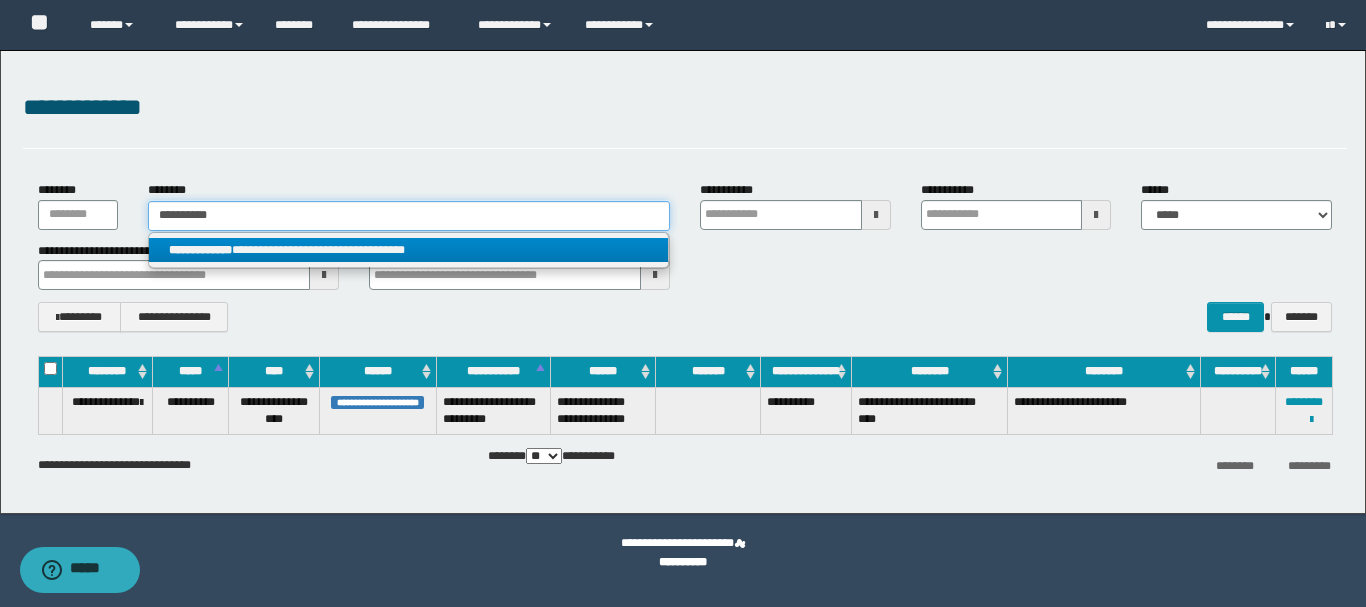 type 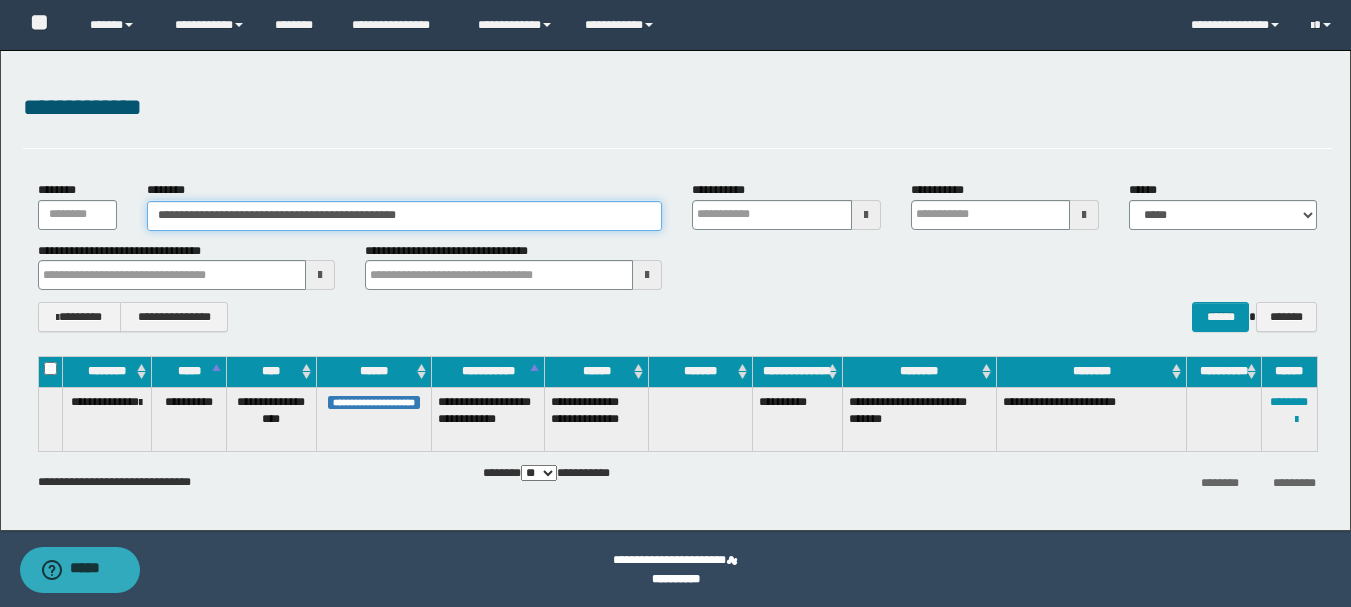 type 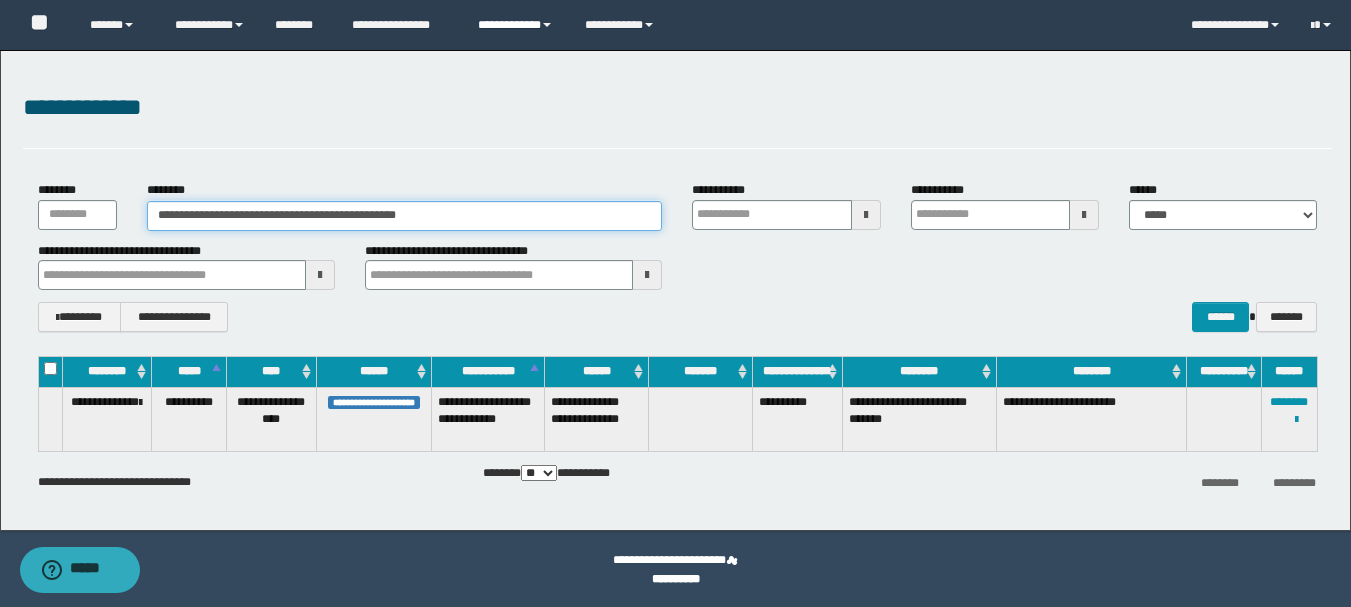 type 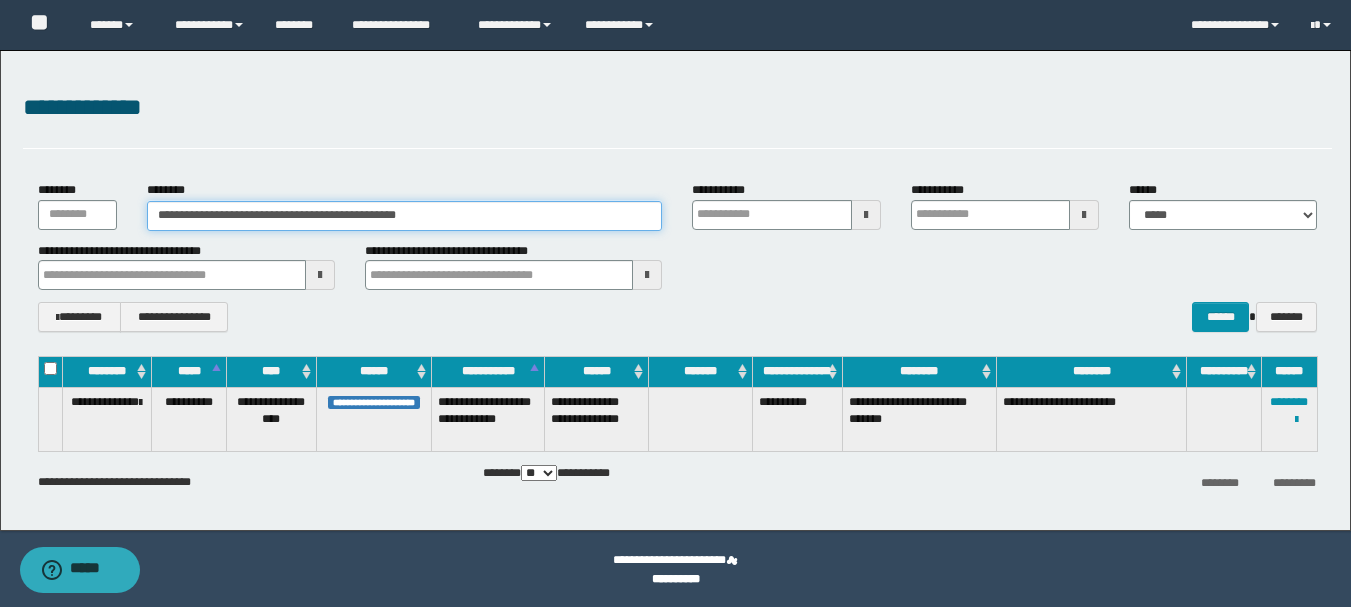 click on "**********" at bounding box center (405, 216) 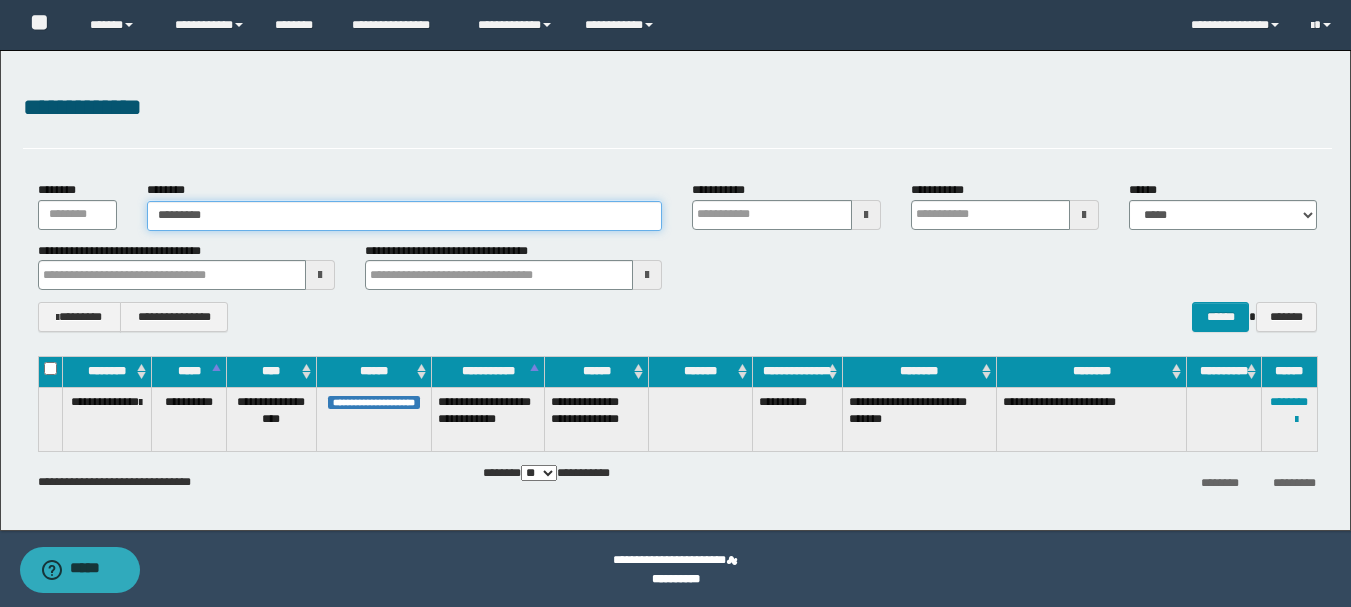 type on "********" 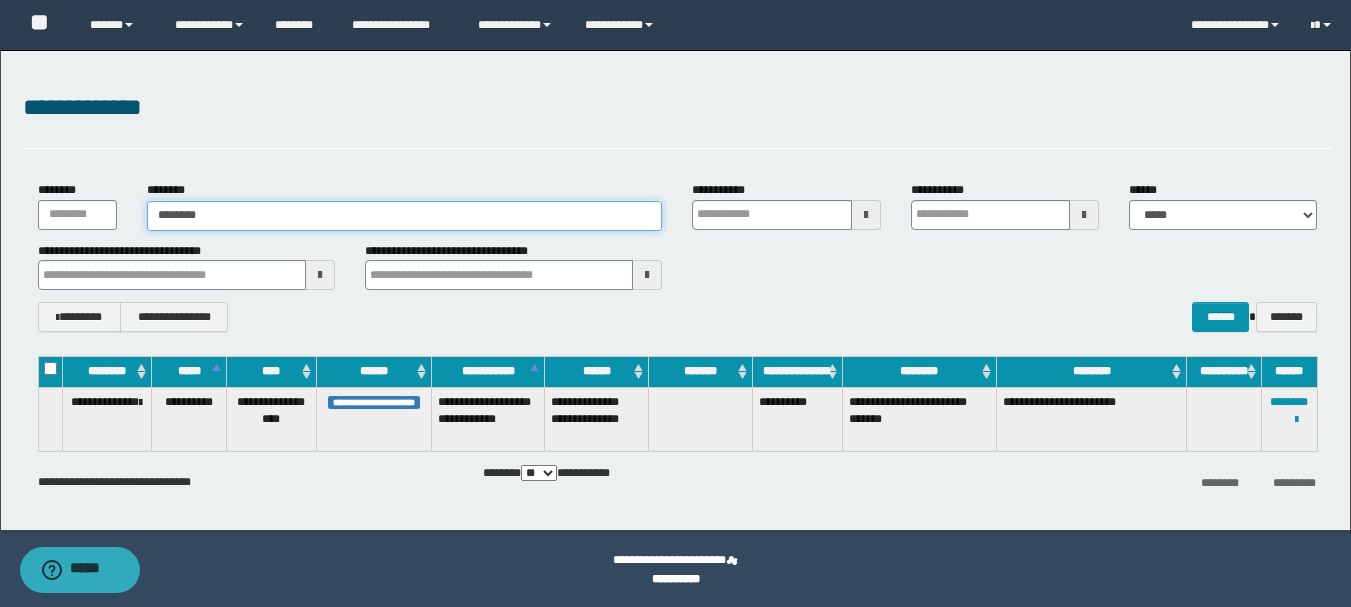 type on "********" 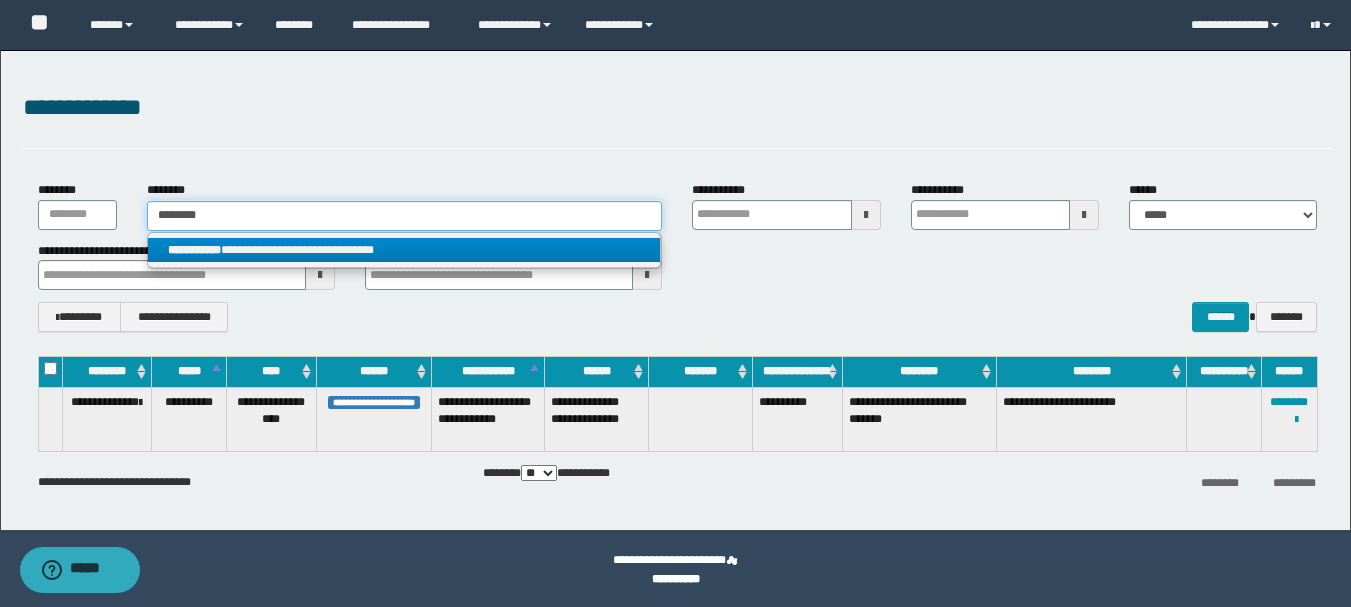 type on "********" 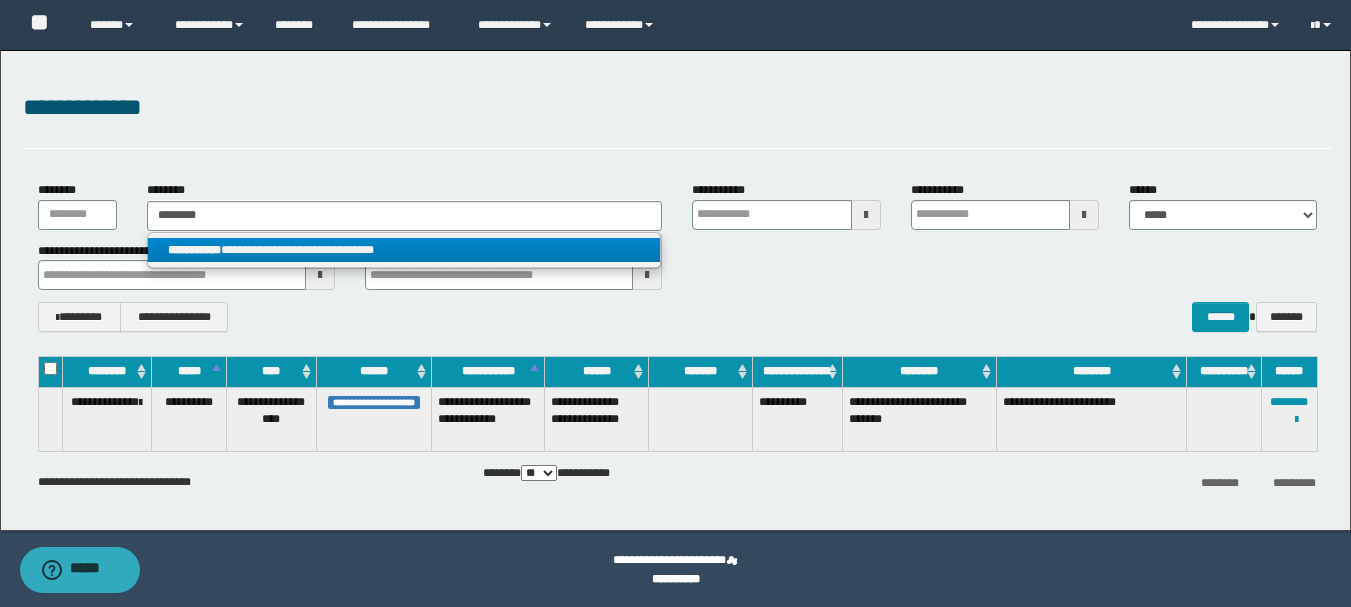 click on "**********" at bounding box center [404, 250] 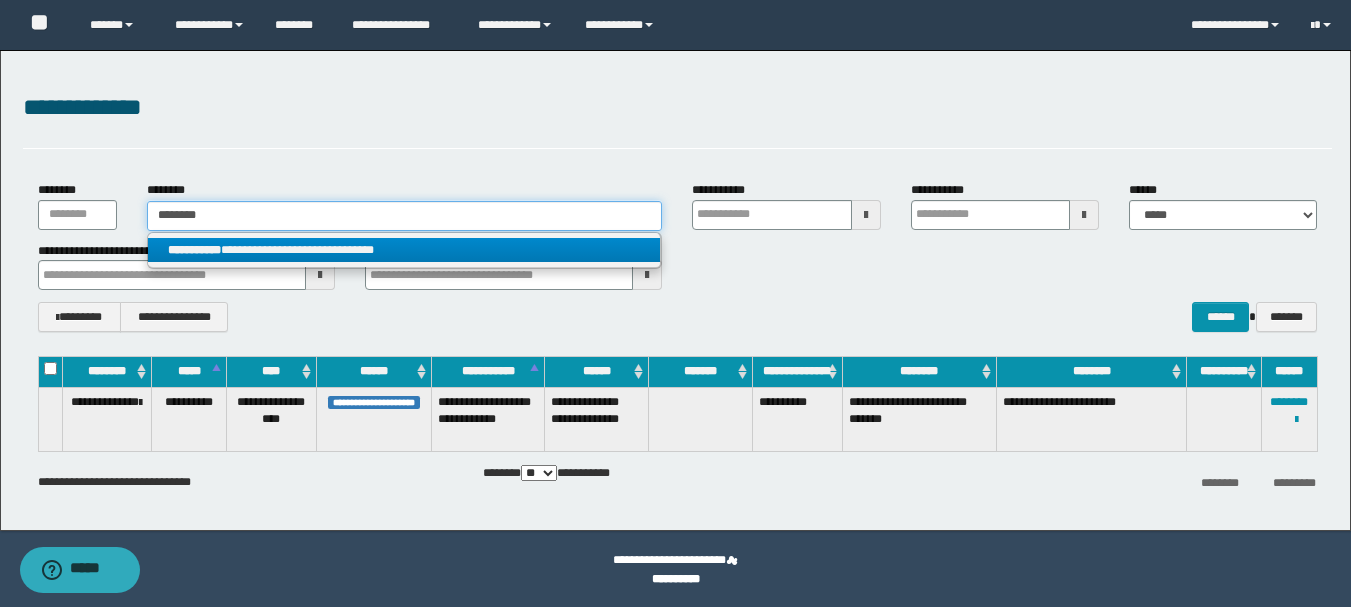 type 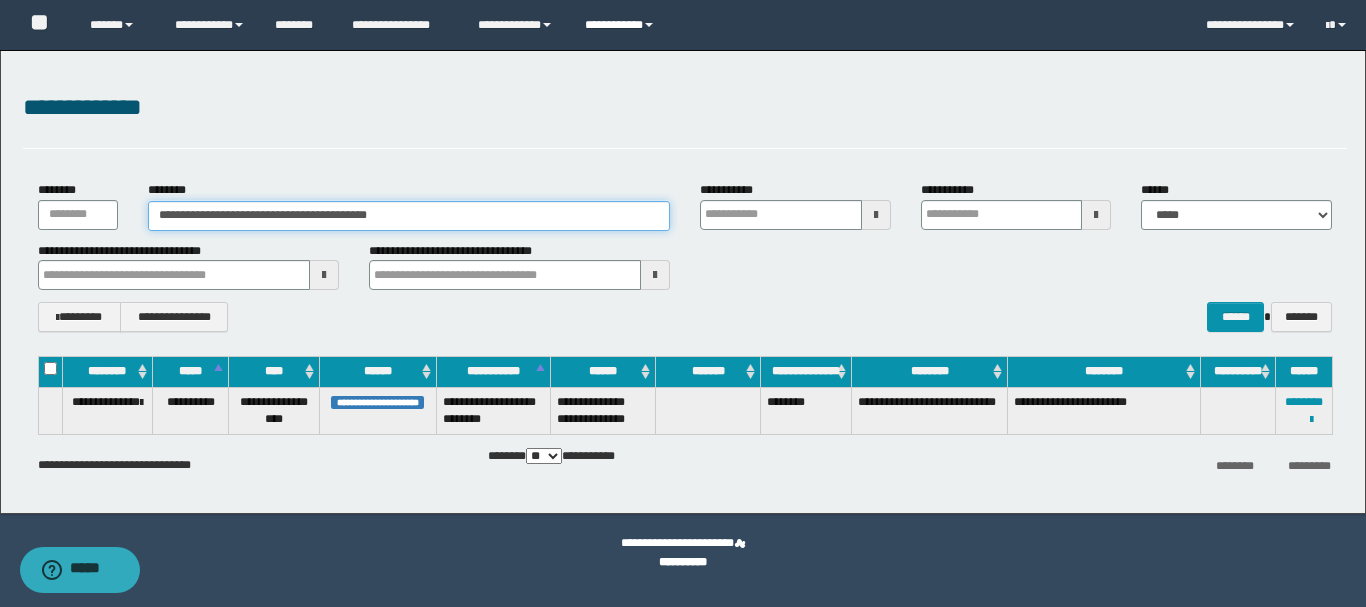 type 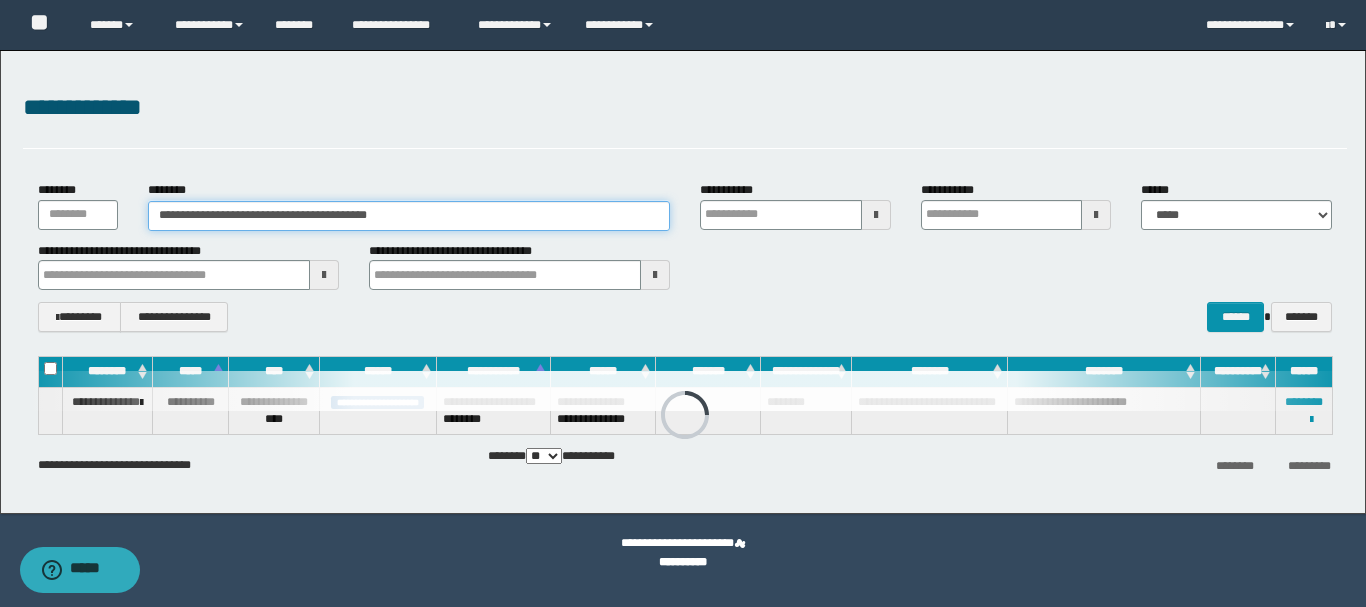 type 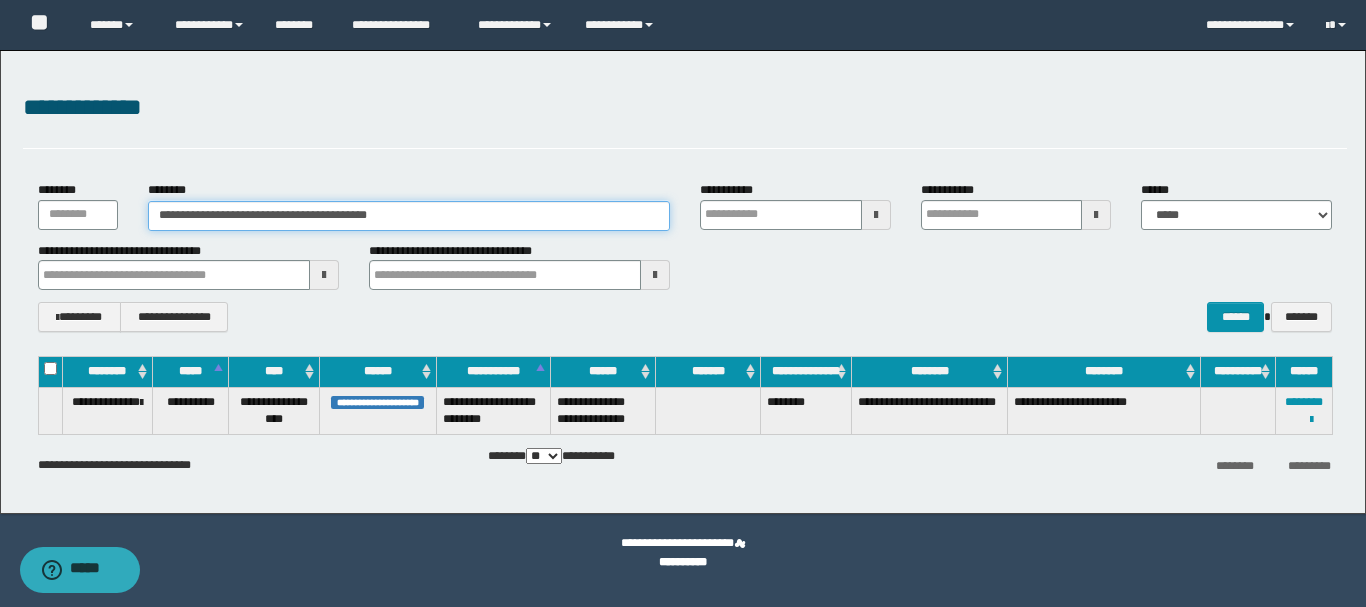 click on "**********" at bounding box center [409, 216] 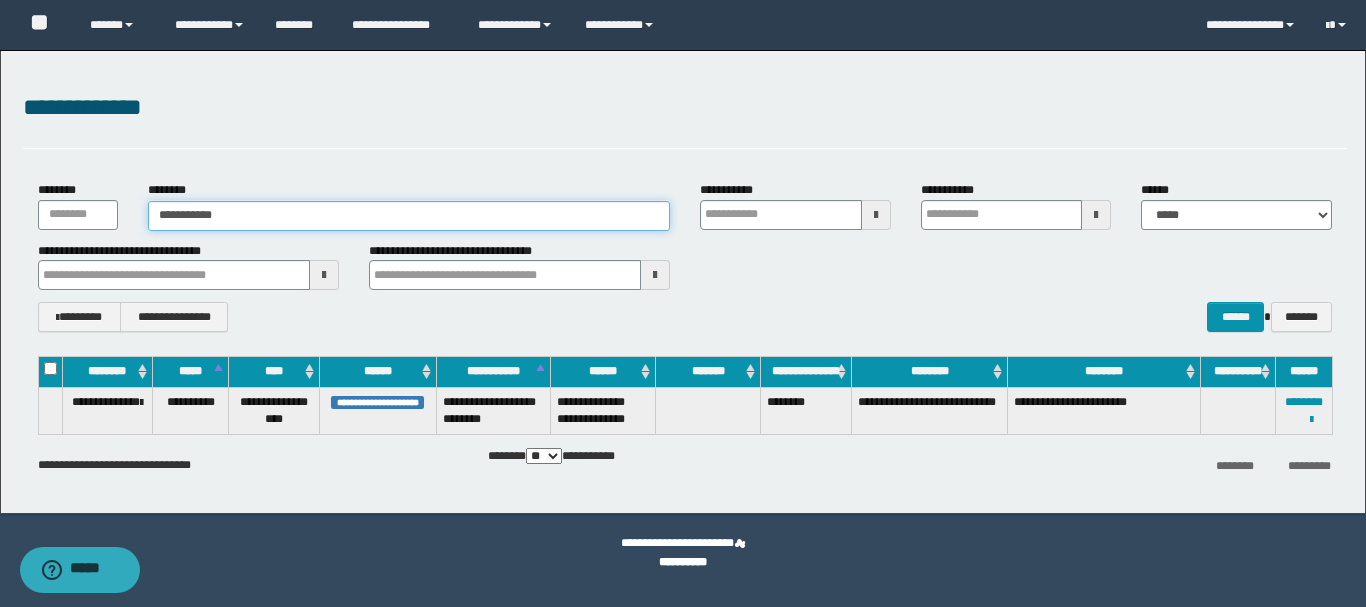 type on "**********" 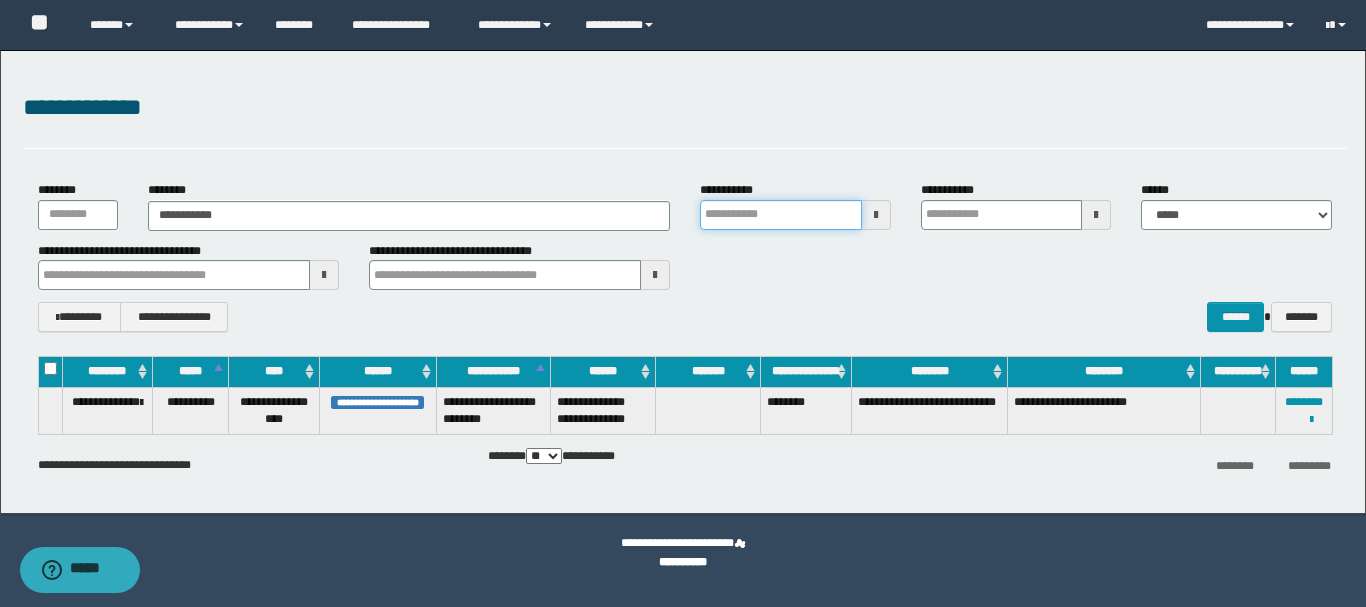 type 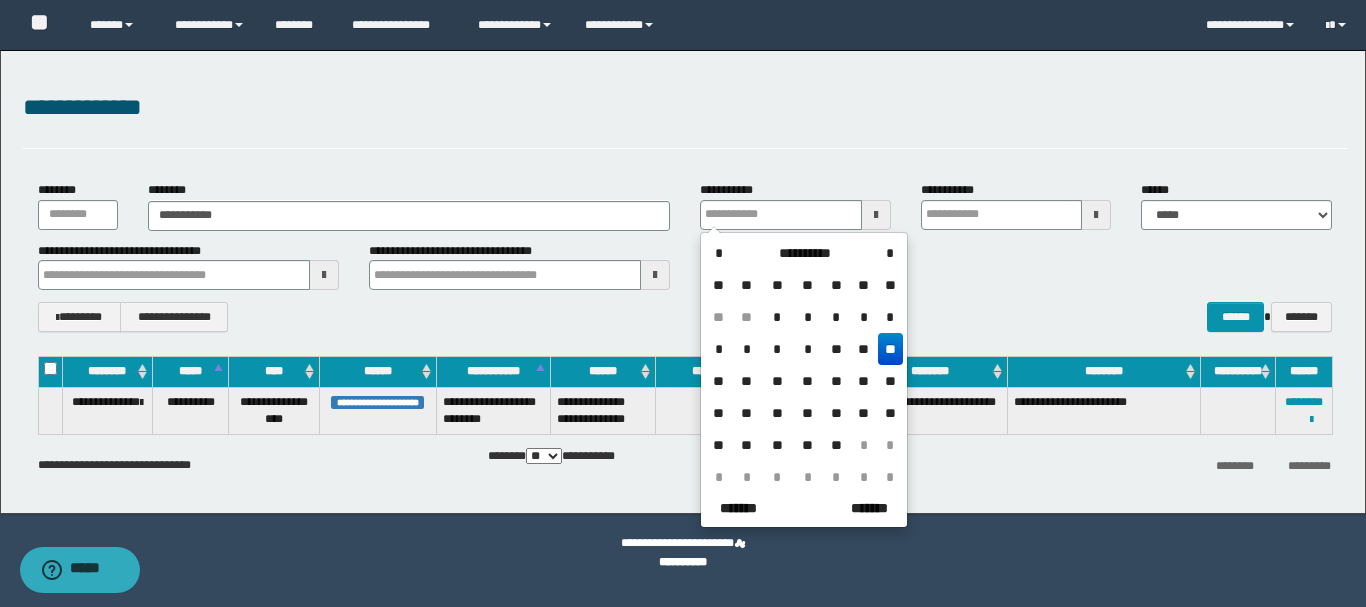 click on "**********" at bounding box center [685, 465] 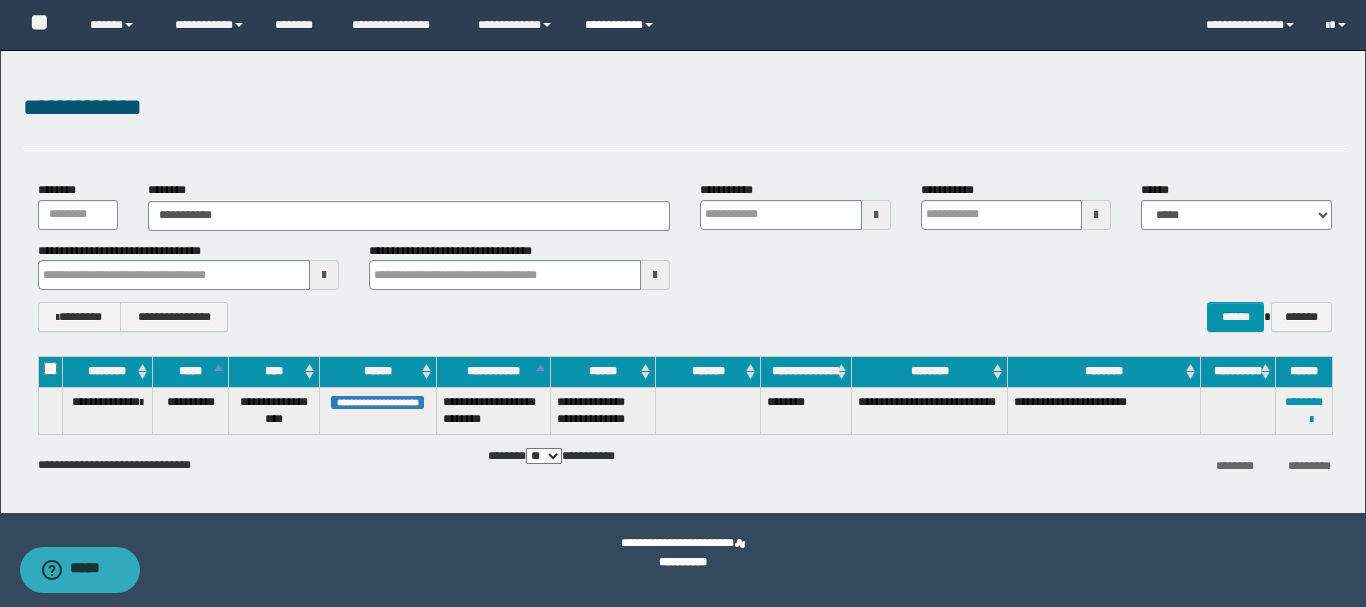 type 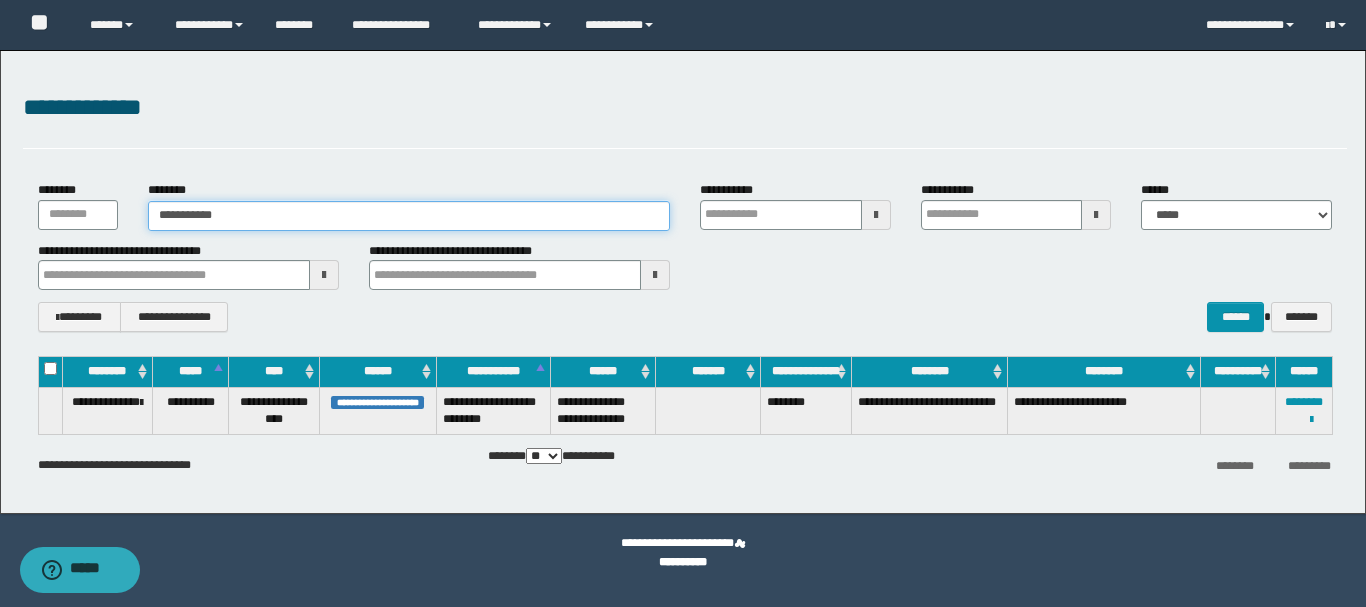 click on "**********" at bounding box center [409, 216] 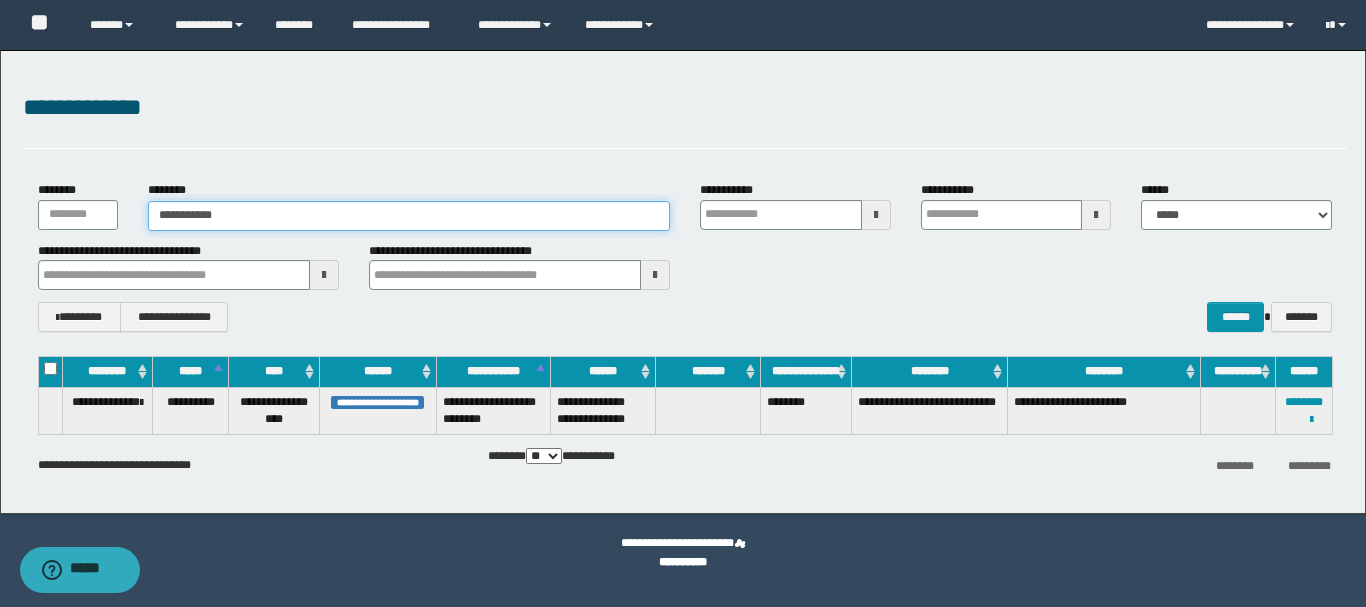 click on "**********" at bounding box center (409, 216) 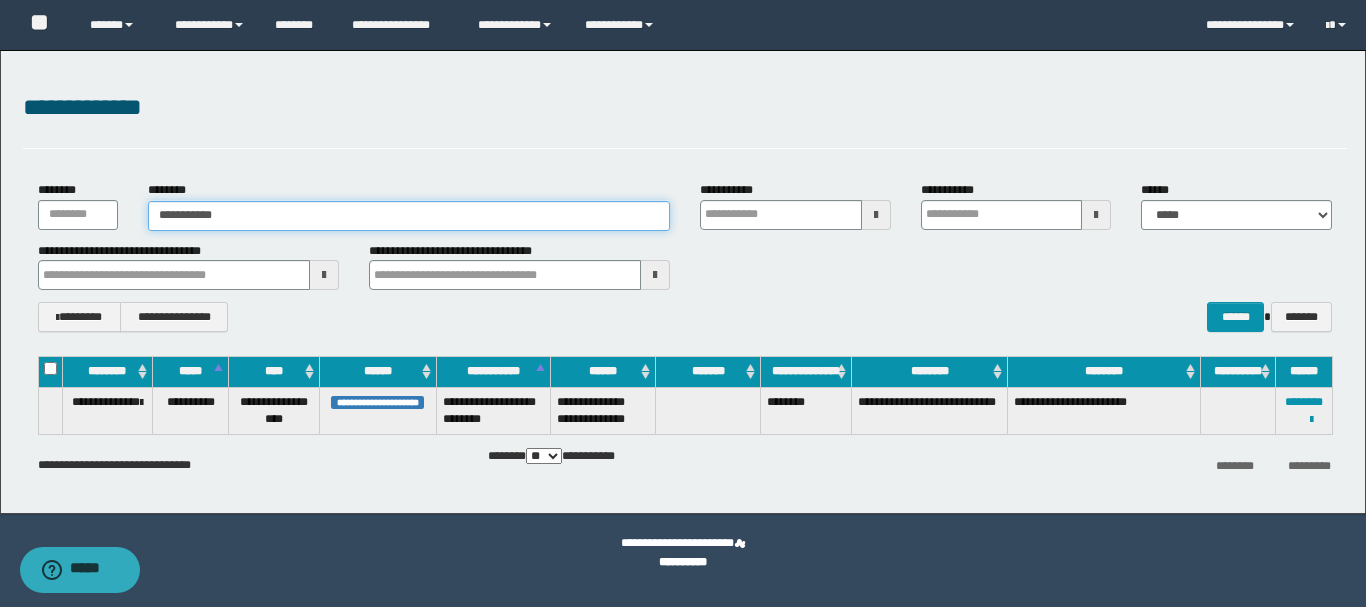 type on "**********" 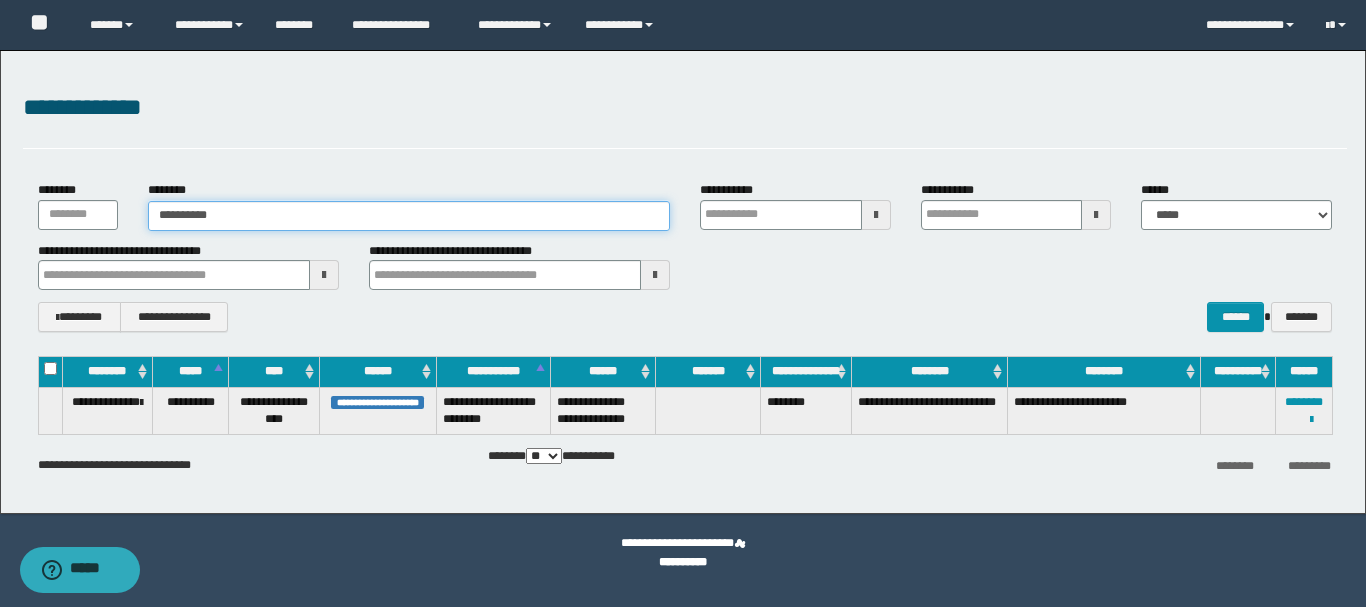 type on "**********" 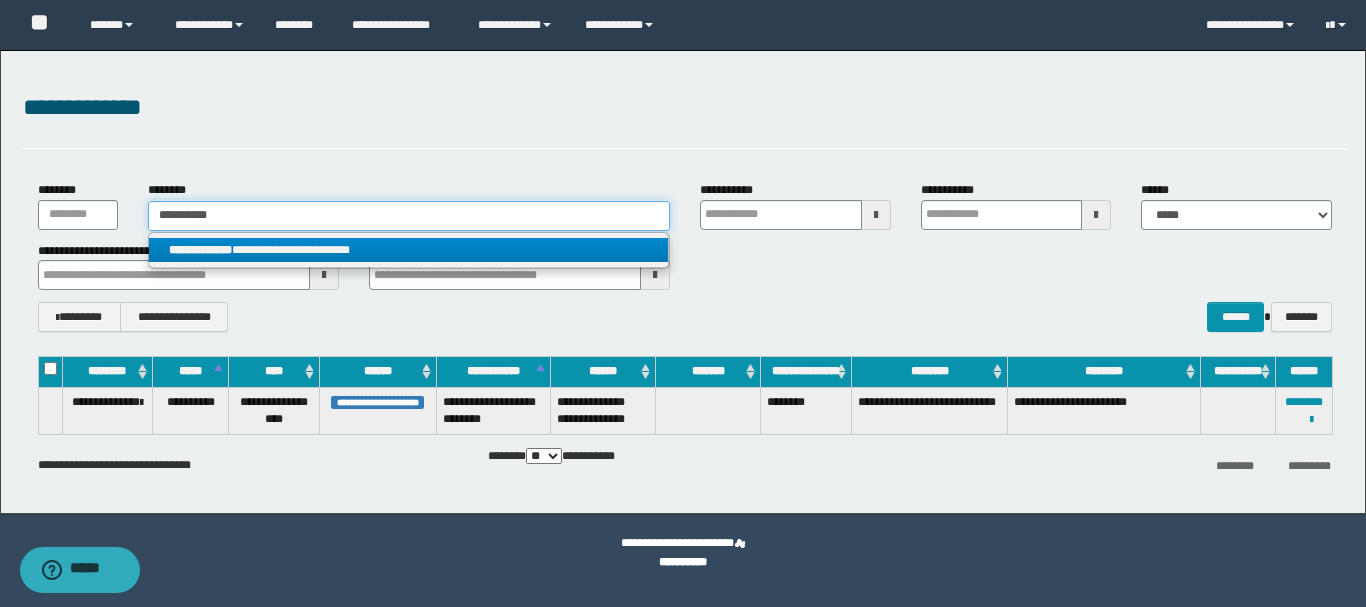 type on "**********" 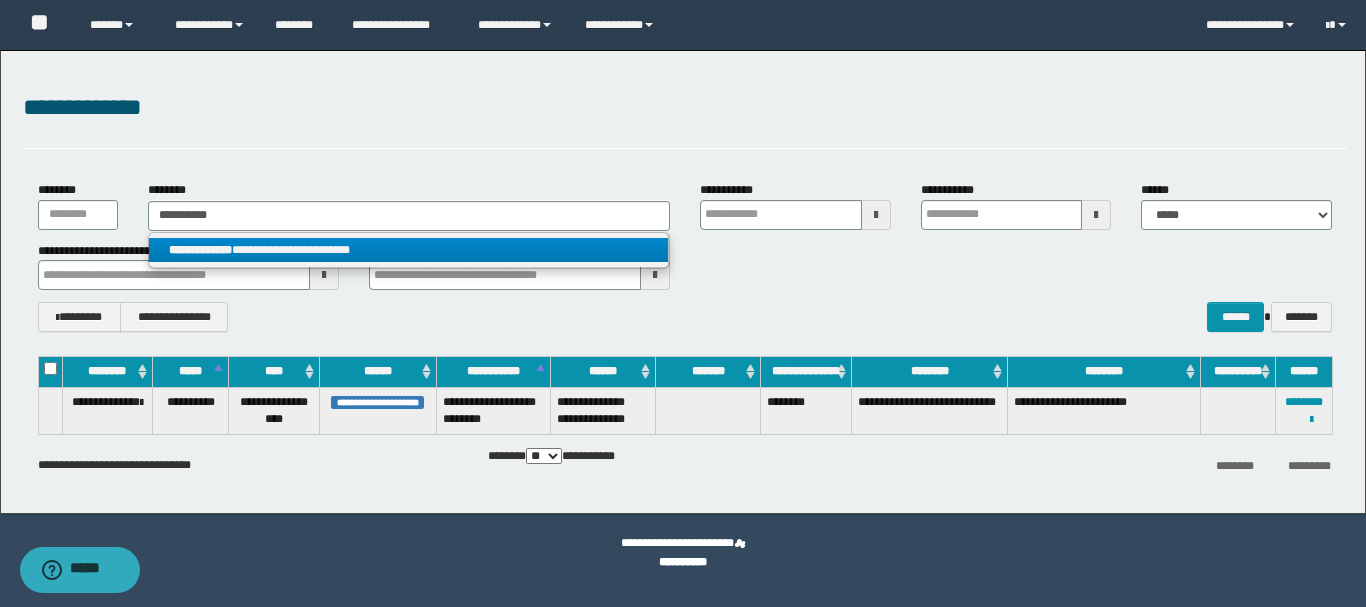 click on "**********" at bounding box center [408, 250] 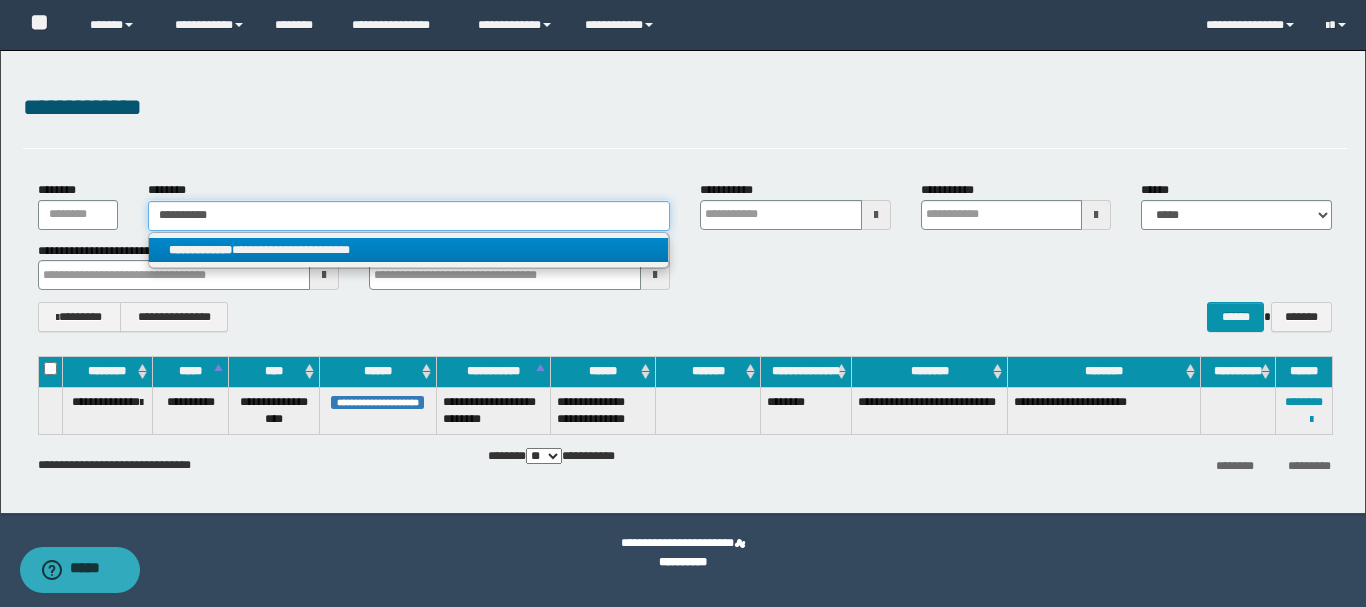 type 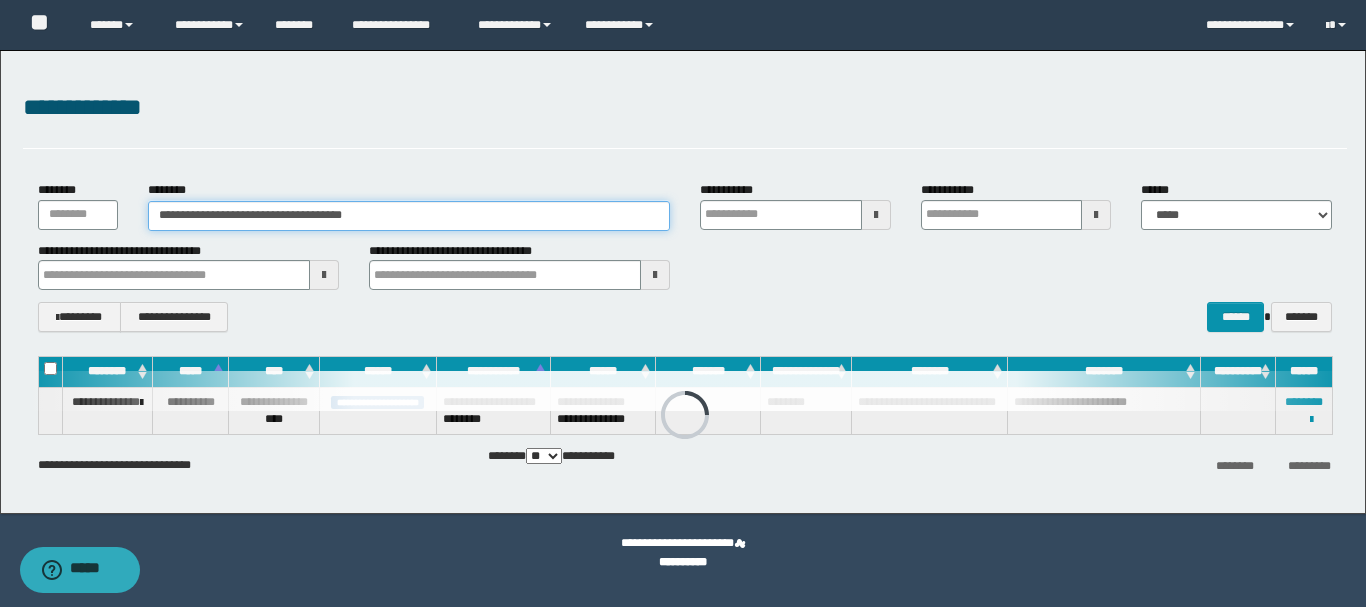 type 